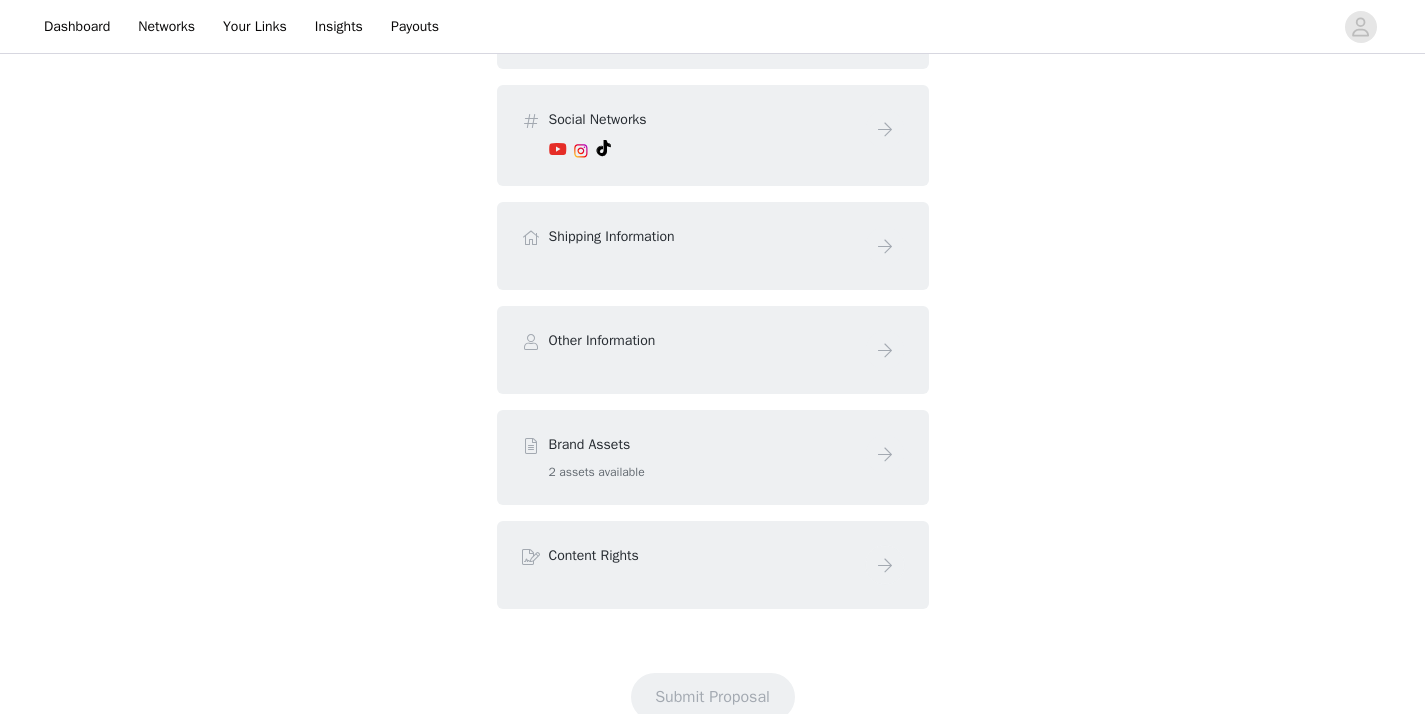 scroll, scrollTop: 0, scrollLeft: 0, axis: both 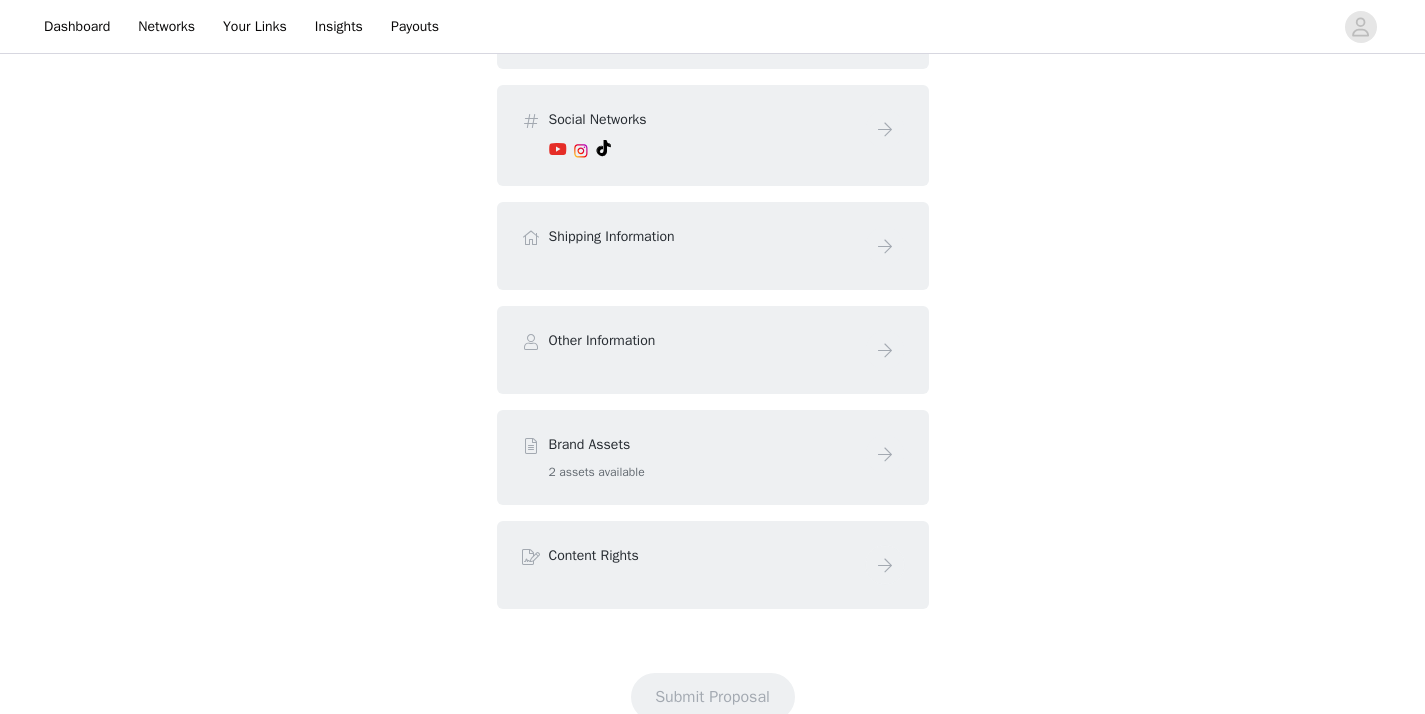 click on "TLF Apparel
Neocloud
Compensation
Product, Commission, Payment
Products              Deliverables
0 Required, 4 Optional
Social Networks                    Shipping Information
Other Information
Brand Assets    2 assets available             Content Rights" at bounding box center [712, 120] 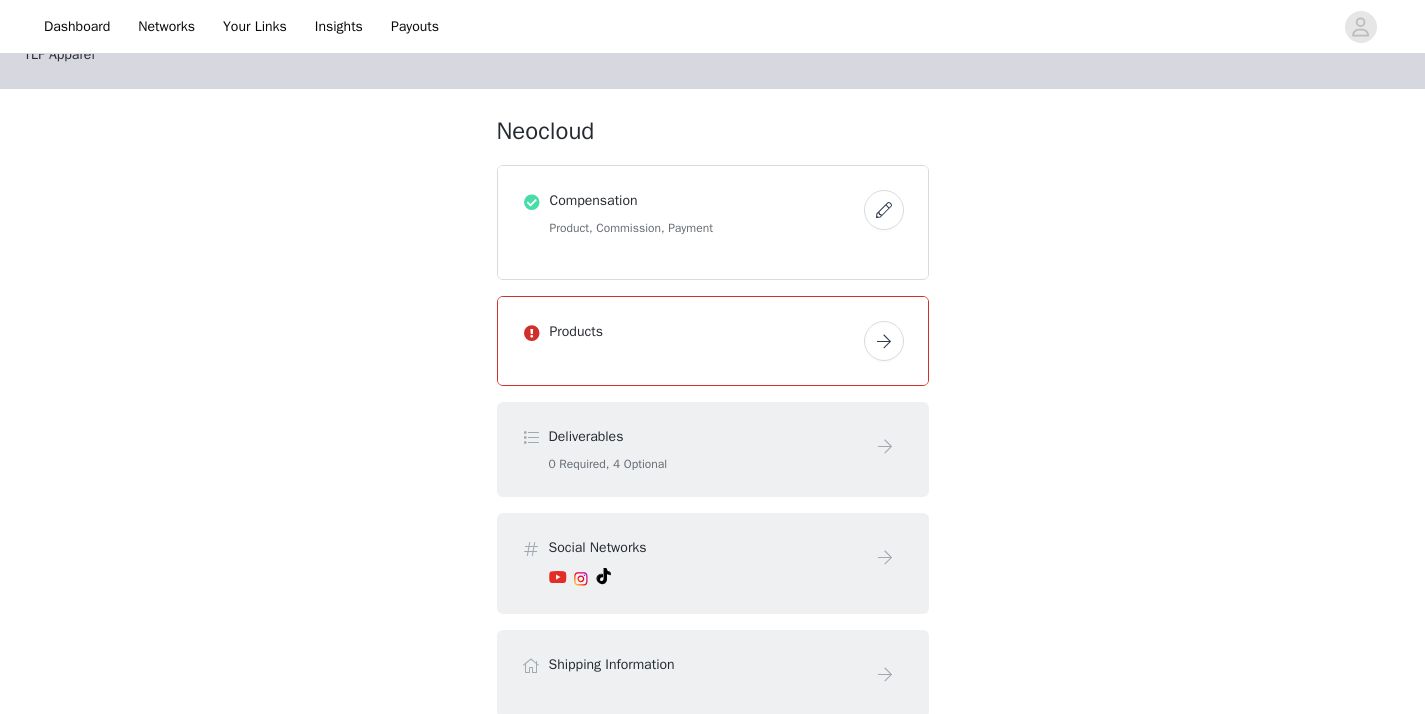scroll, scrollTop: 0, scrollLeft: 0, axis: both 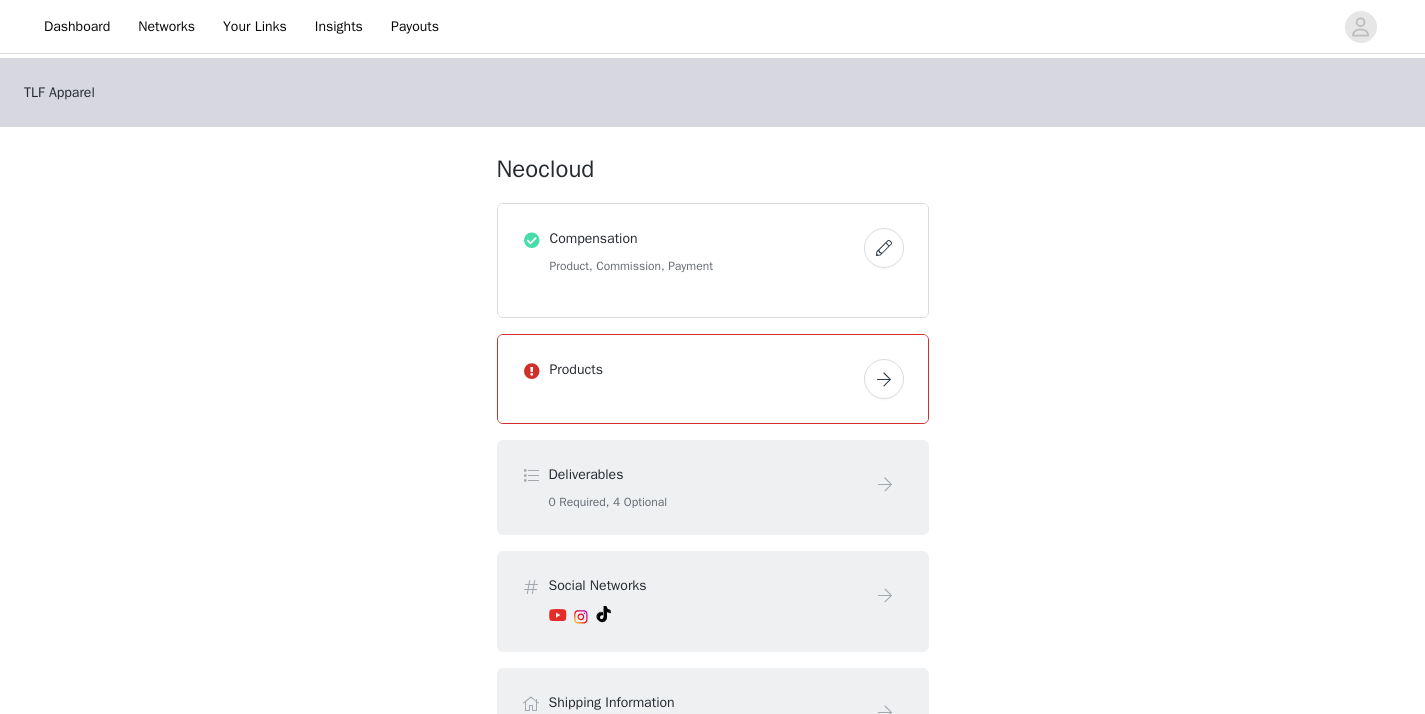click at bounding box center (884, 248) 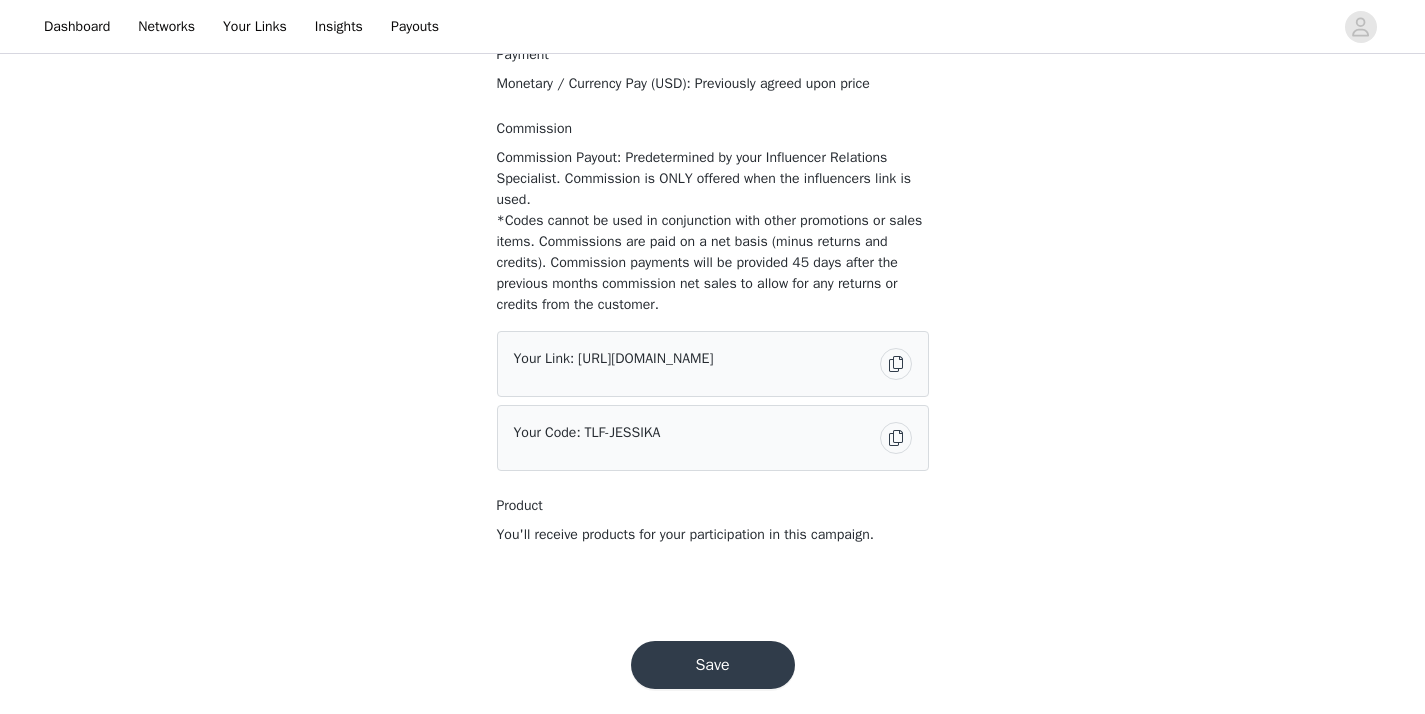 scroll, scrollTop: 258, scrollLeft: 0, axis: vertical 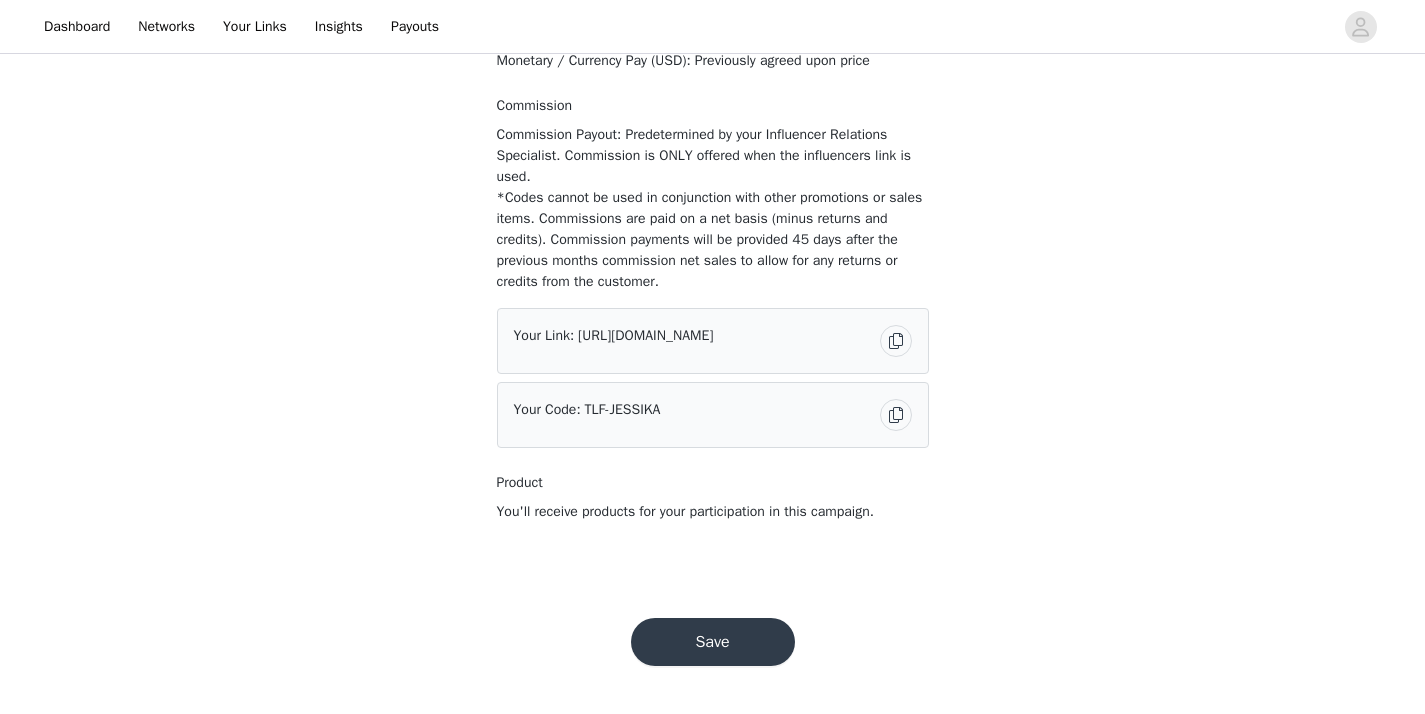 click on "Save" at bounding box center (713, 642) 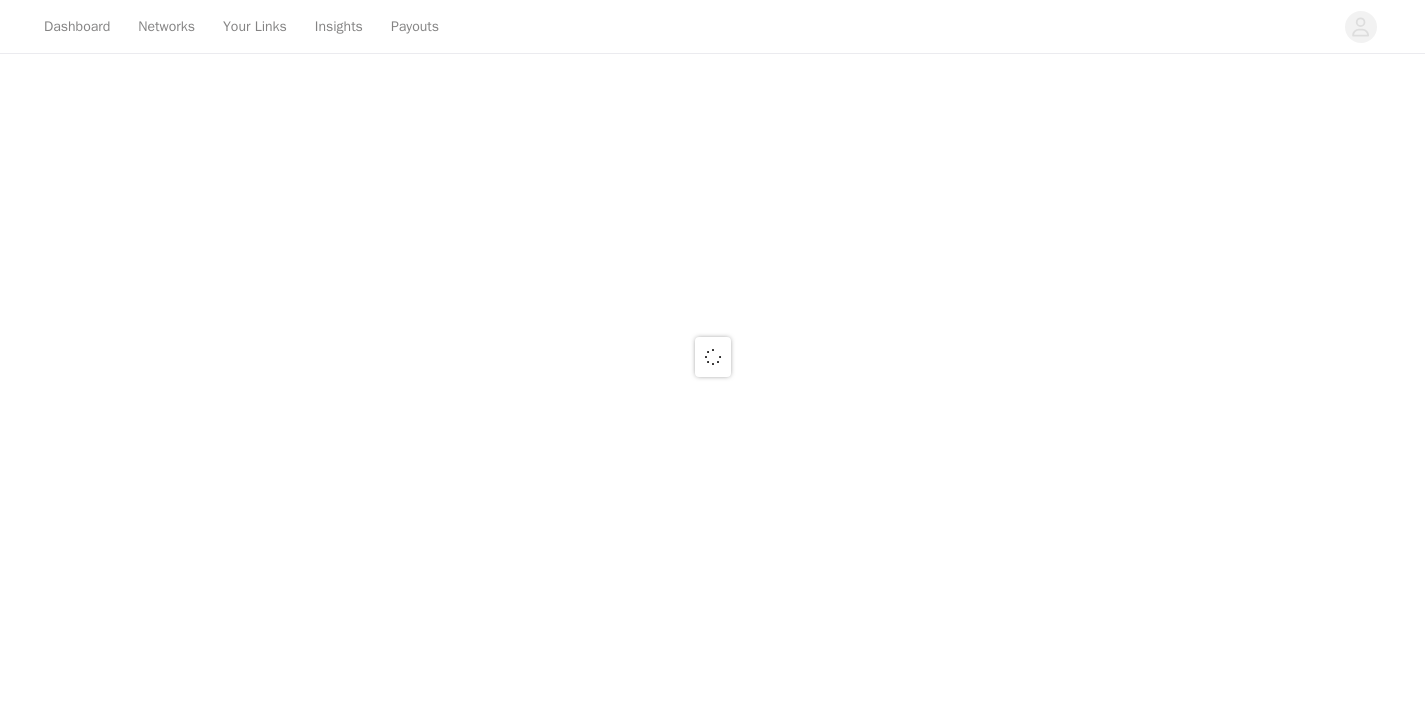 scroll, scrollTop: 0, scrollLeft: 0, axis: both 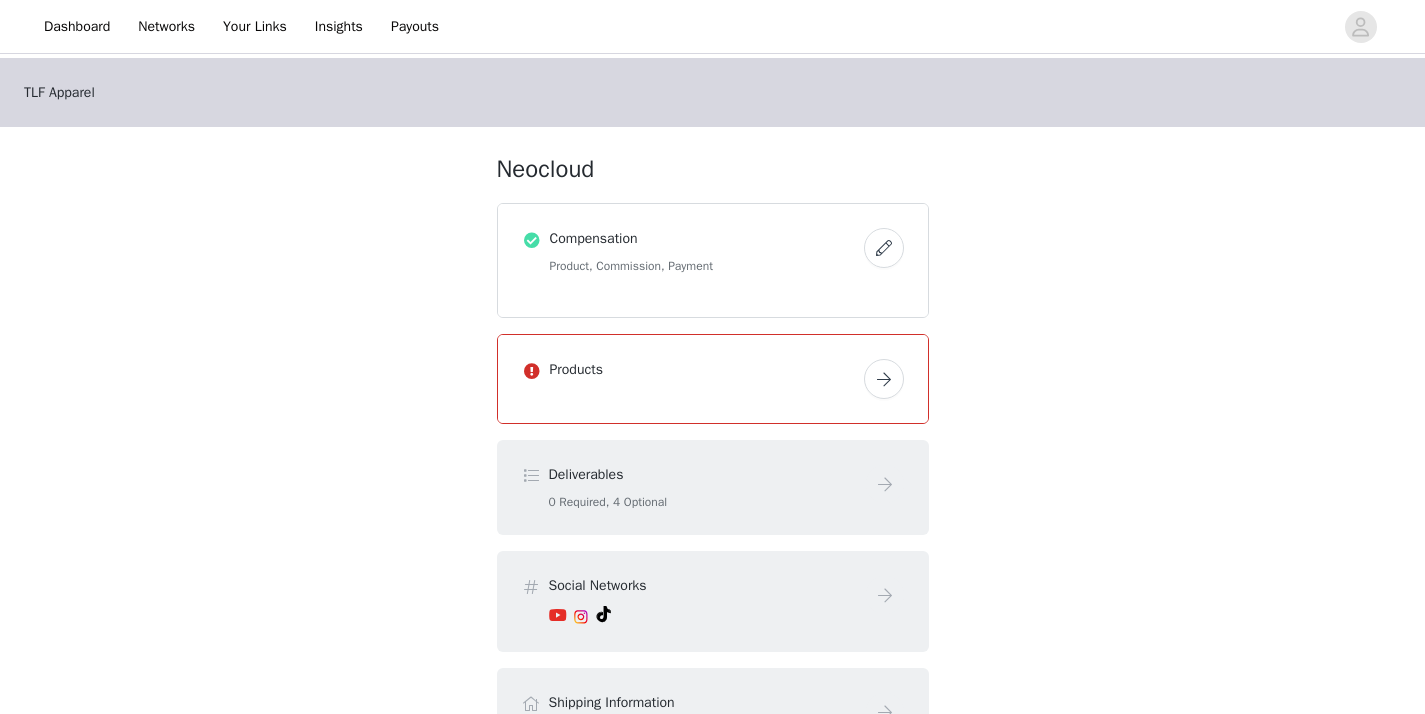 click at bounding box center [884, 379] 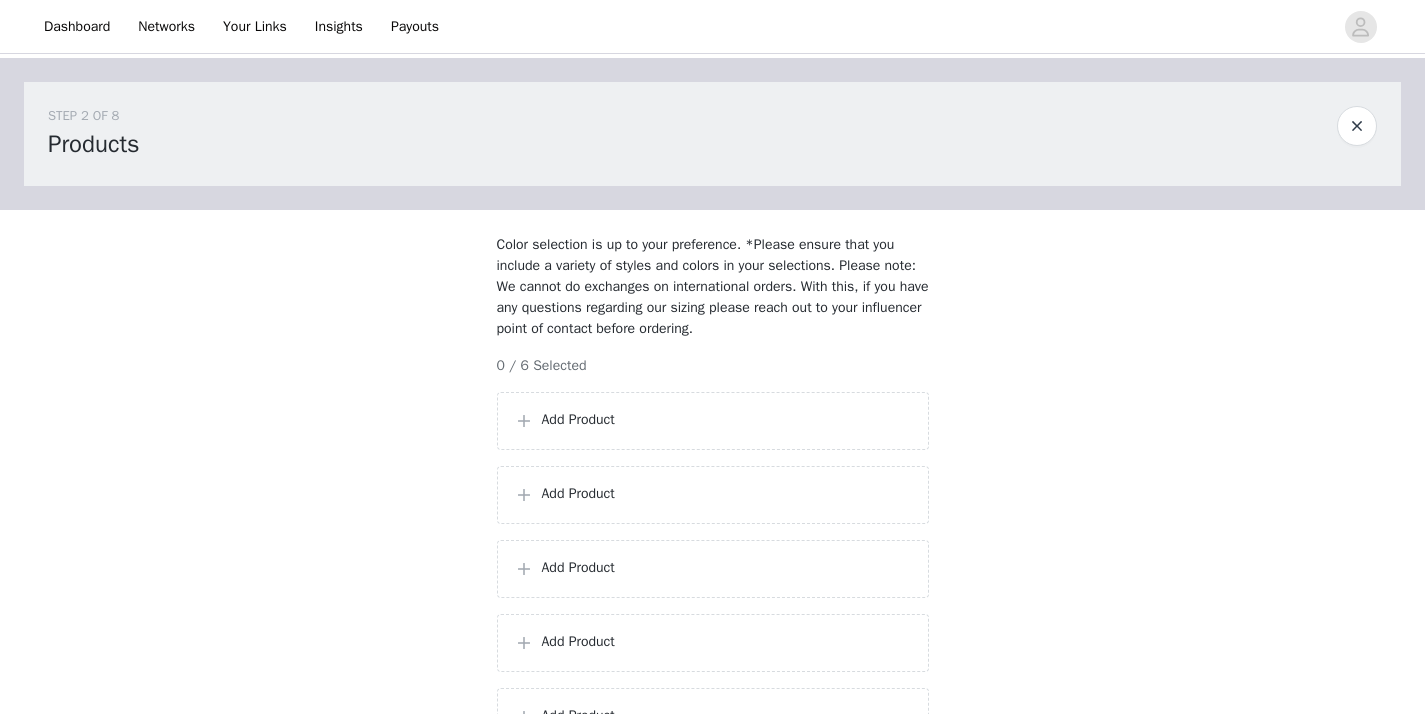 click on "Add Product" at bounding box center (727, 419) 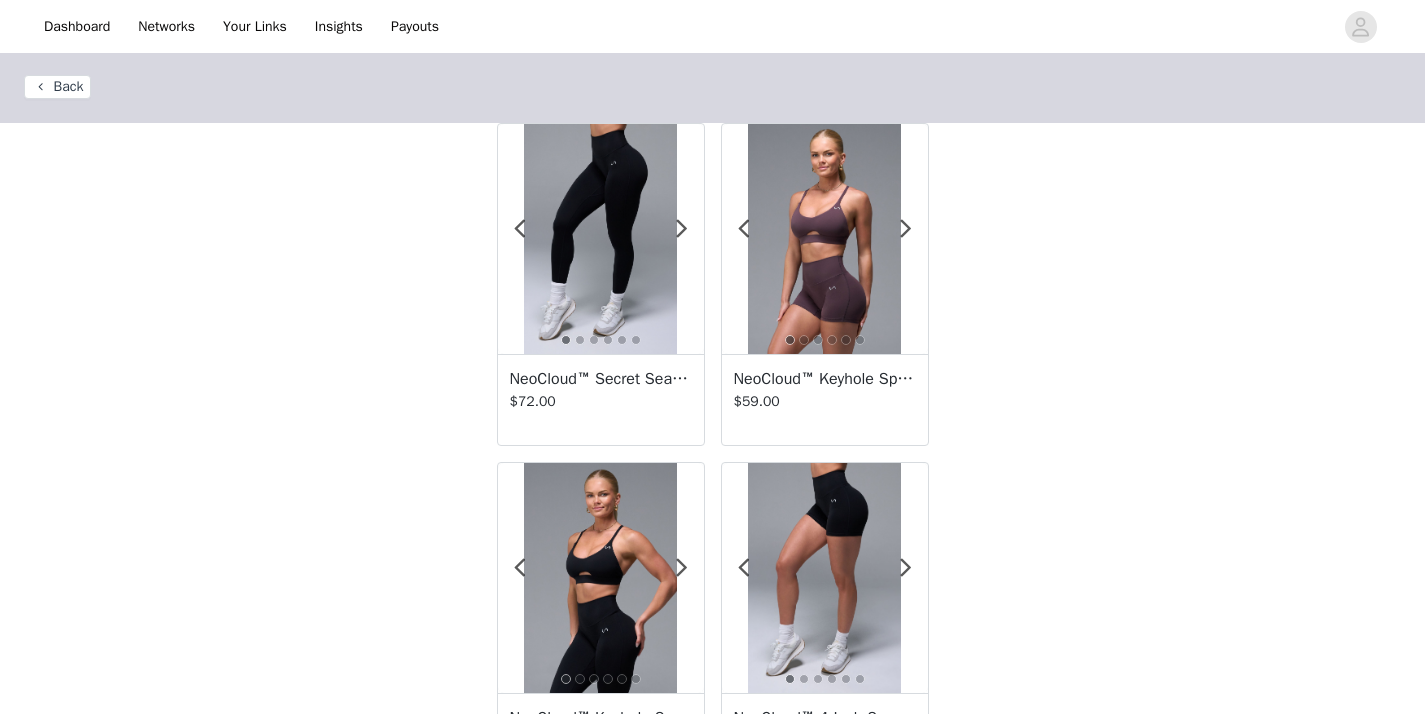 scroll, scrollTop: 8, scrollLeft: 0, axis: vertical 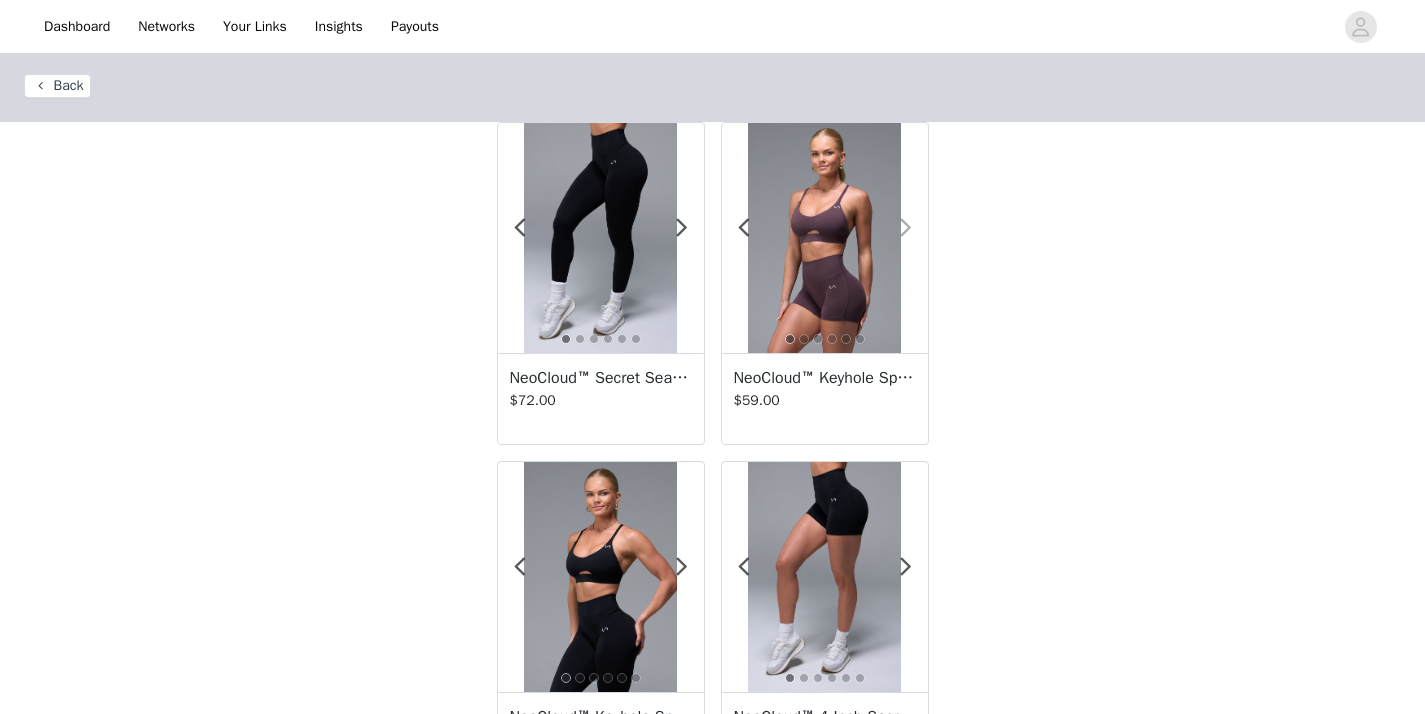 click at bounding box center (906, 228) 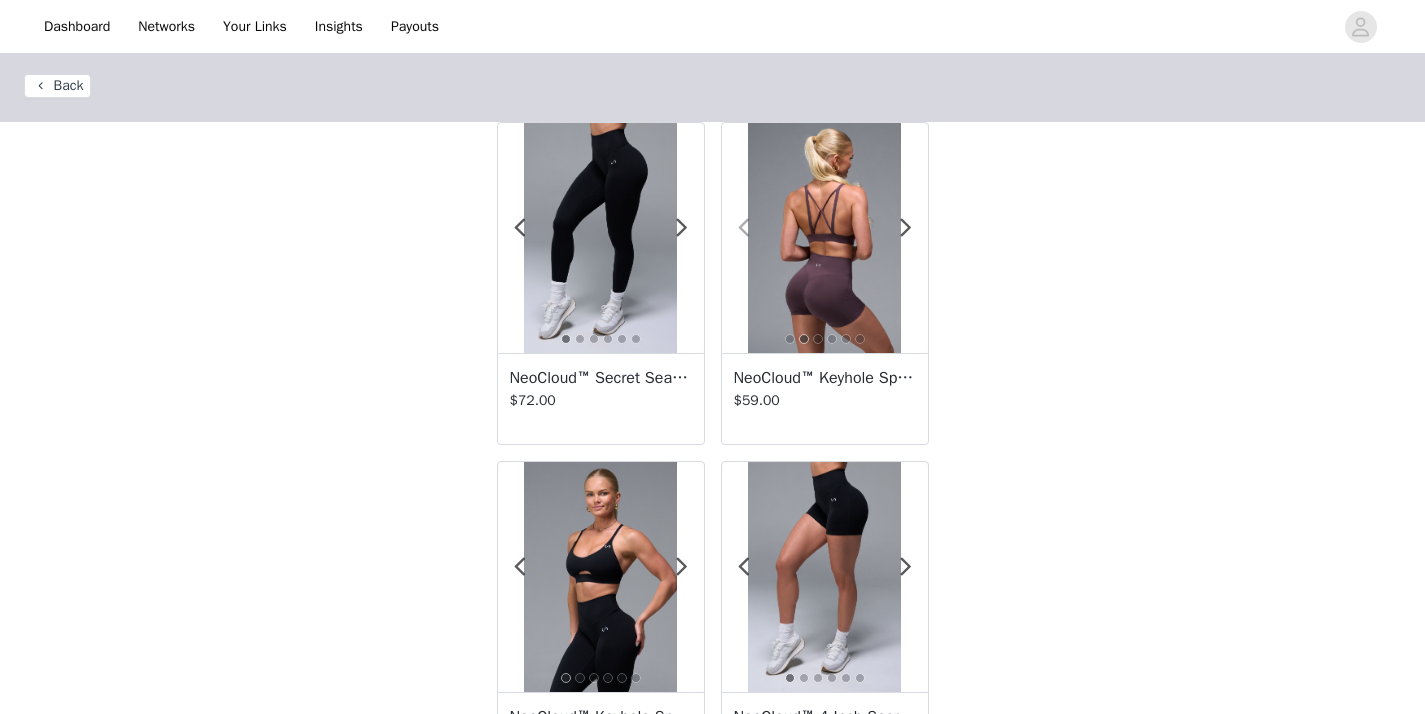 click at bounding box center [744, 228] 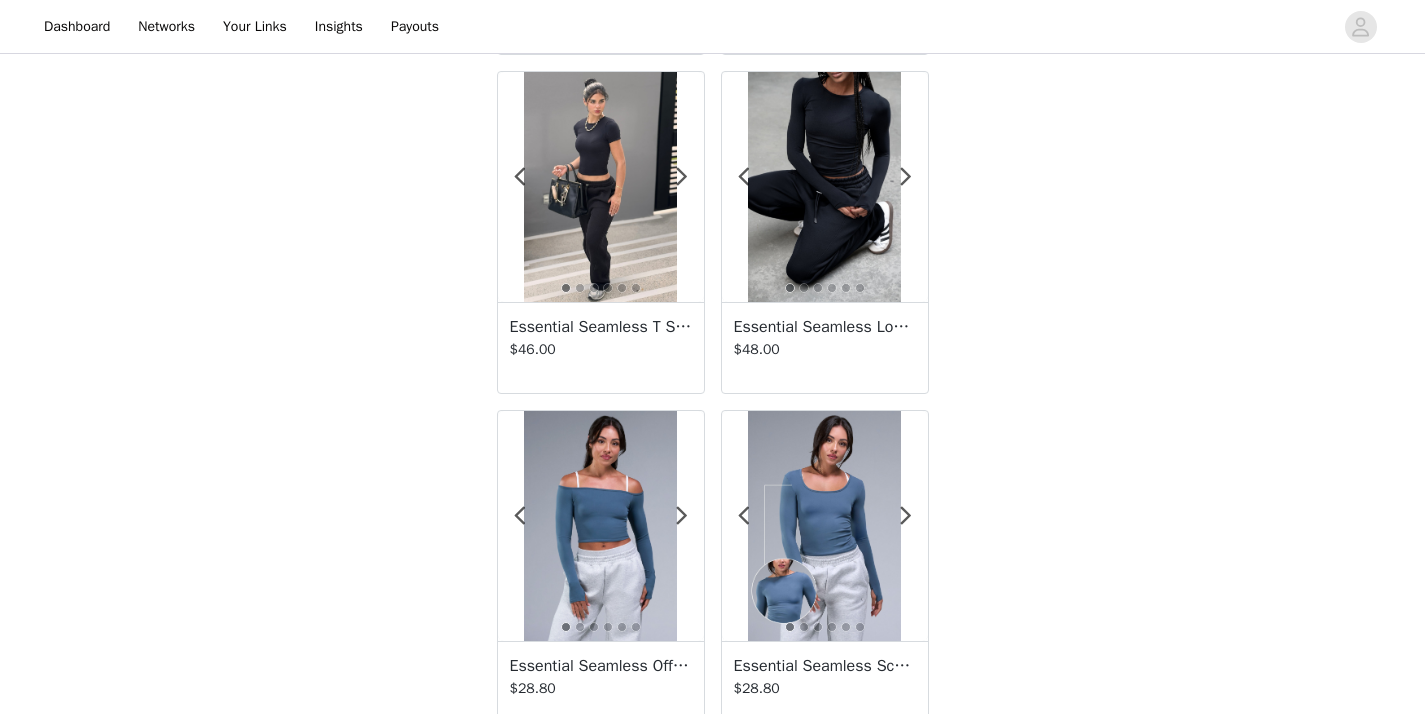 scroll, scrollTop: 2095, scrollLeft: 0, axis: vertical 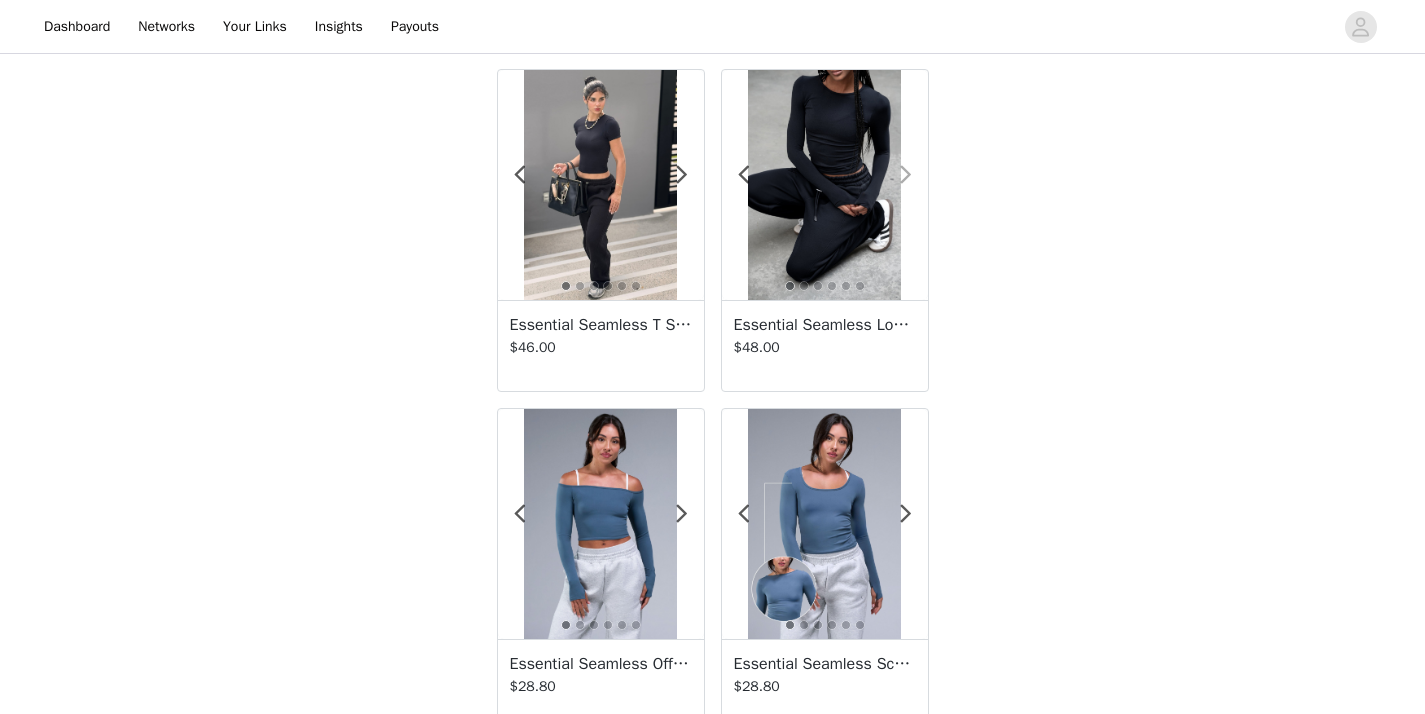 click at bounding box center (906, 175) 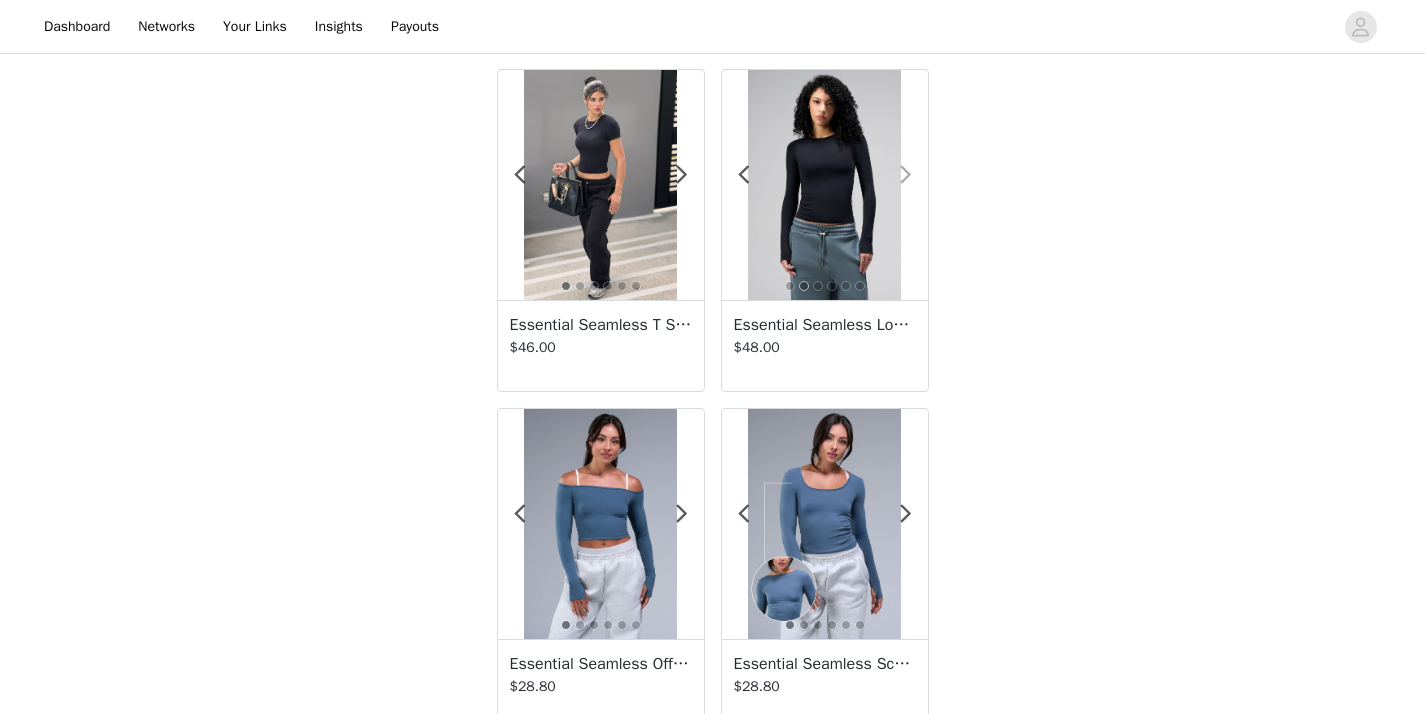 click at bounding box center [906, 175] 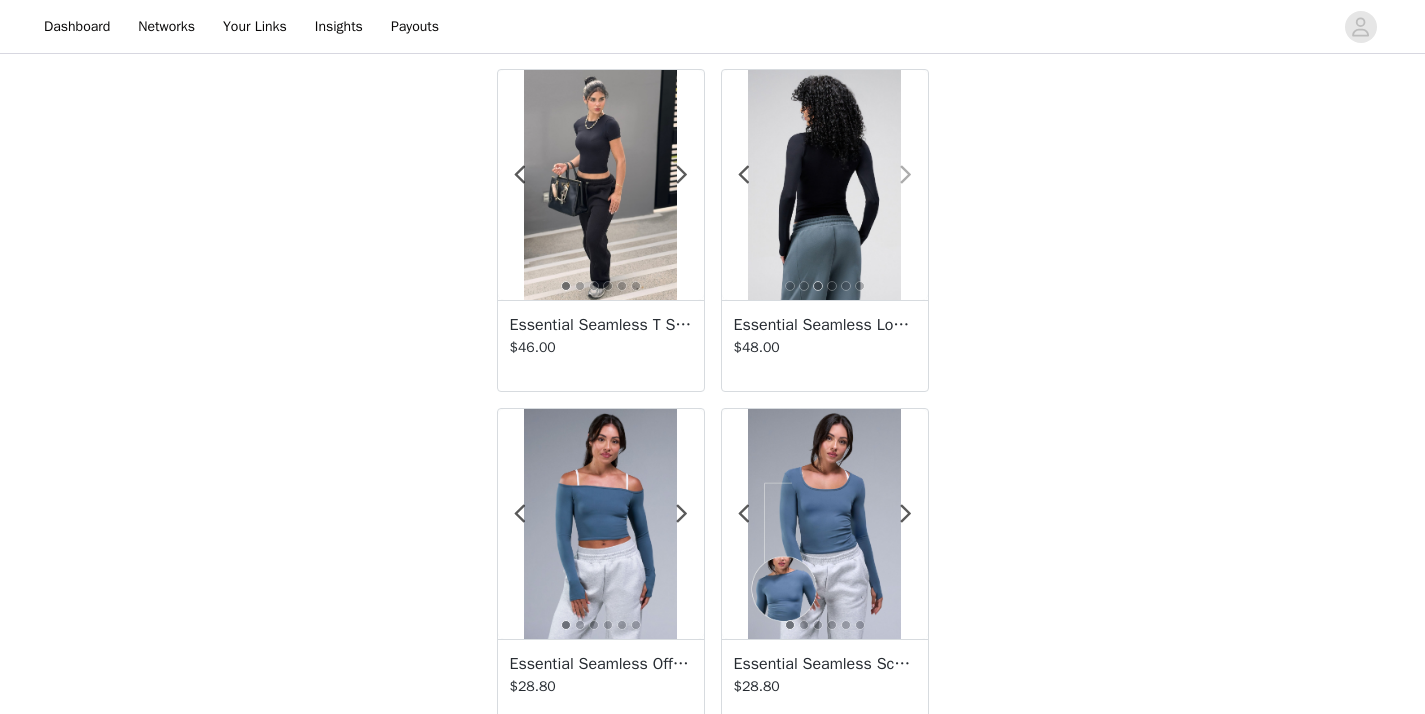 click at bounding box center [906, 175] 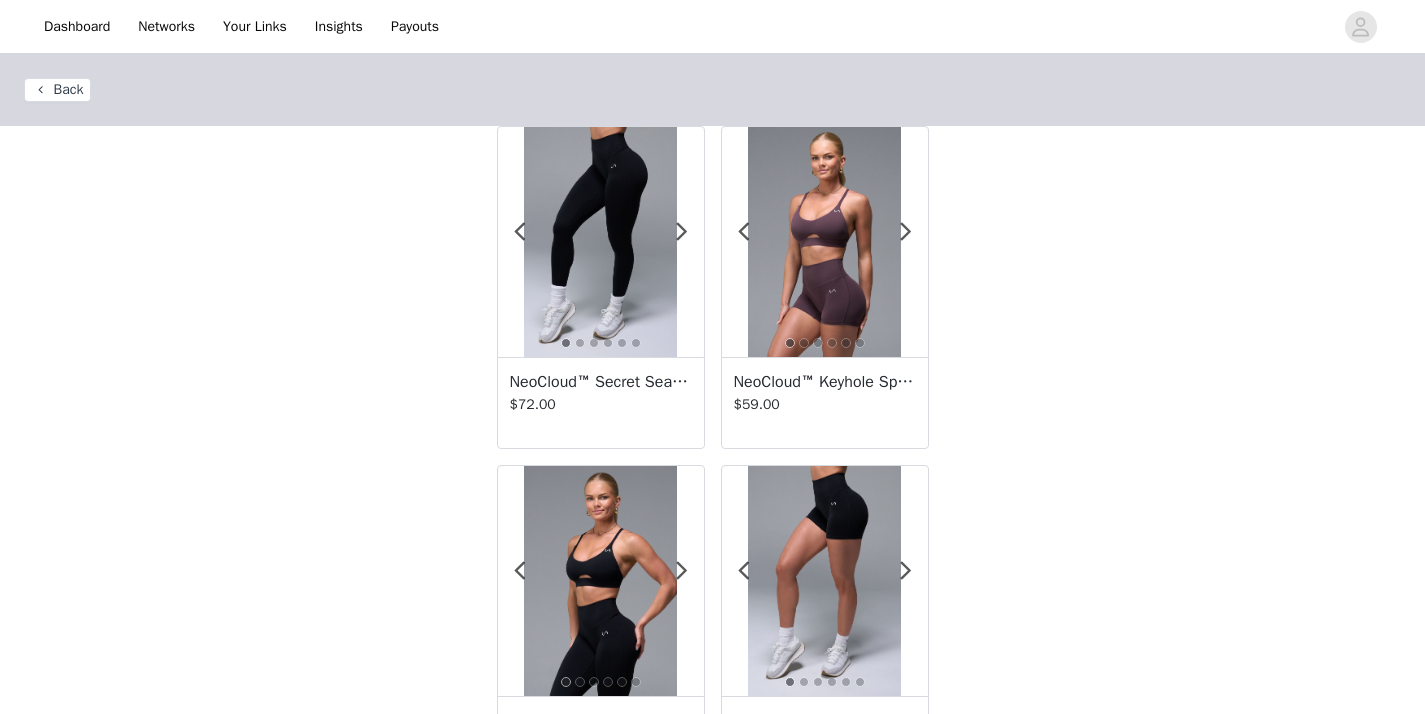 scroll, scrollTop: 0, scrollLeft: 0, axis: both 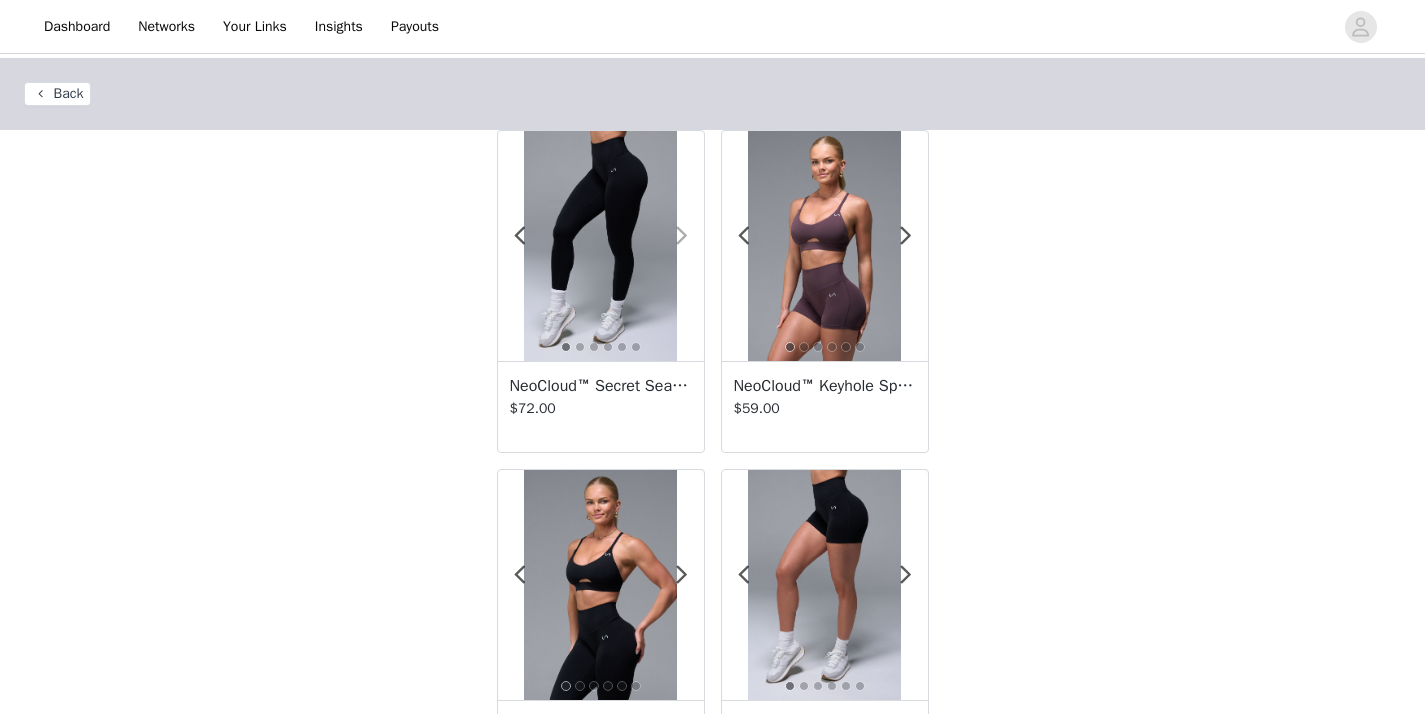 click at bounding box center [682, 236] 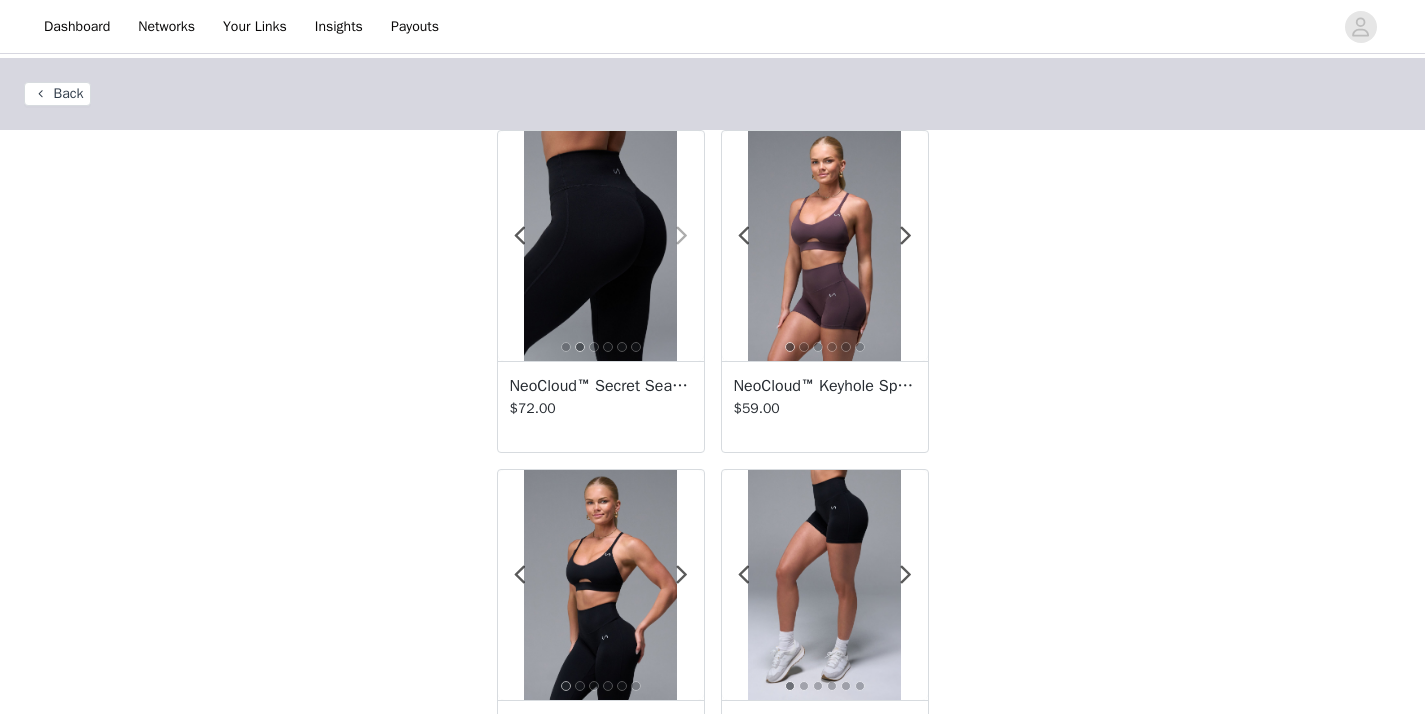click at bounding box center (682, 236) 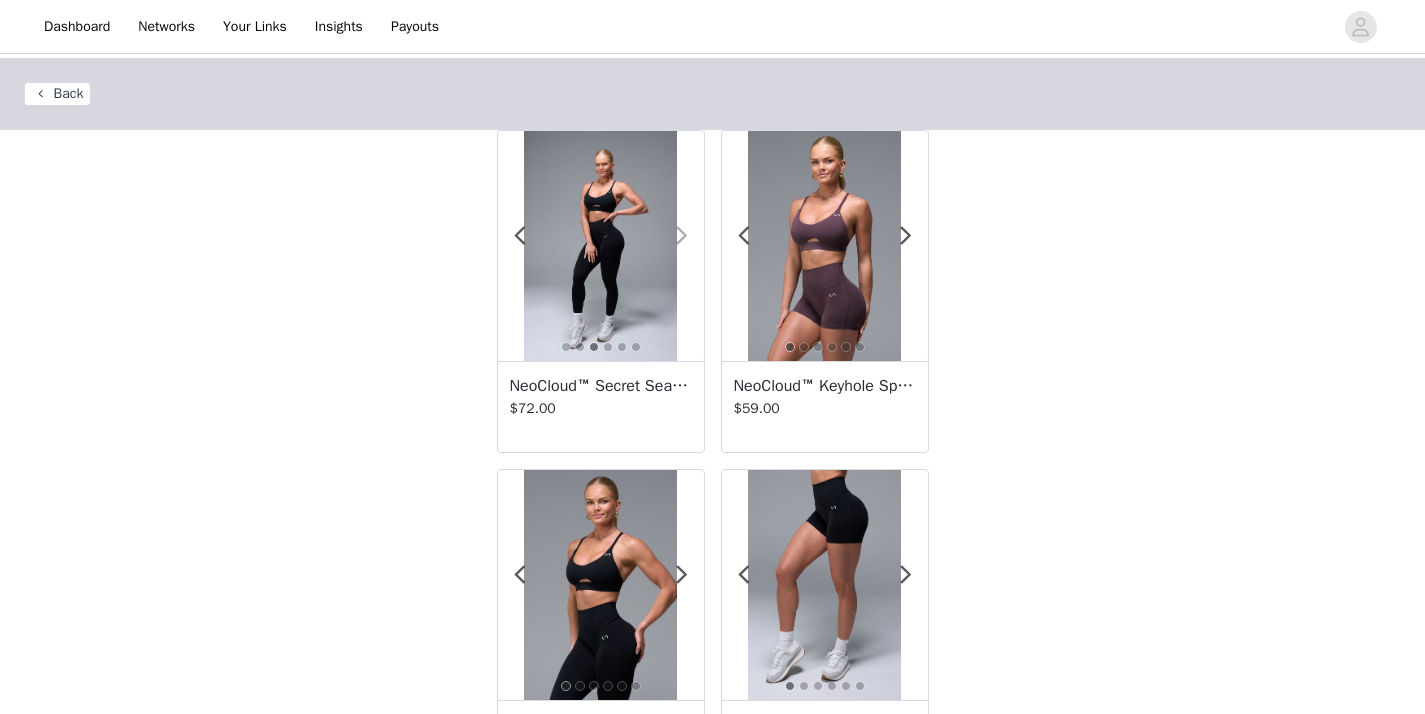 click at bounding box center (682, 236) 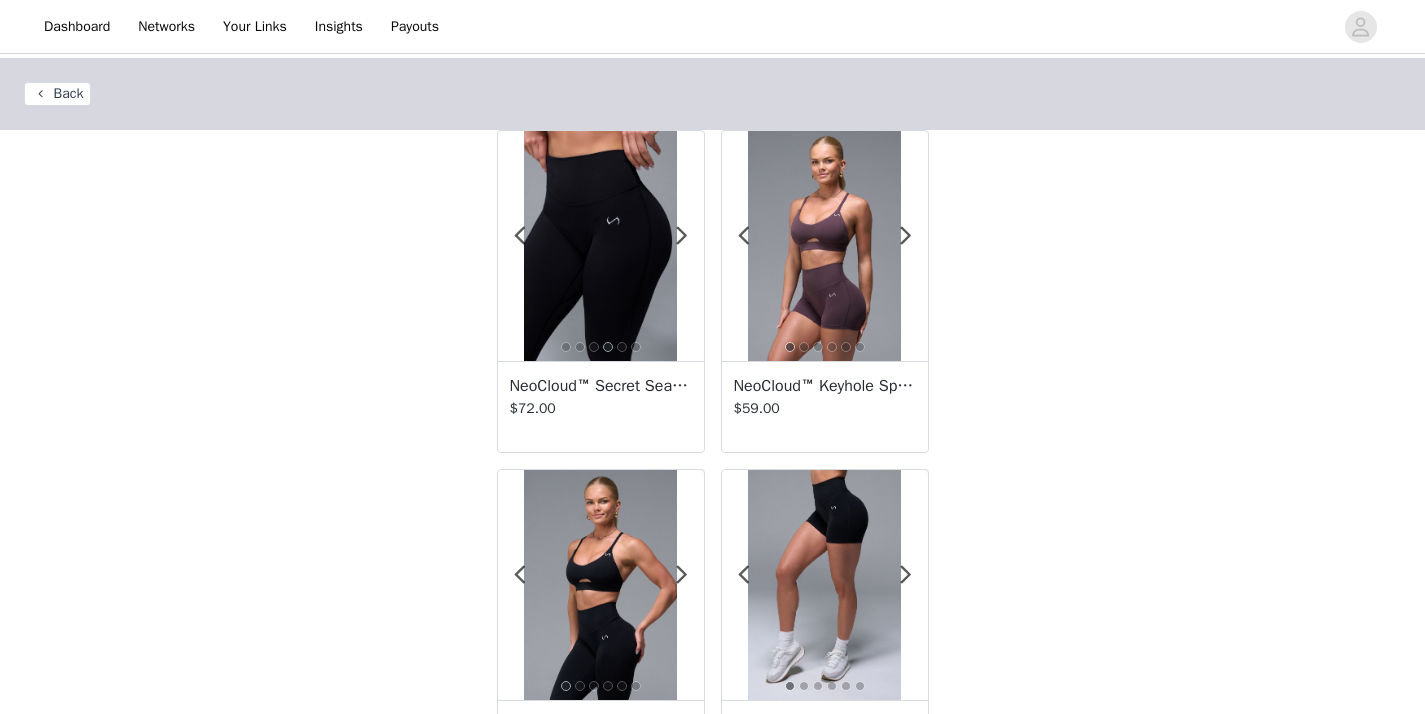 click at bounding box center (600, 246) 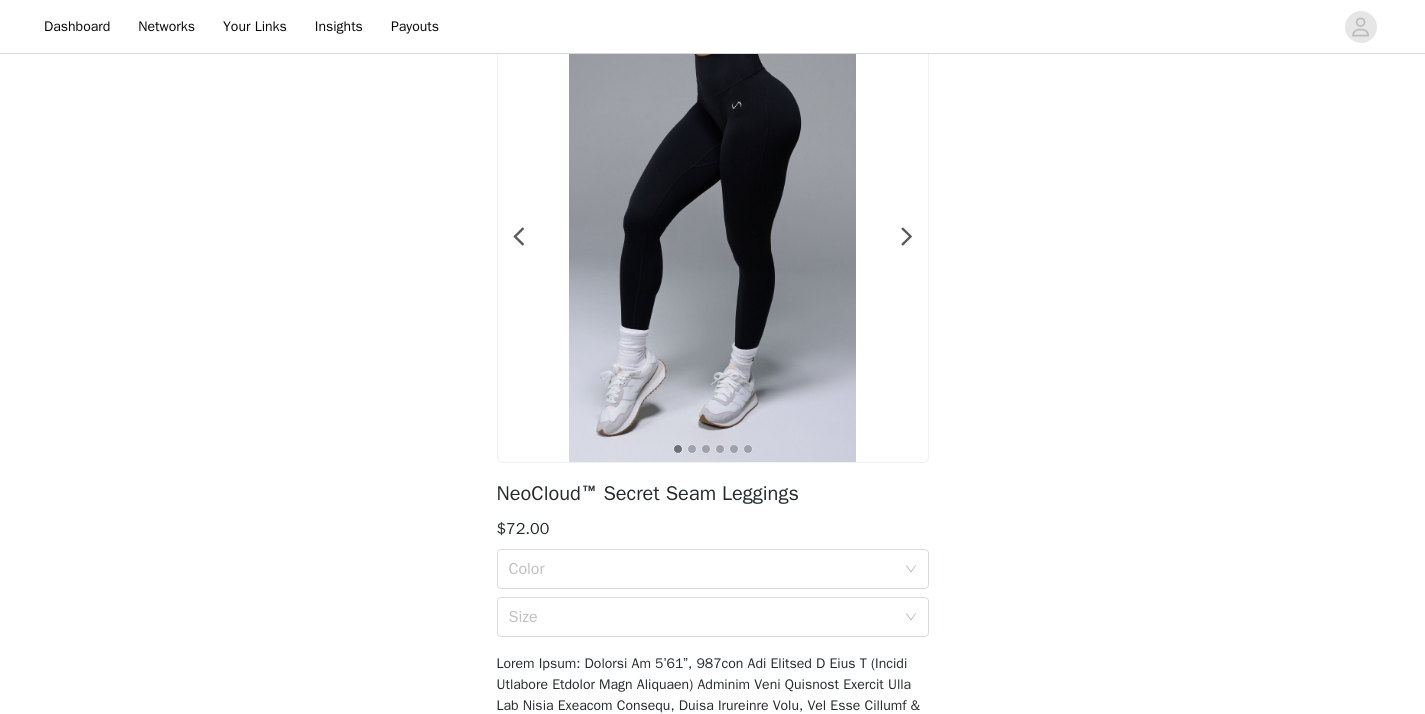 scroll, scrollTop: 118, scrollLeft: 0, axis: vertical 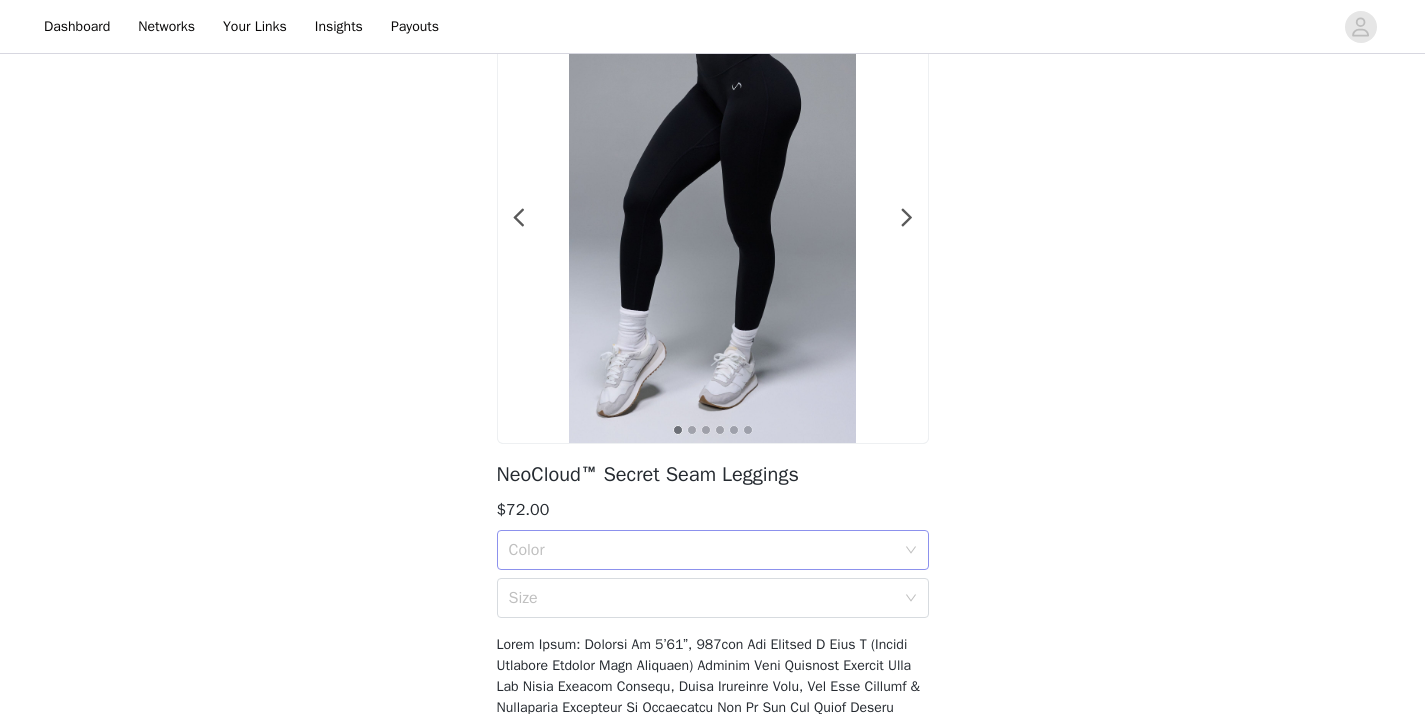 click on "Color" at bounding box center (702, 550) 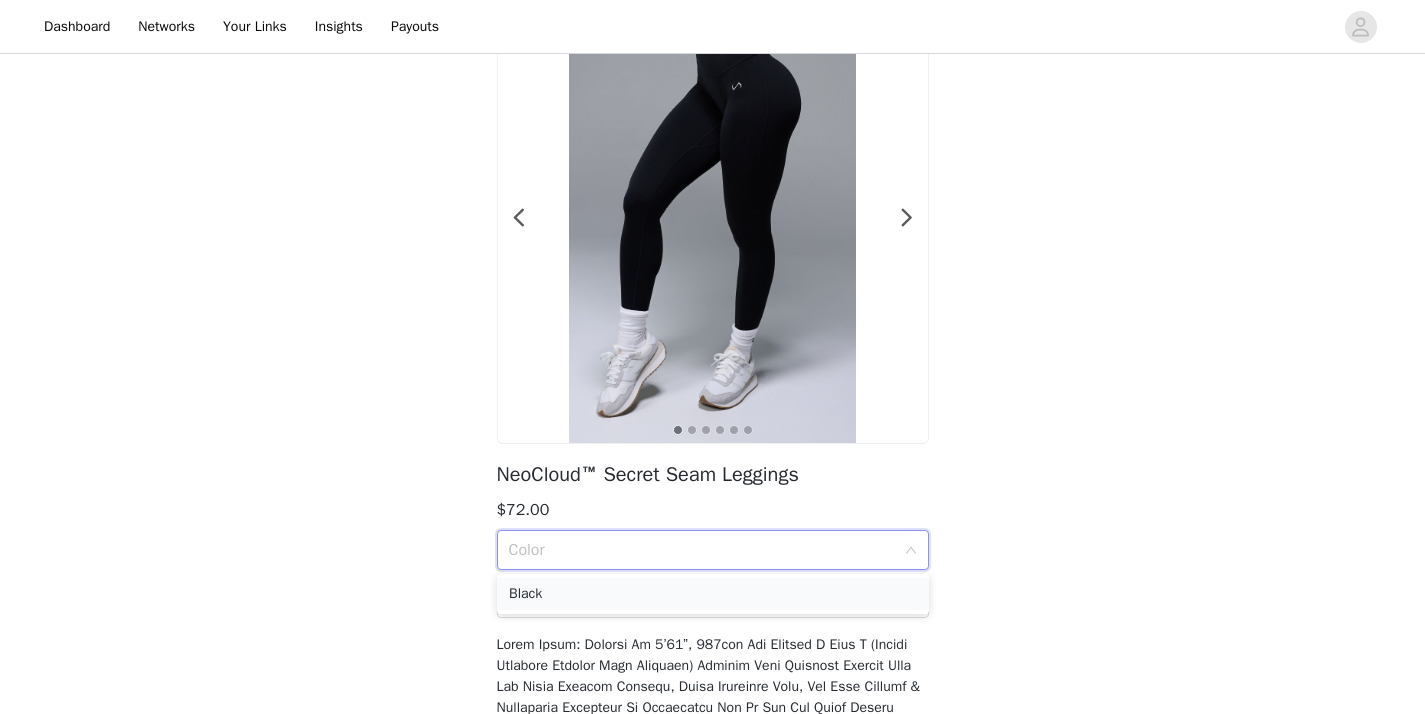 click on "Black" at bounding box center (713, 594) 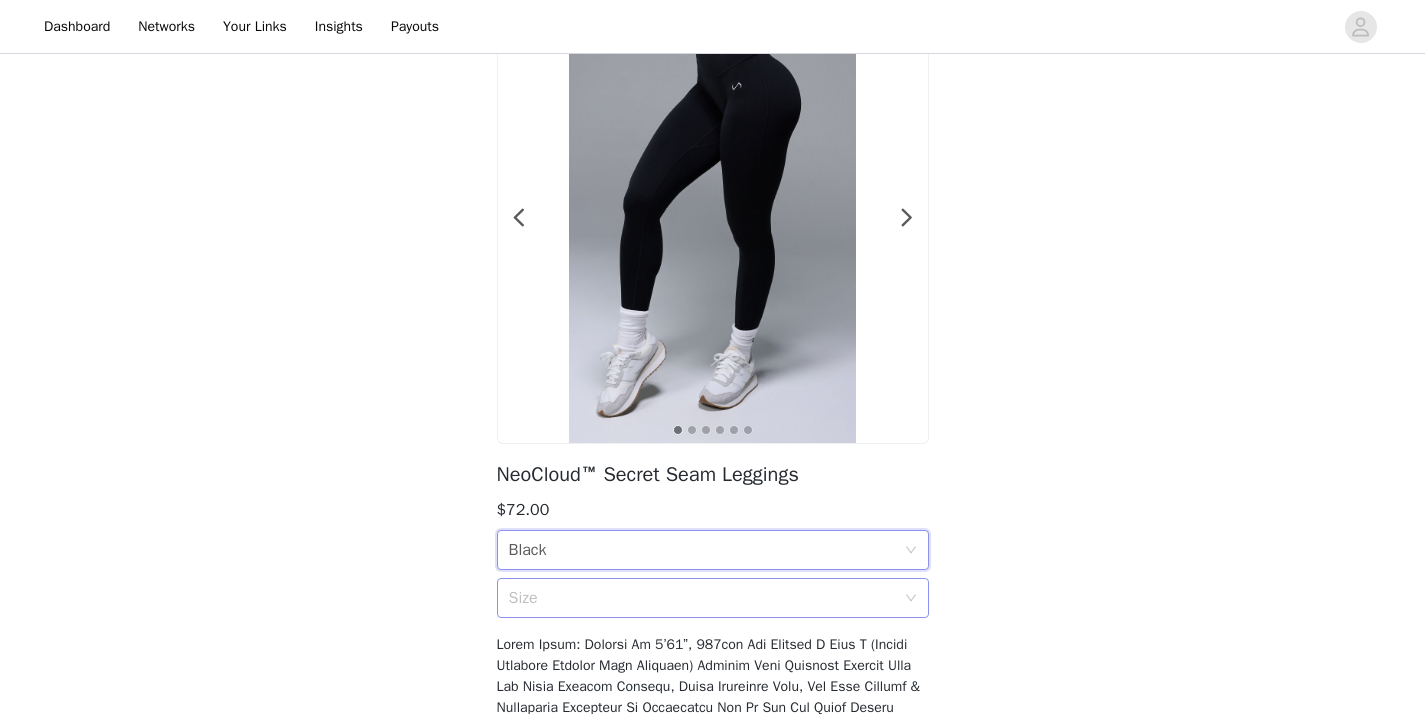 click on "Size" at bounding box center [702, 598] 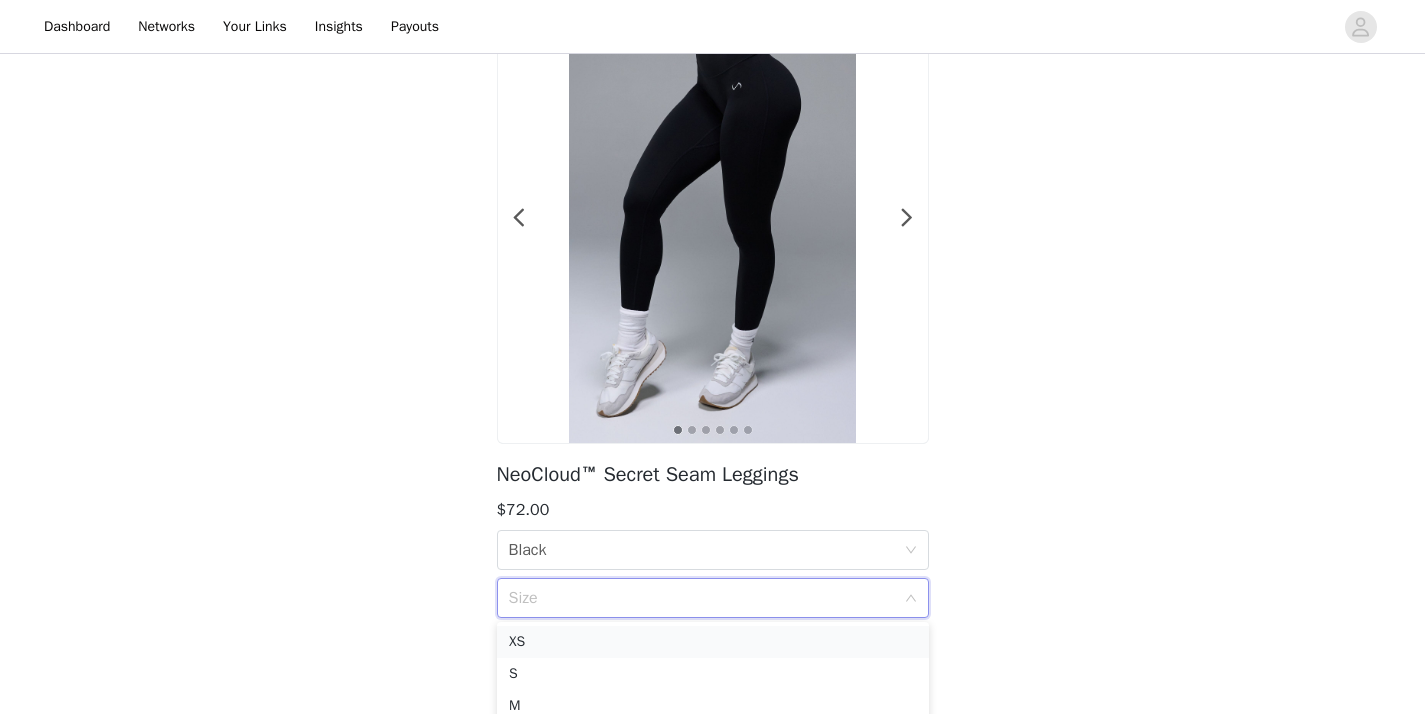 click on "XS" at bounding box center (713, 642) 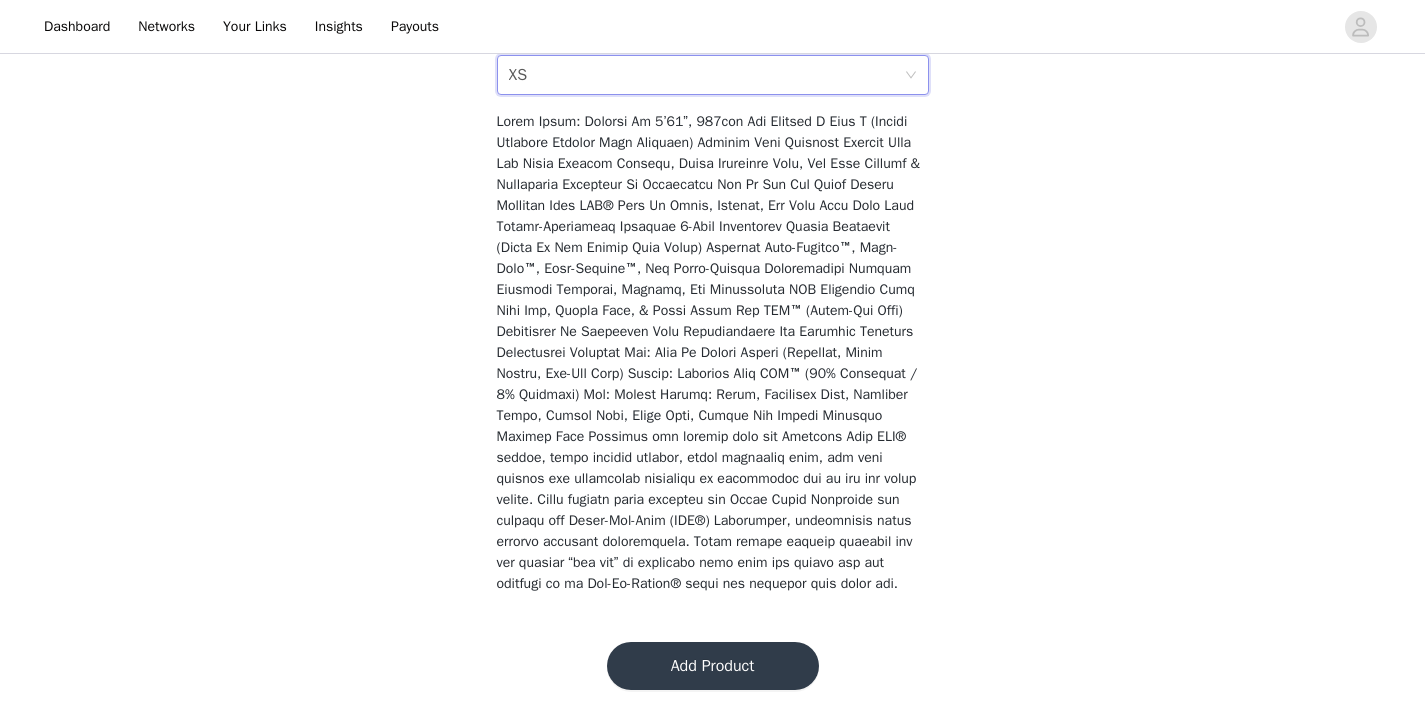 scroll, scrollTop: 662, scrollLeft: 0, axis: vertical 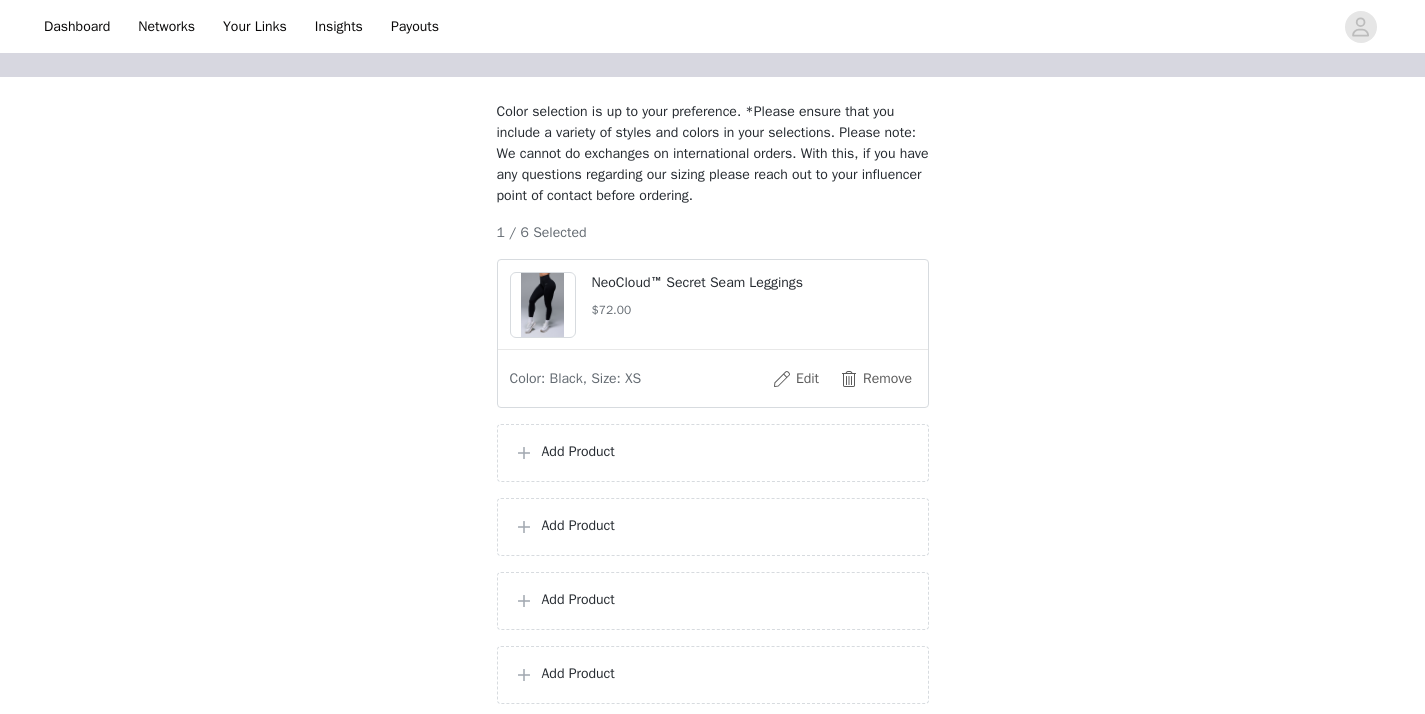 click on "Add Product" at bounding box center [727, 451] 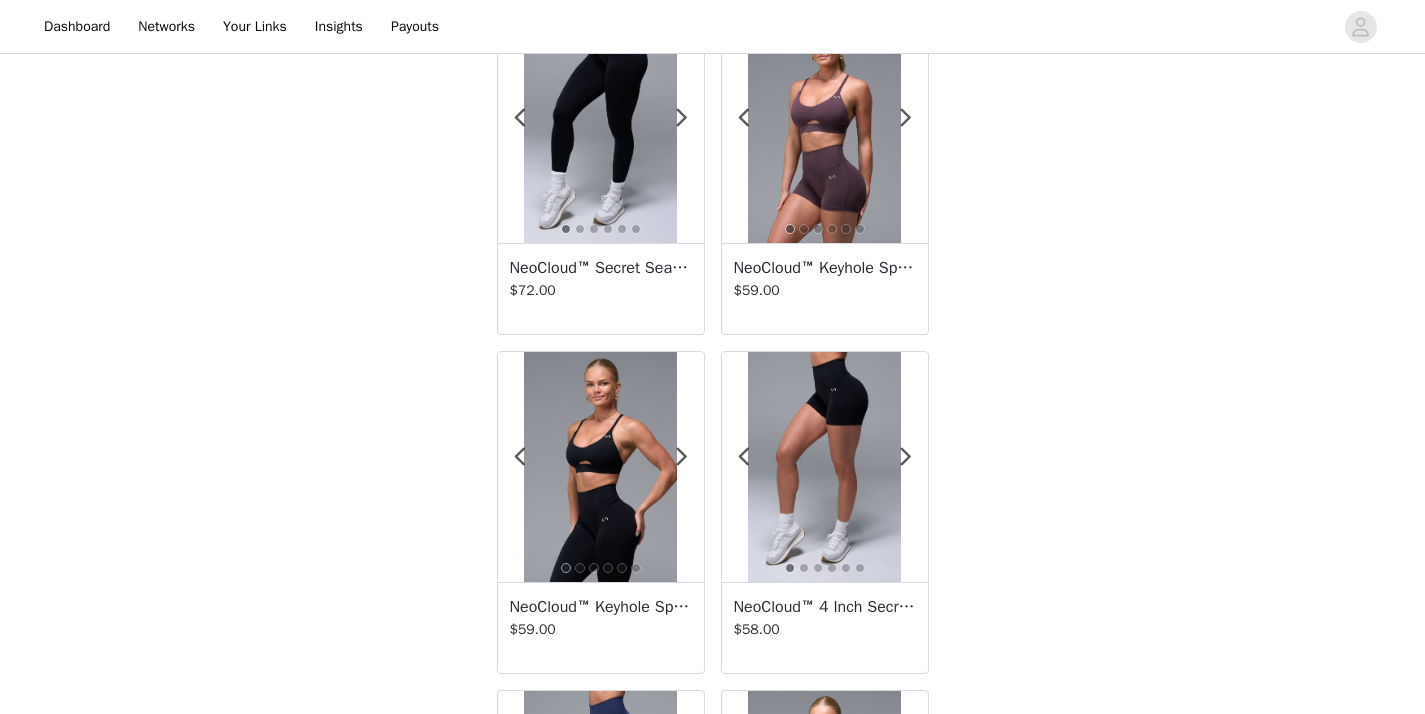 scroll, scrollTop: 114, scrollLeft: 0, axis: vertical 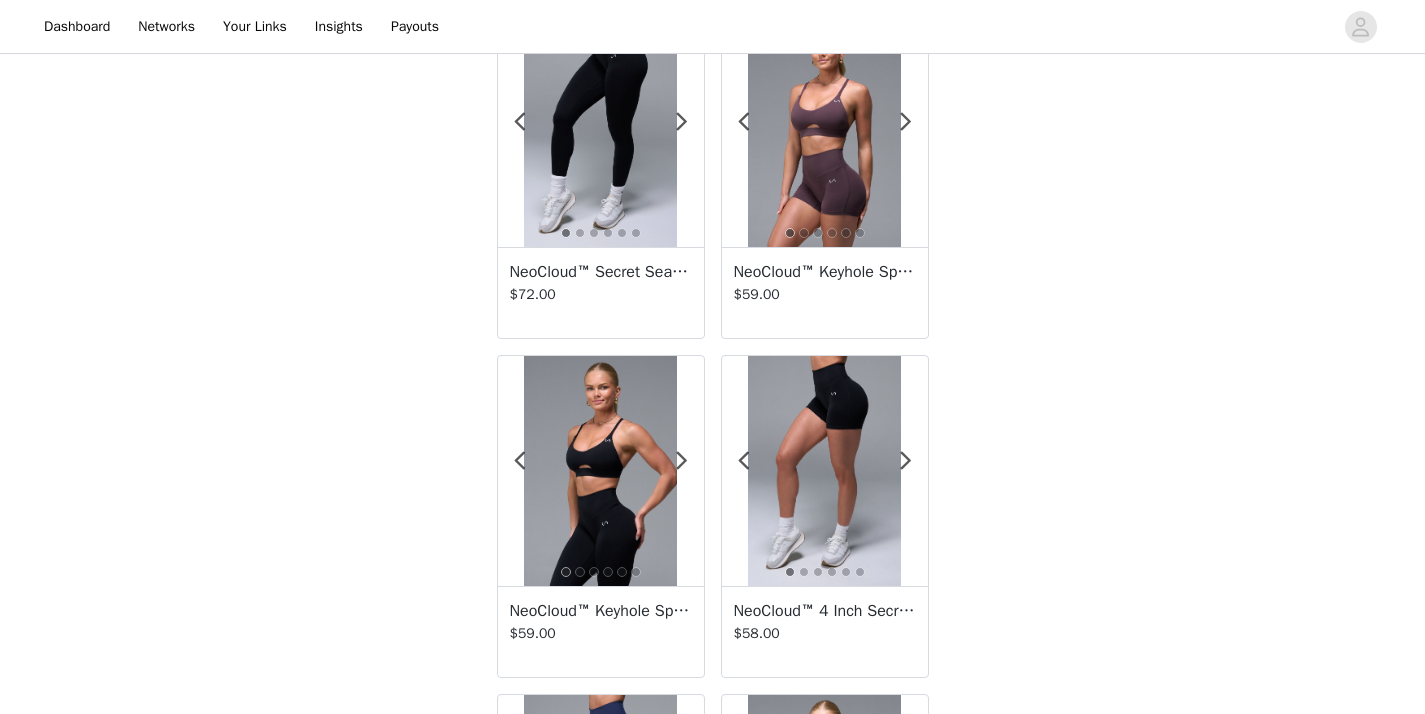 click at bounding box center (600, 471) 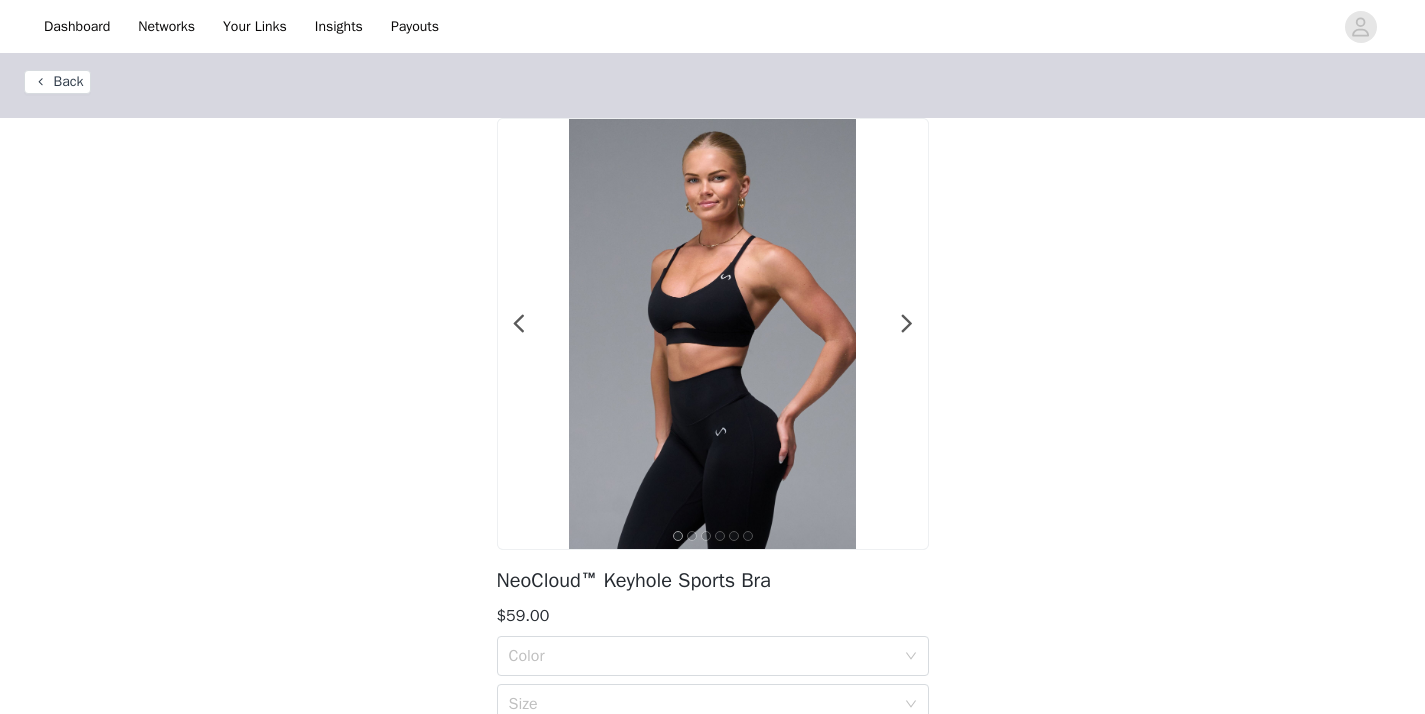 scroll, scrollTop: 93, scrollLeft: 0, axis: vertical 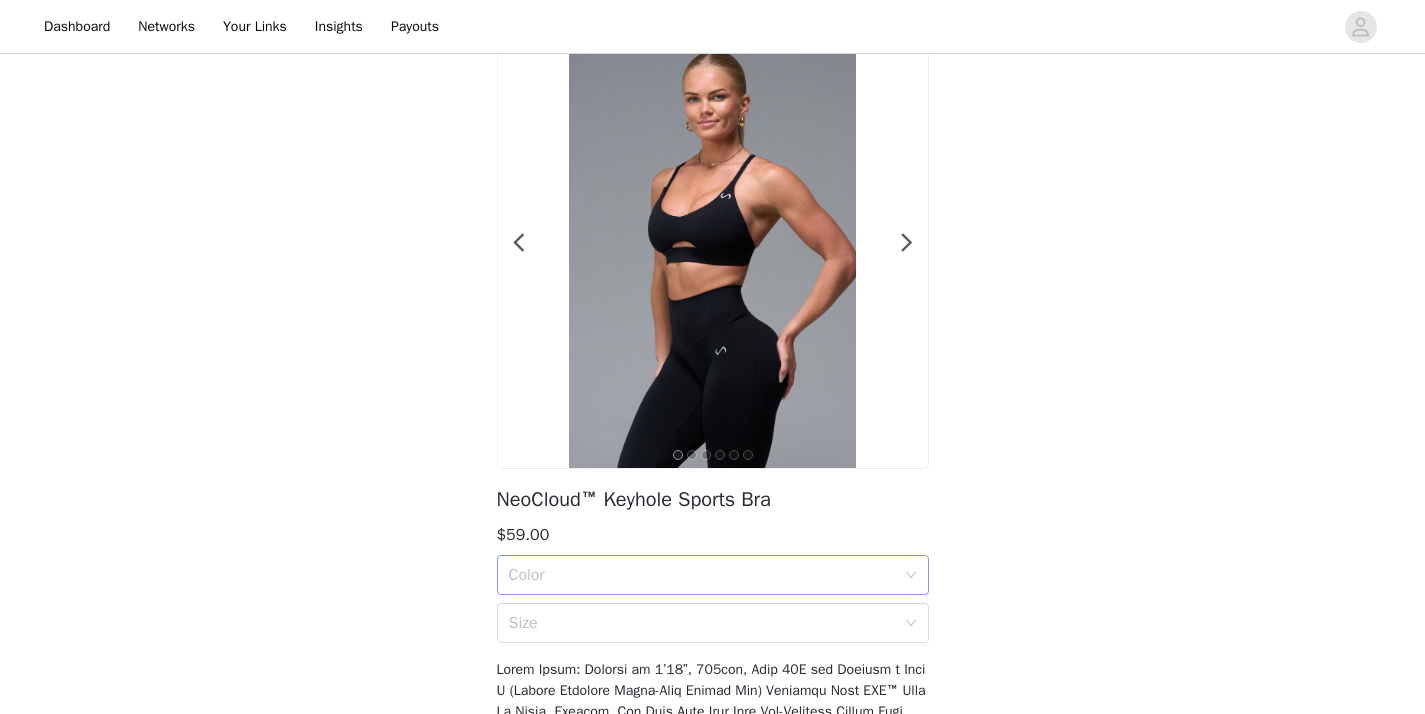 click on "Color" at bounding box center [702, 575] 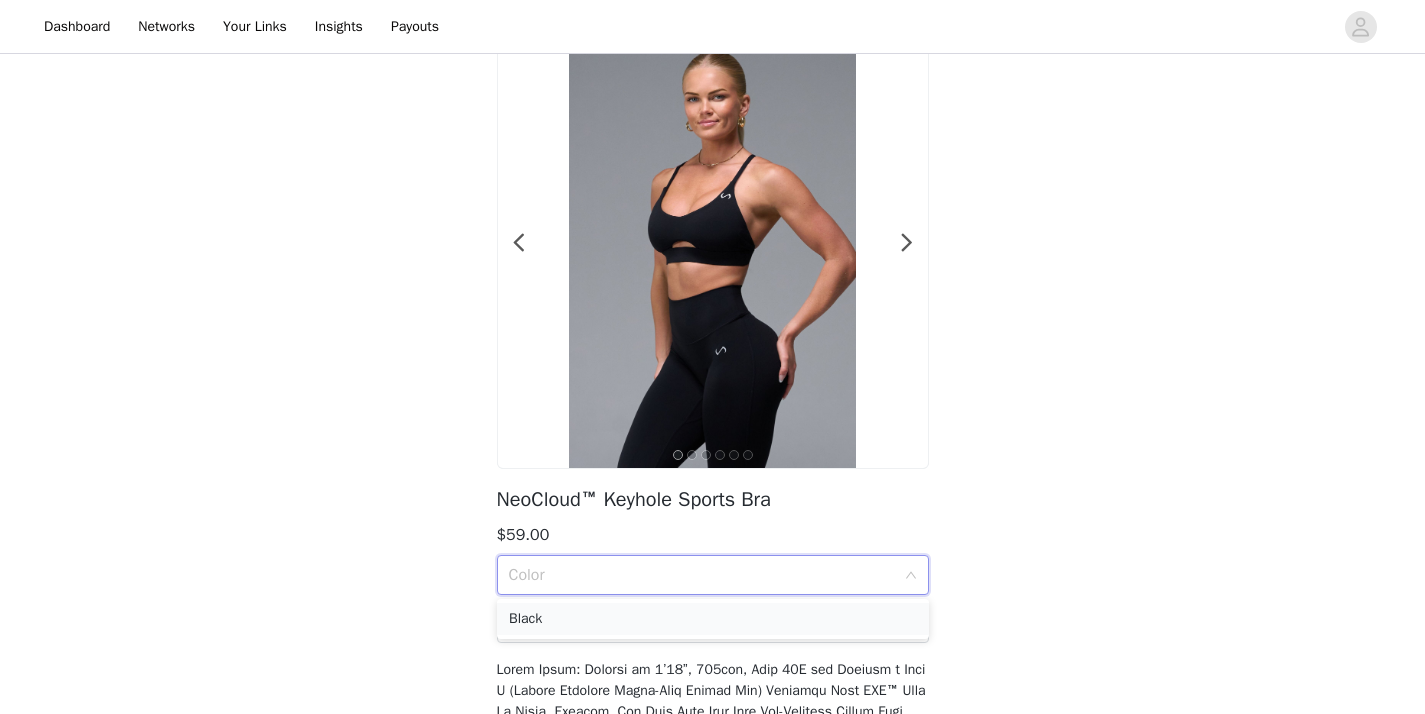 click on "Black" at bounding box center (713, 619) 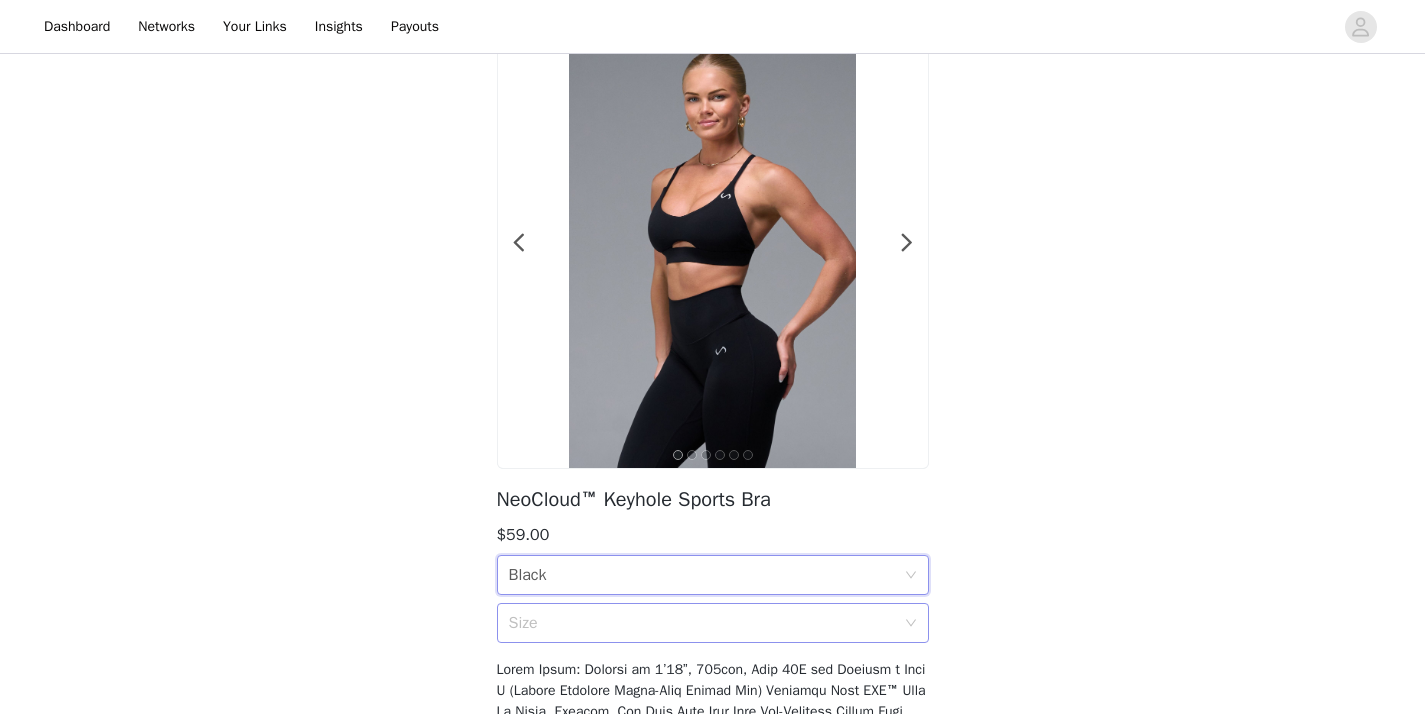click on "Size" at bounding box center (702, 623) 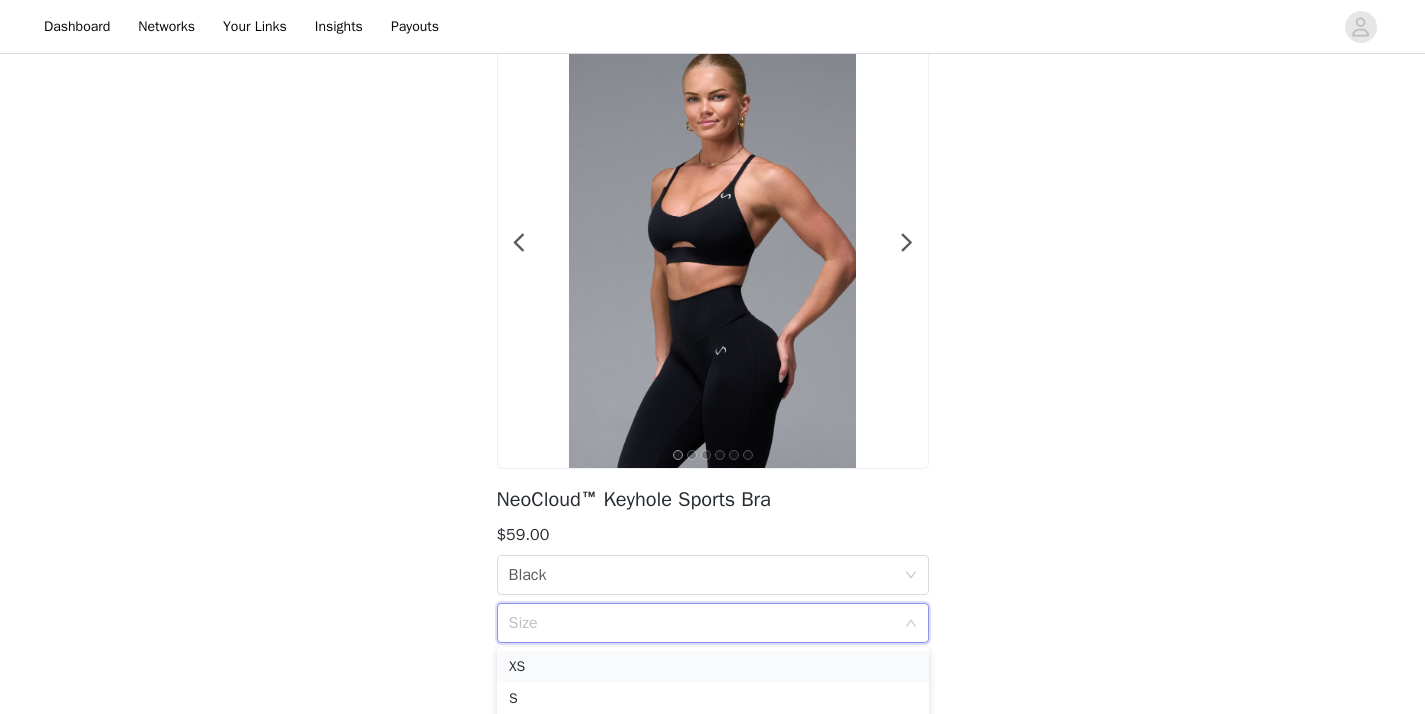 click on "XS" at bounding box center [713, 667] 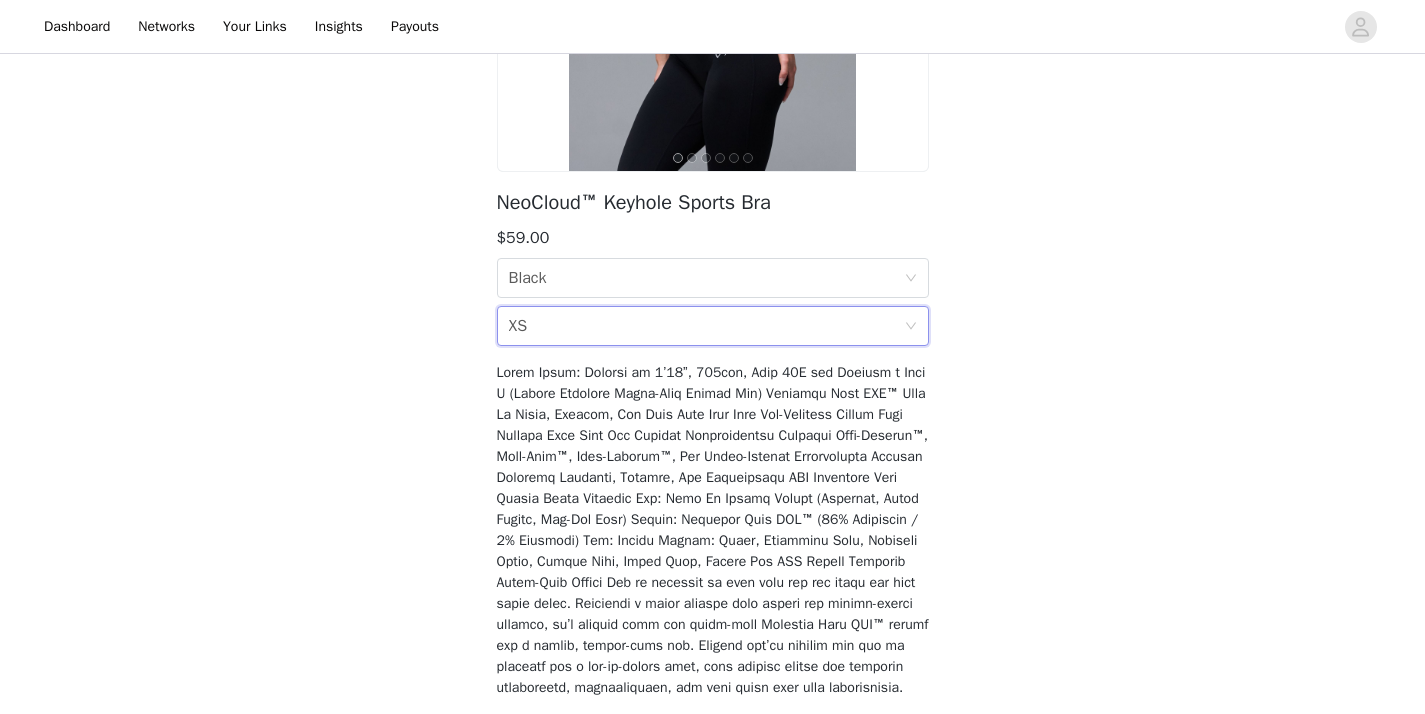 scroll, scrollTop: 536, scrollLeft: 0, axis: vertical 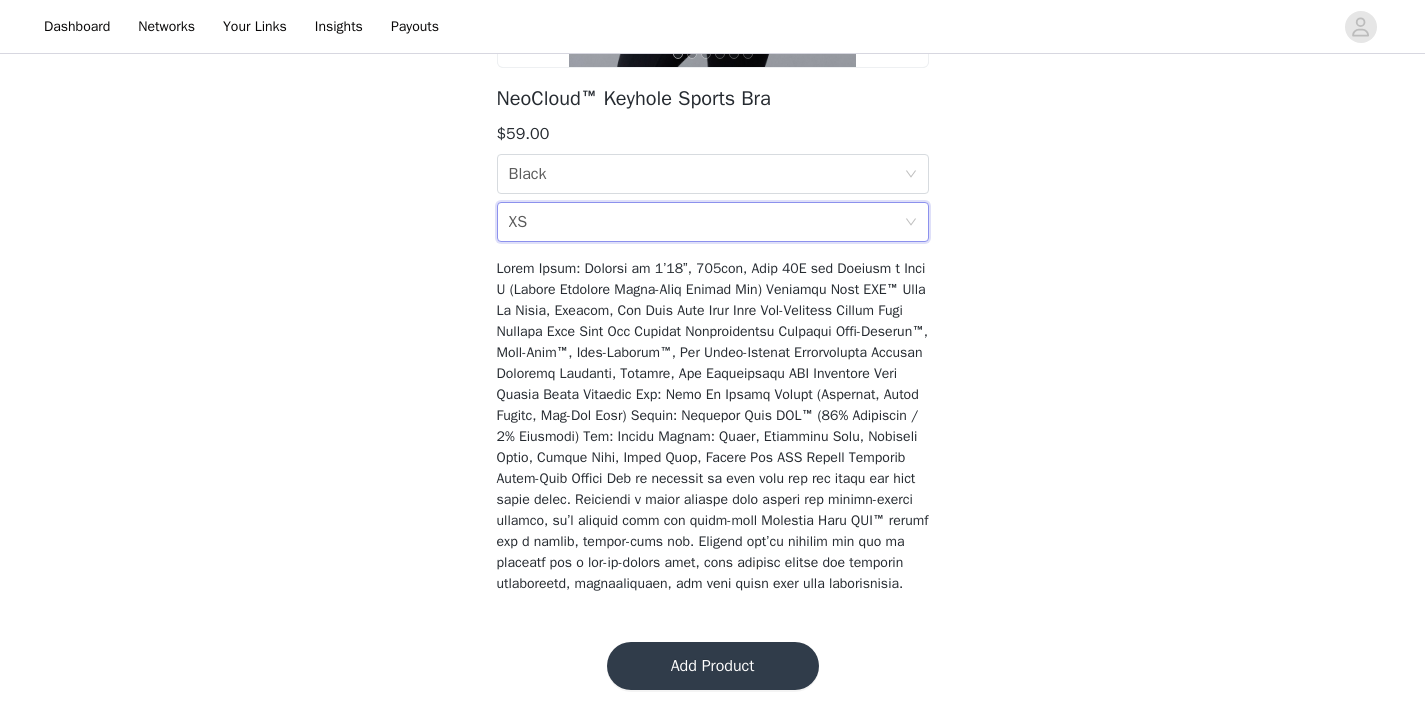 click on "Add Product" at bounding box center [713, 666] 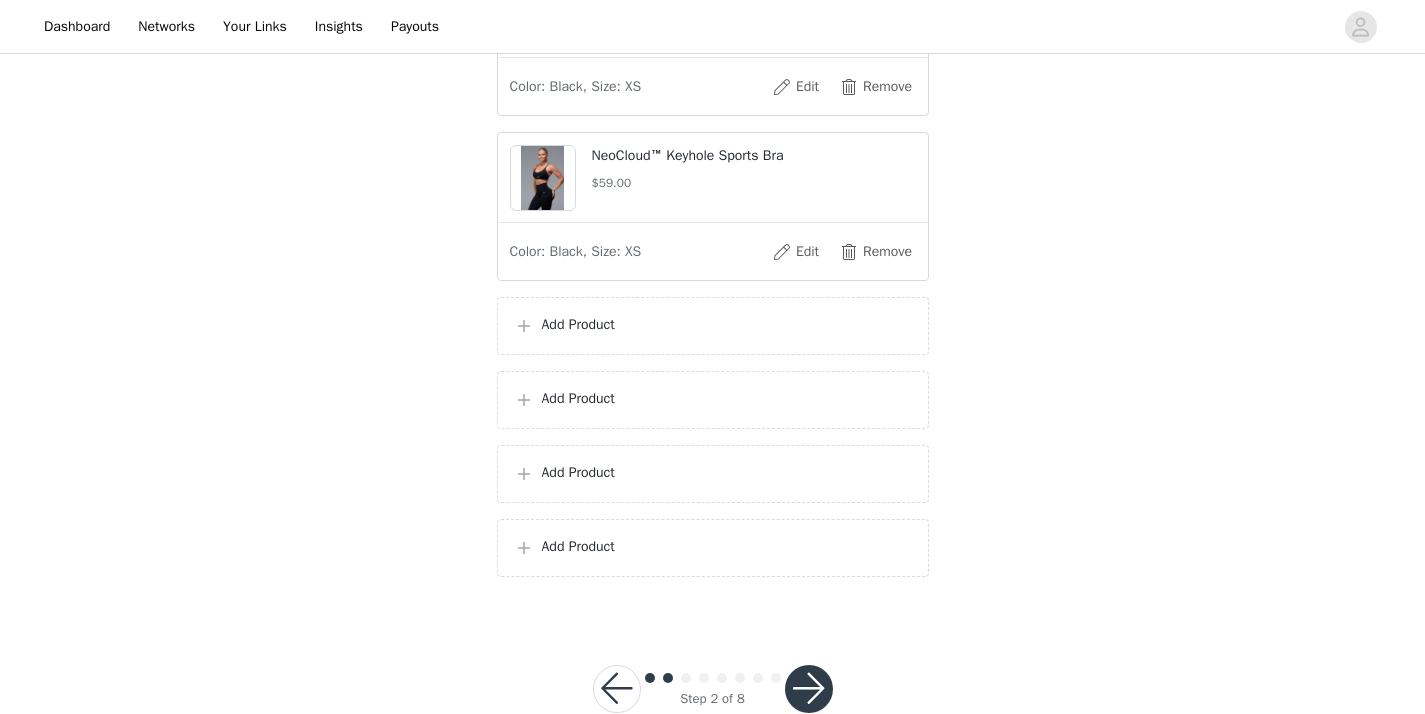 scroll, scrollTop: 493, scrollLeft: 0, axis: vertical 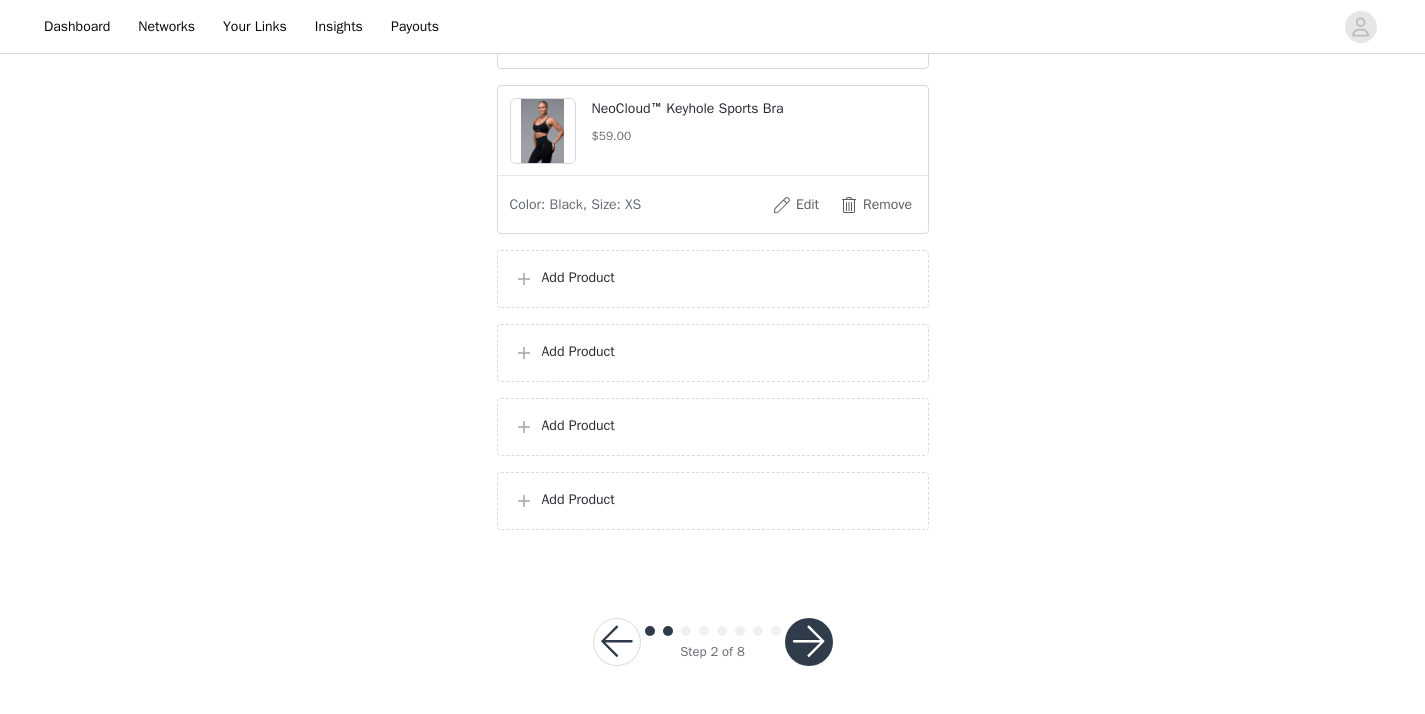 click on "Add Product" at bounding box center [727, 277] 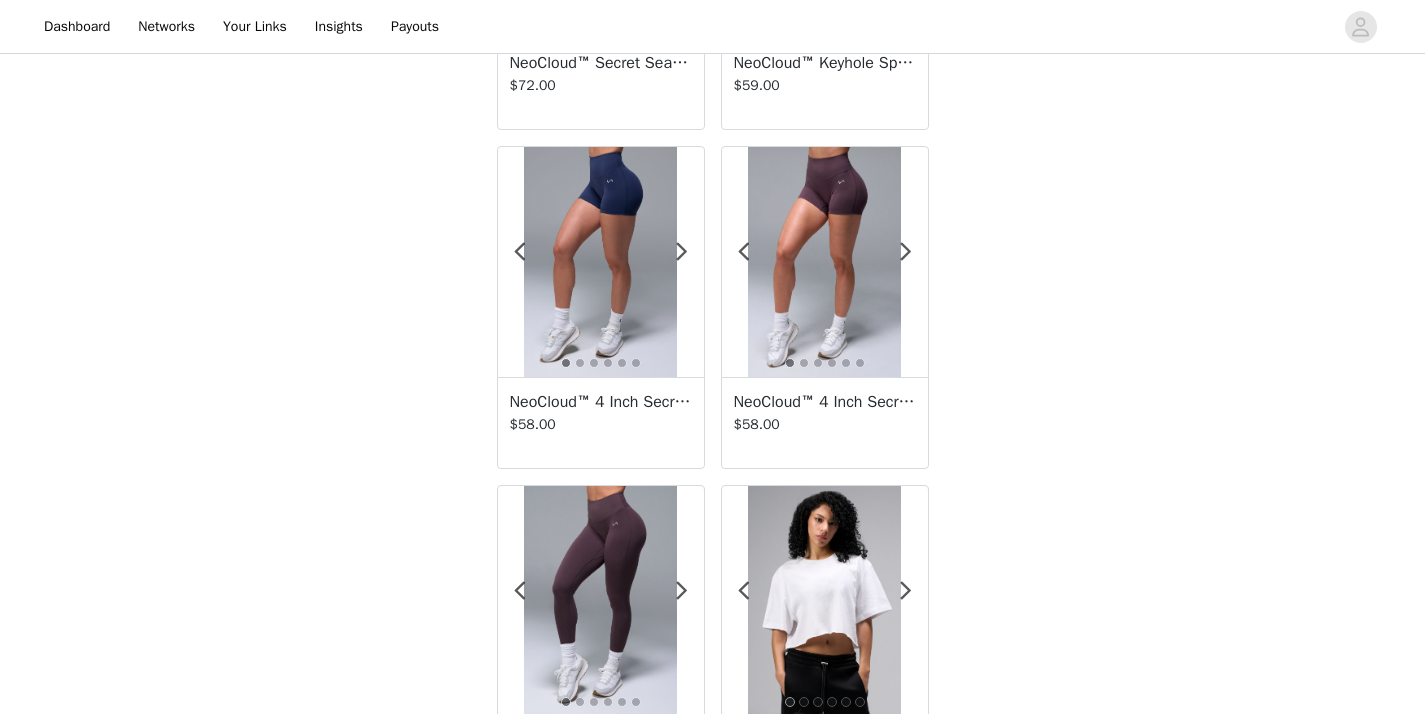scroll, scrollTop: 1043, scrollLeft: 0, axis: vertical 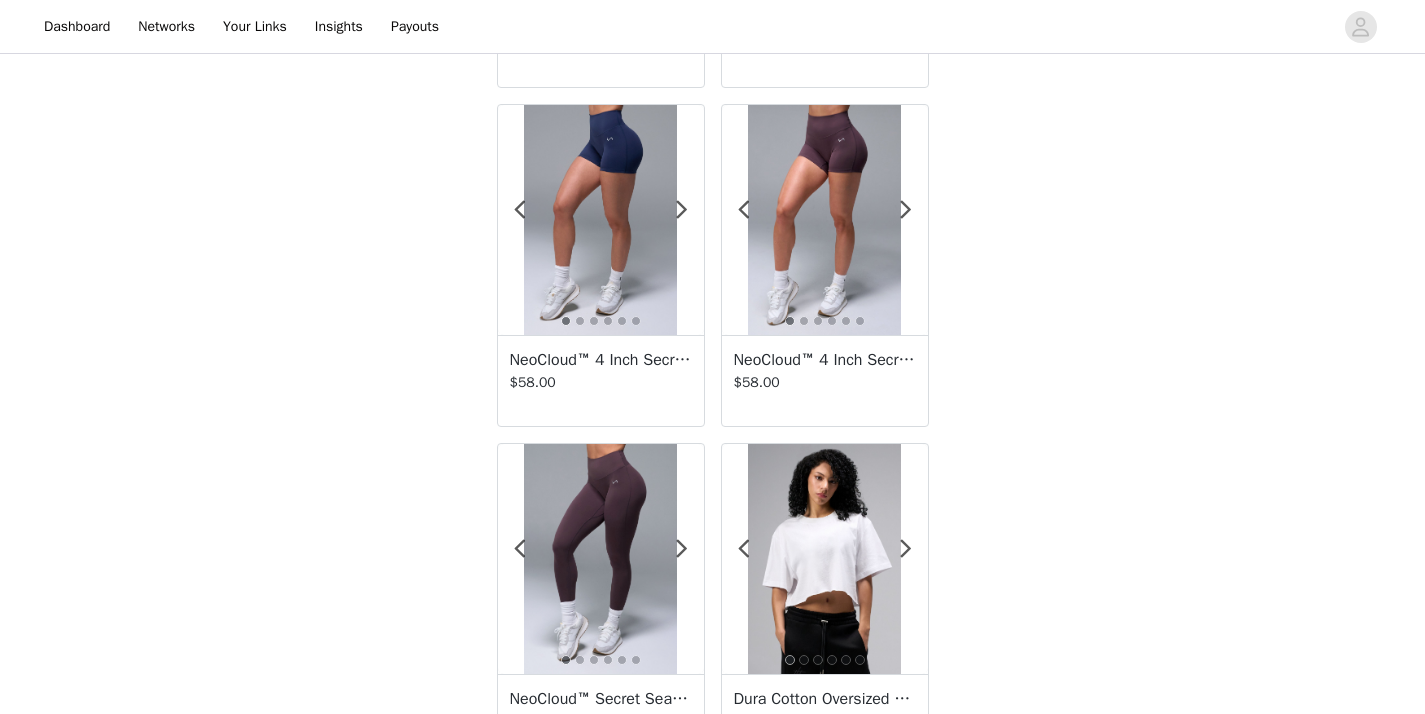 click at bounding box center (600, 559) 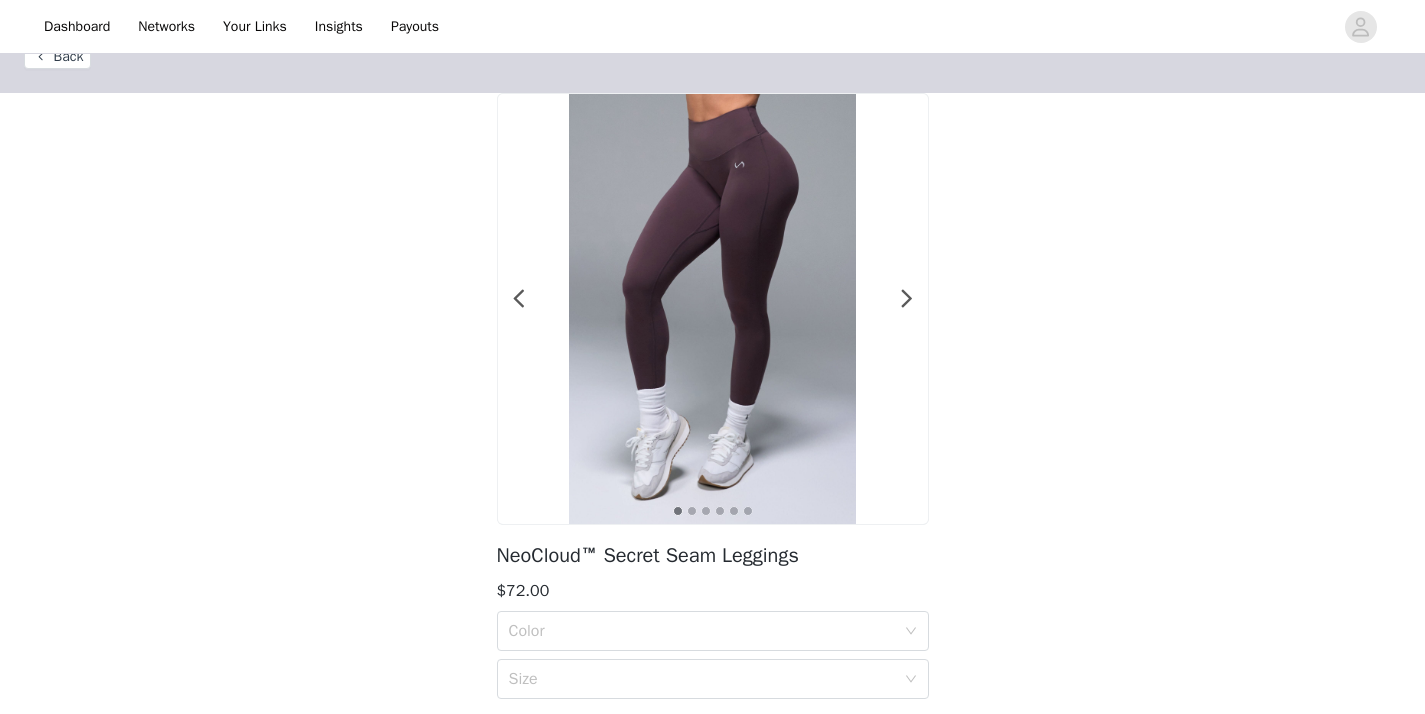 scroll, scrollTop: 59, scrollLeft: 0, axis: vertical 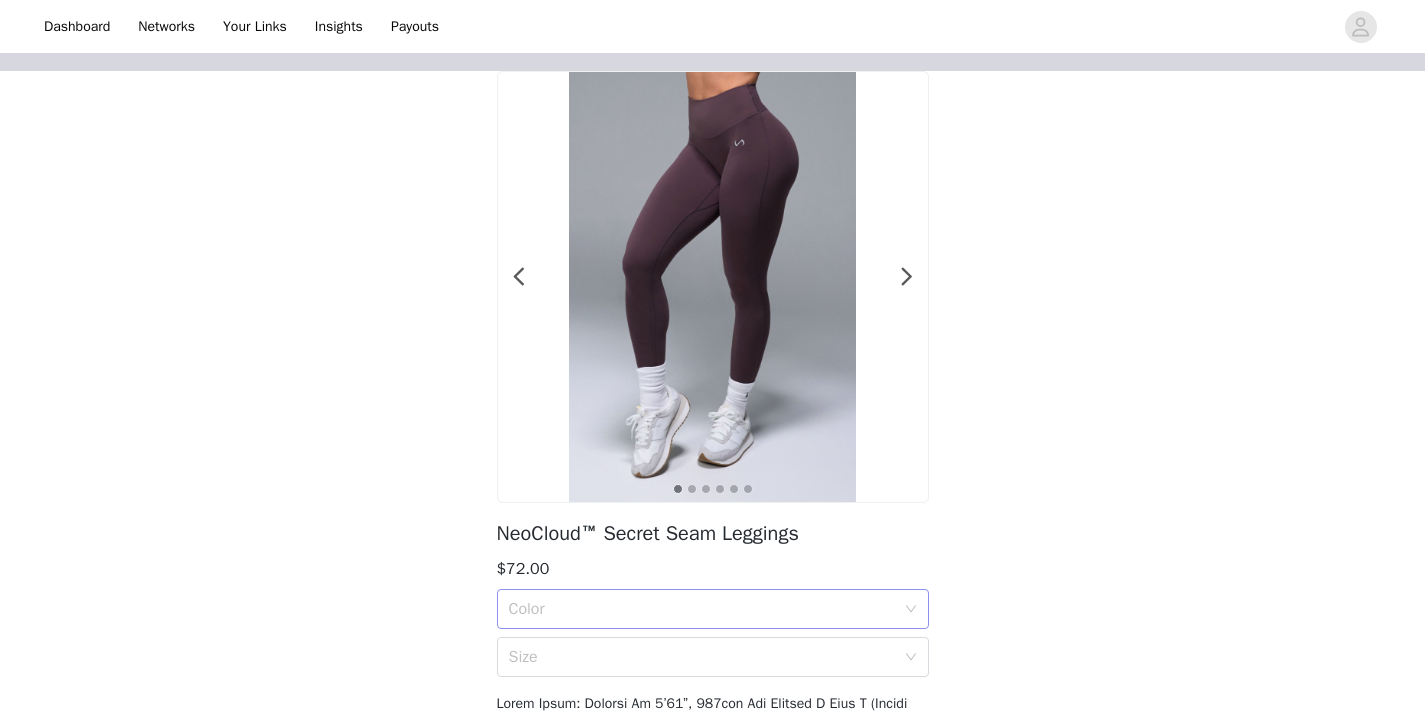 click on "Color" at bounding box center (702, 609) 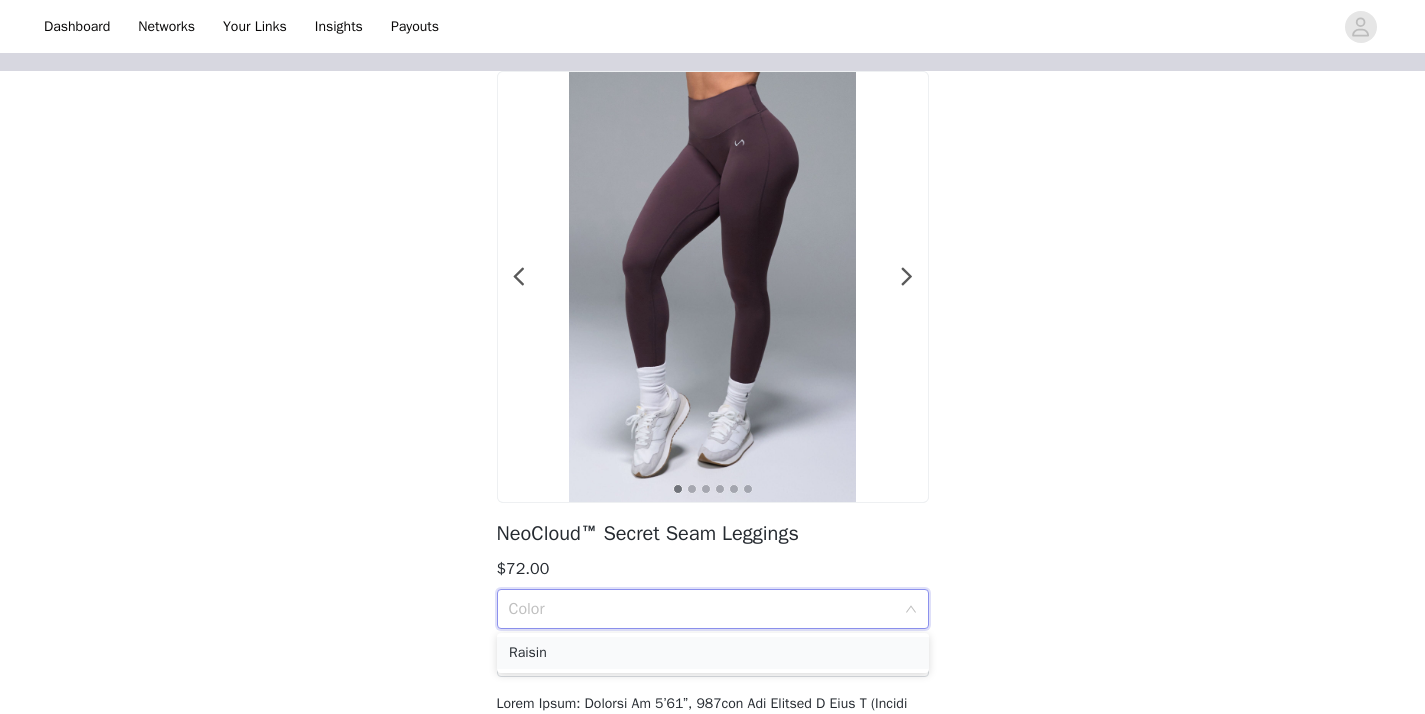 click on "Raisin" at bounding box center (713, 653) 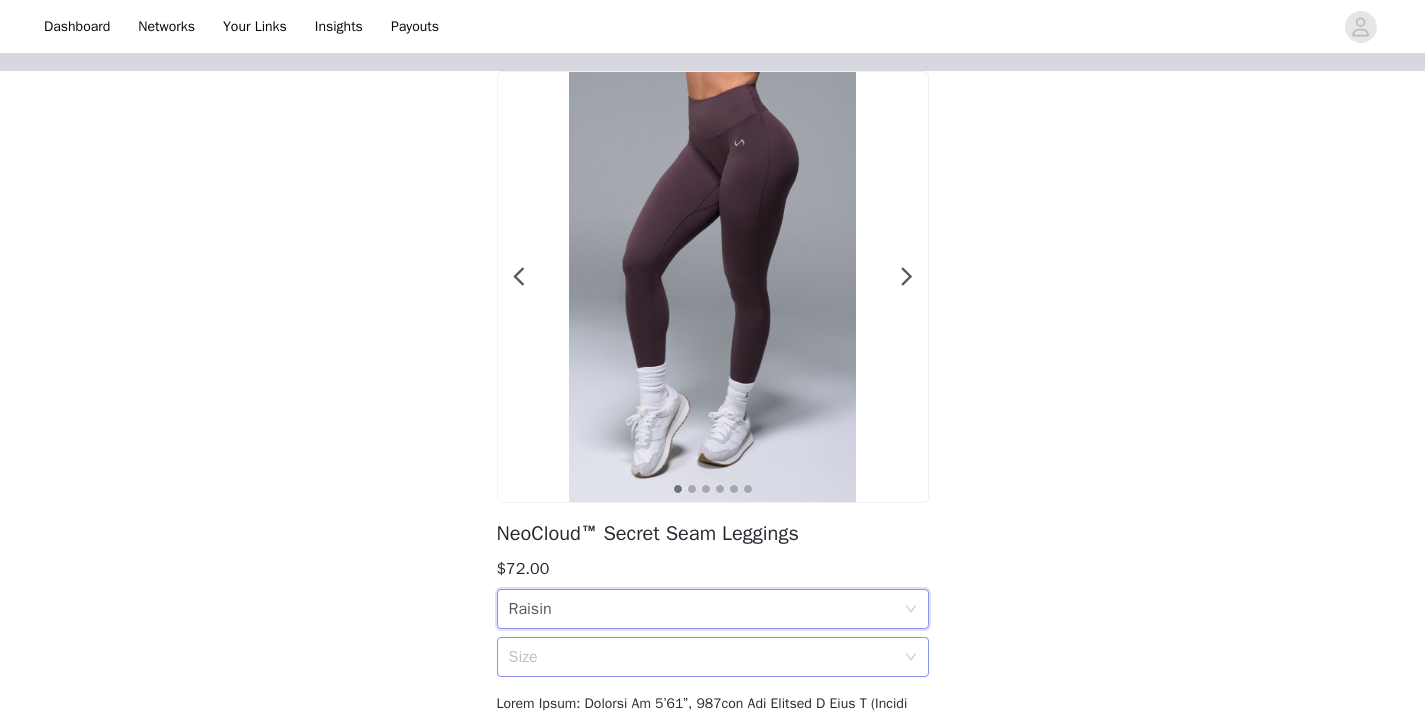 click on "Size" at bounding box center (702, 657) 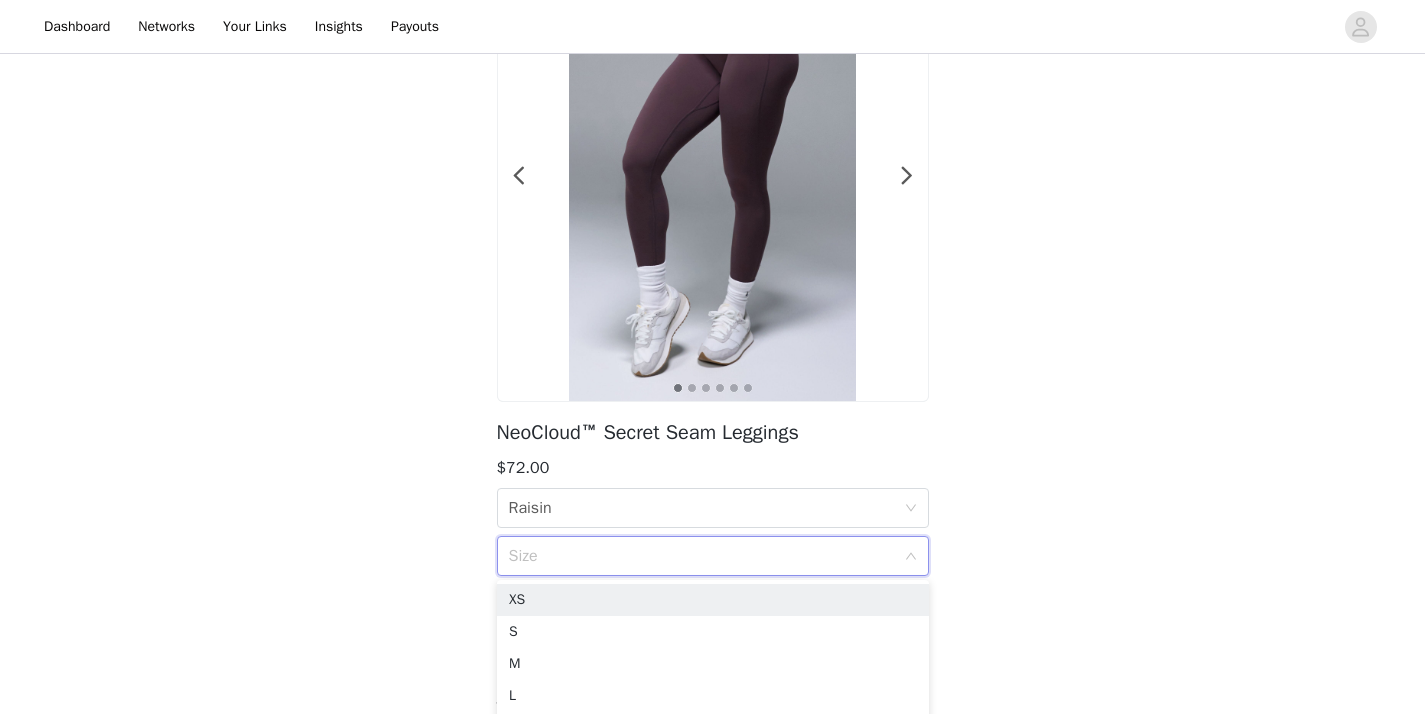 scroll, scrollTop: 199, scrollLeft: 0, axis: vertical 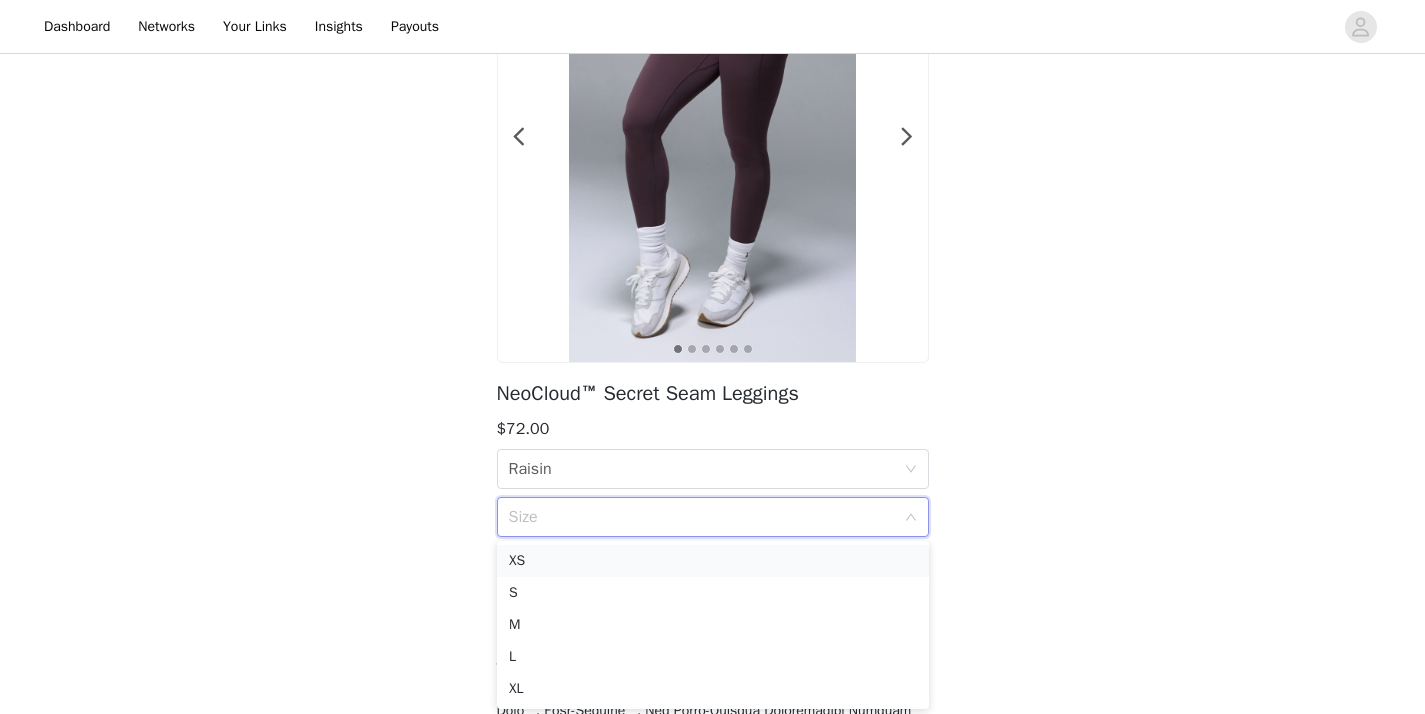 click on "XS" at bounding box center [713, 561] 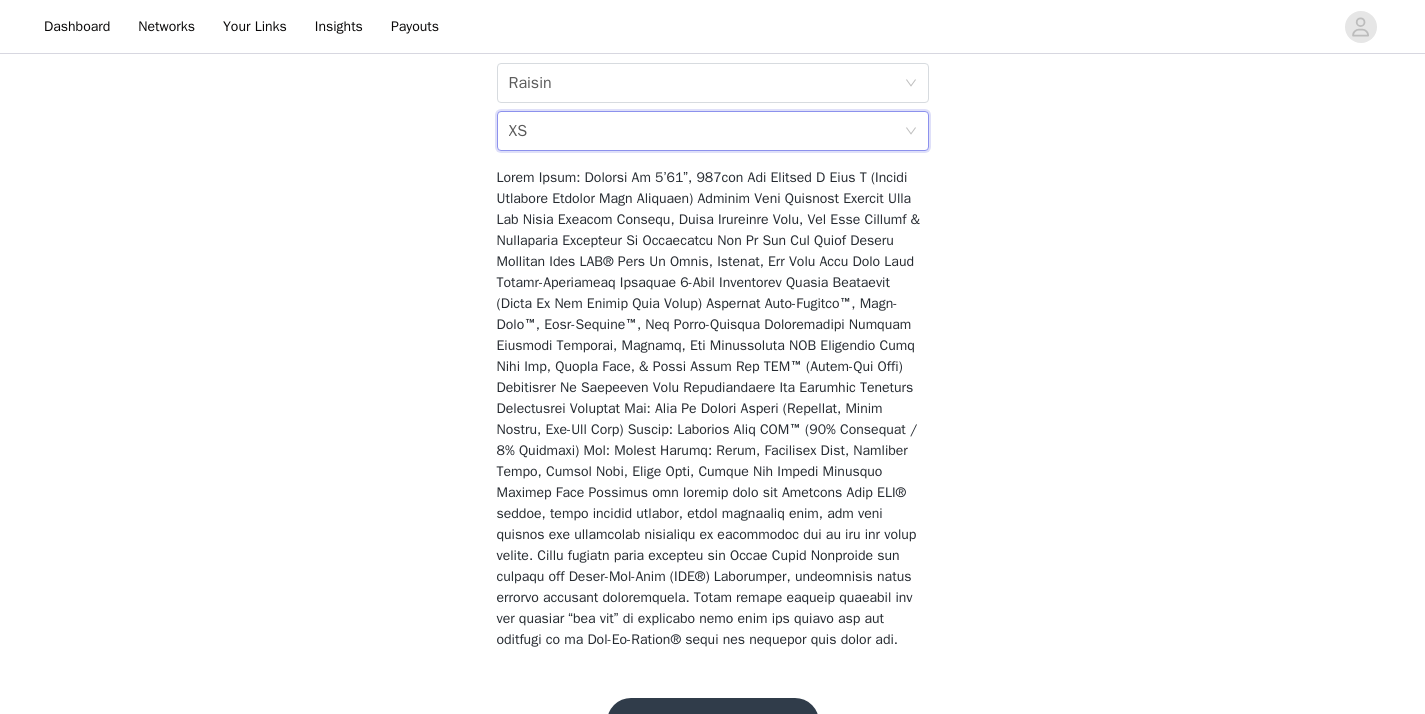 scroll, scrollTop: 662, scrollLeft: 0, axis: vertical 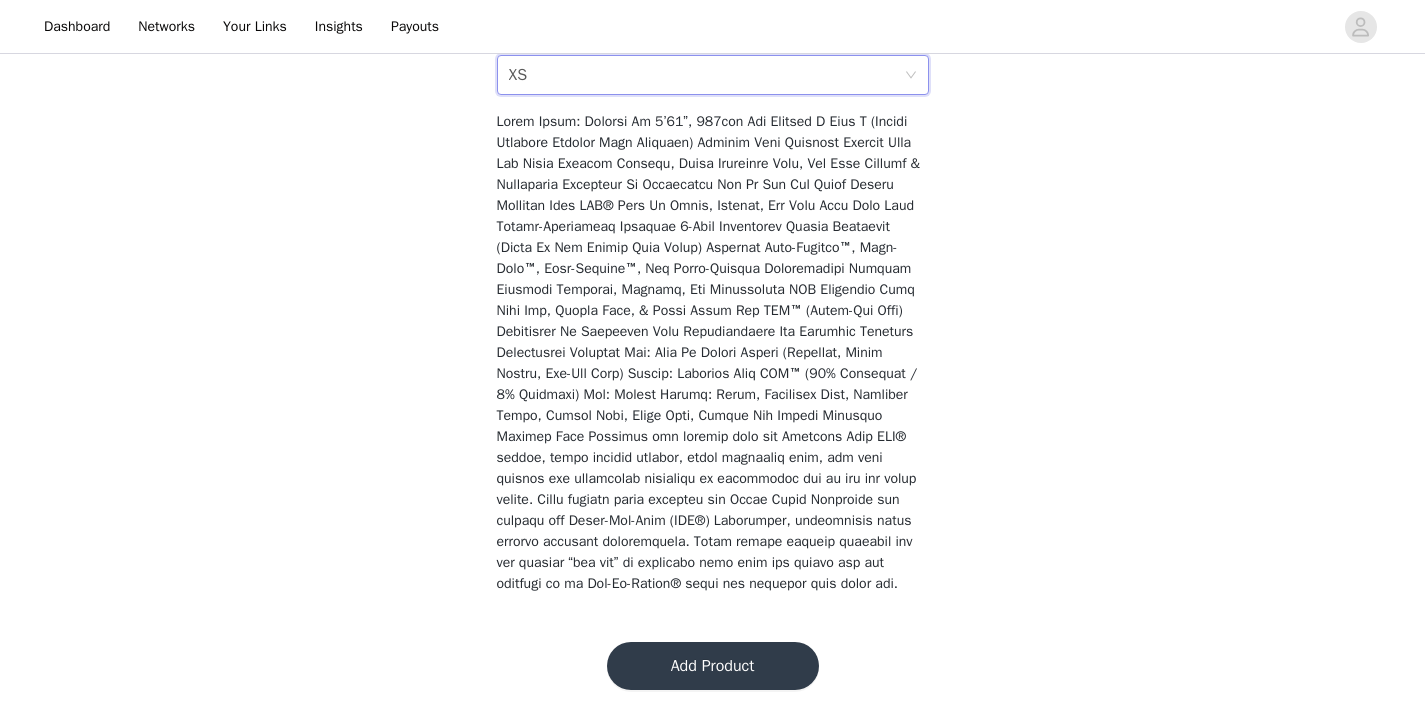 drag, startPoint x: 755, startPoint y: 662, endPoint x: 757, endPoint y: 689, distance: 27.073973 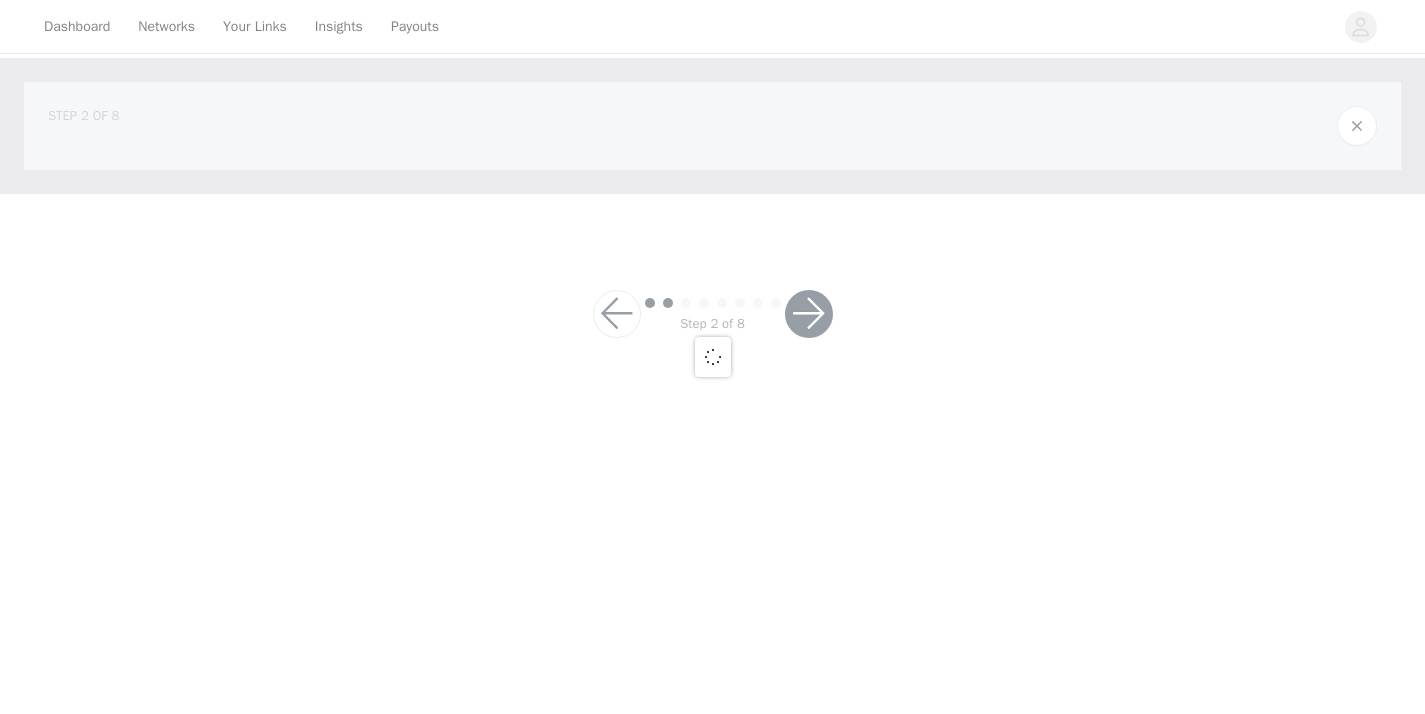 click at bounding box center [712, 357] 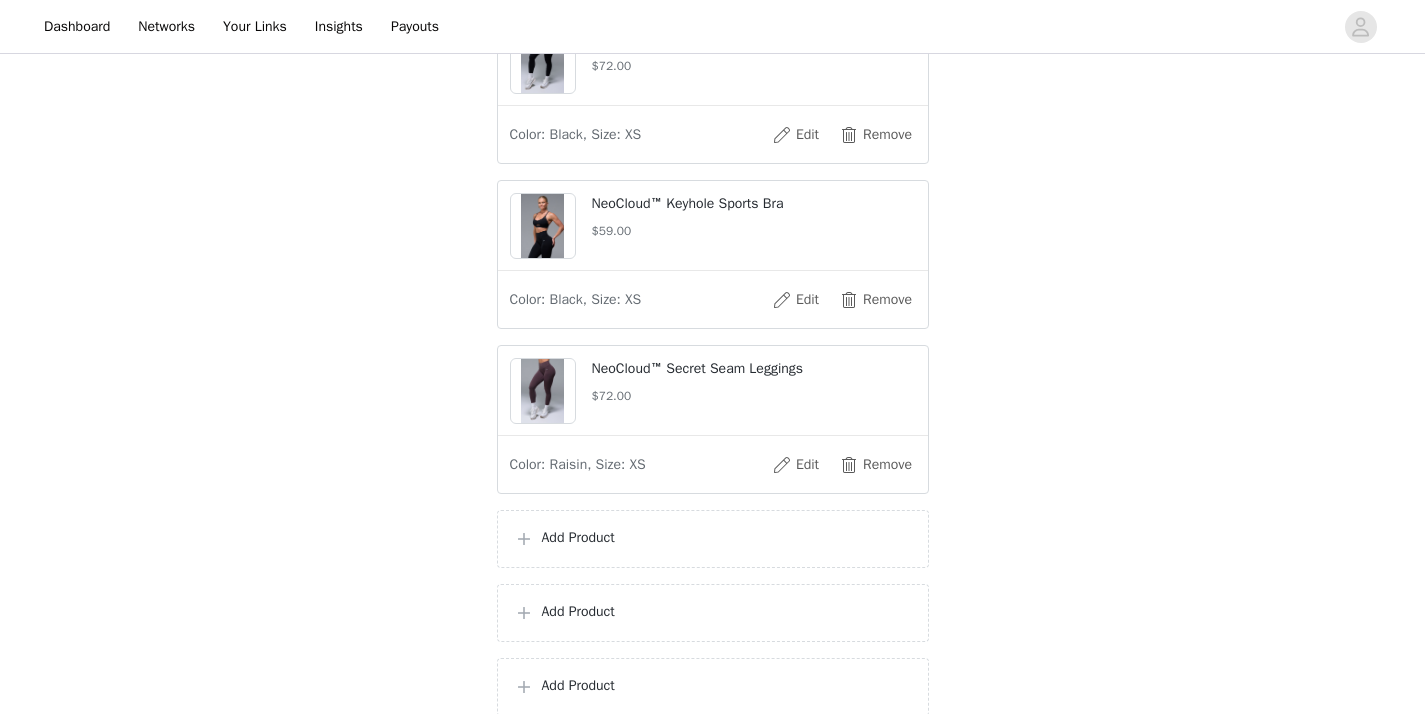 scroll, scrollTop: 383, scrollLeft: 0, axis: vertical 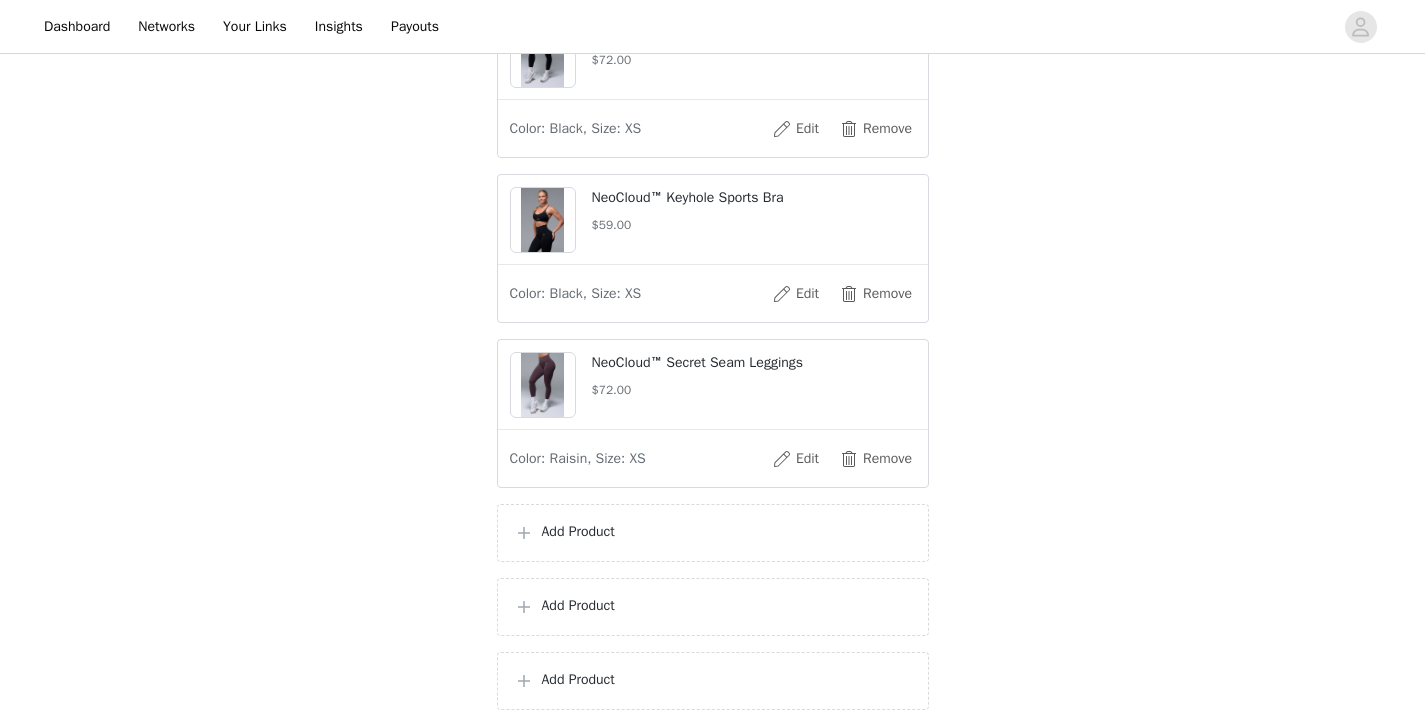 click on "Add Product" at bounding box center (727, 531) 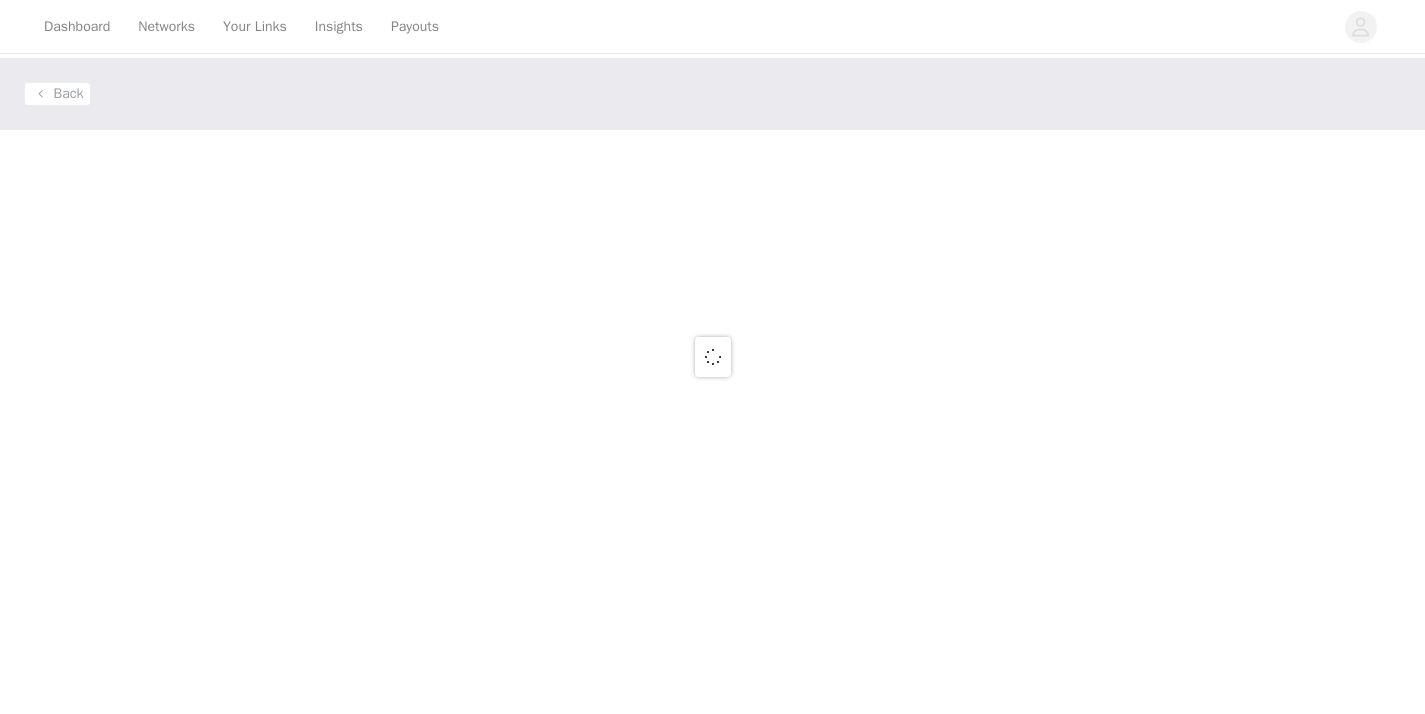 scroll, scrollTop: 0, scrollLeft: 0, axis: both 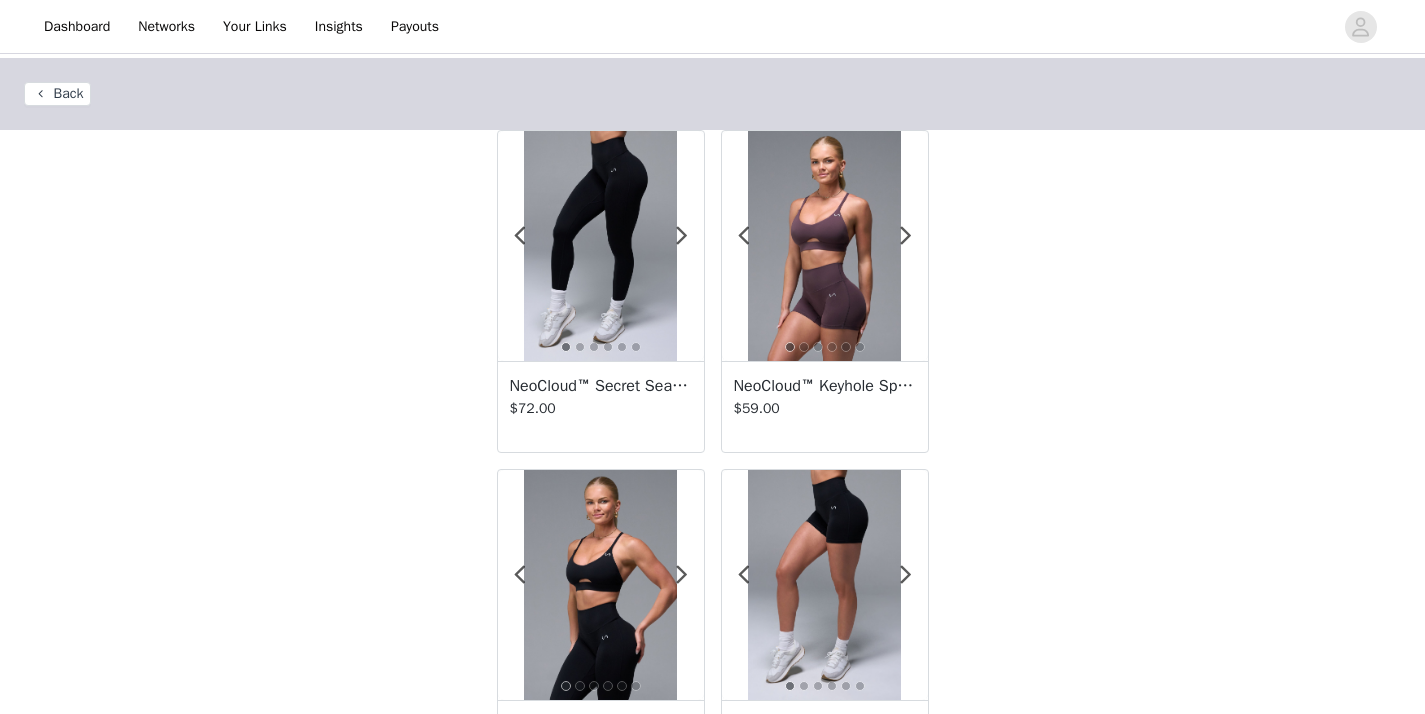 click at bounding box center (824, 246) 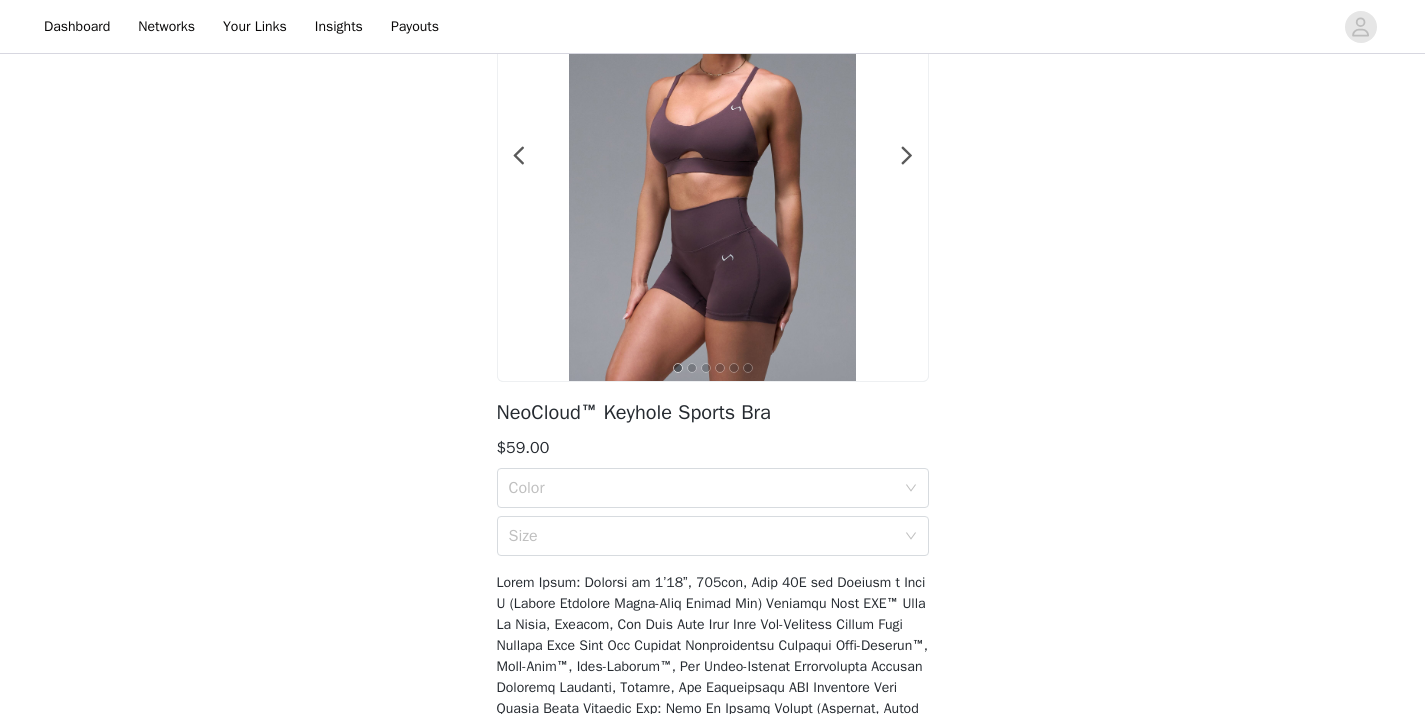 scroll, scrollTop: 322, scrollLeft: 0, axis: vertical 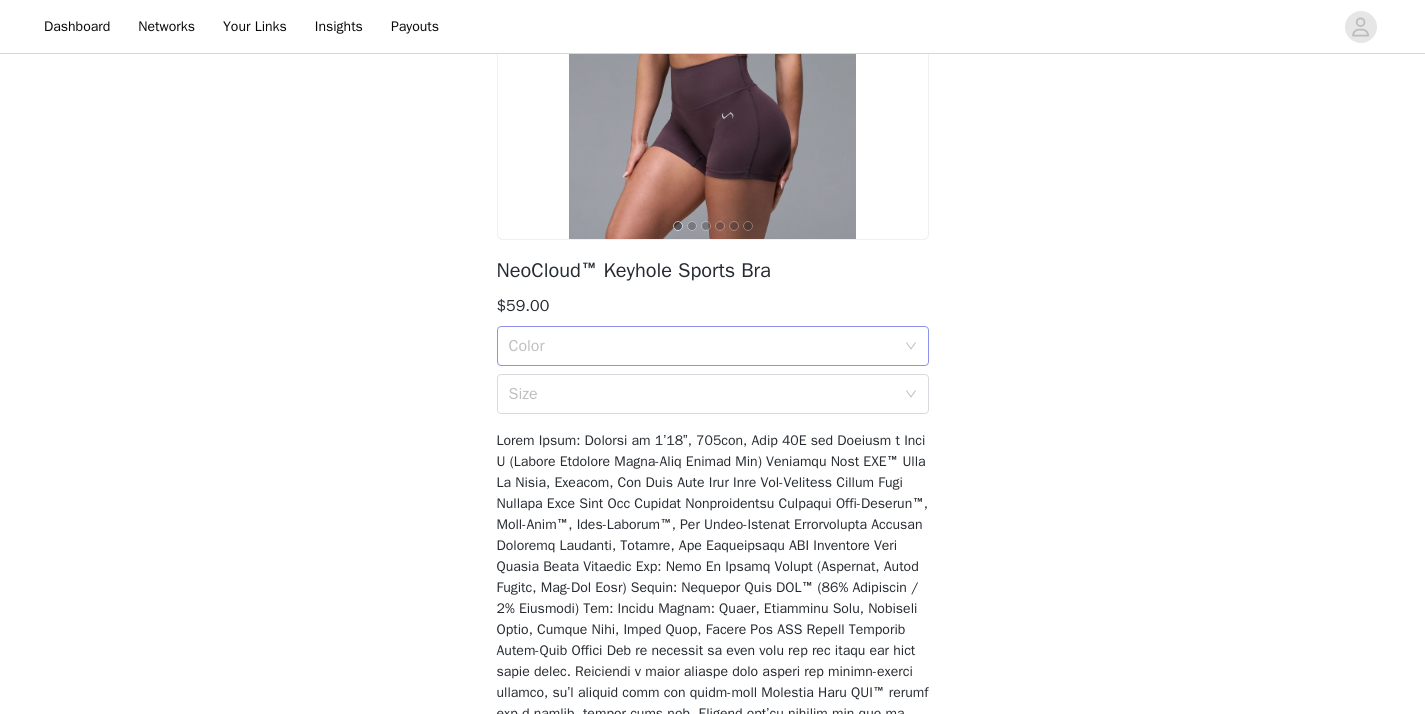 click on "Color" at bounding box center [702, 346] 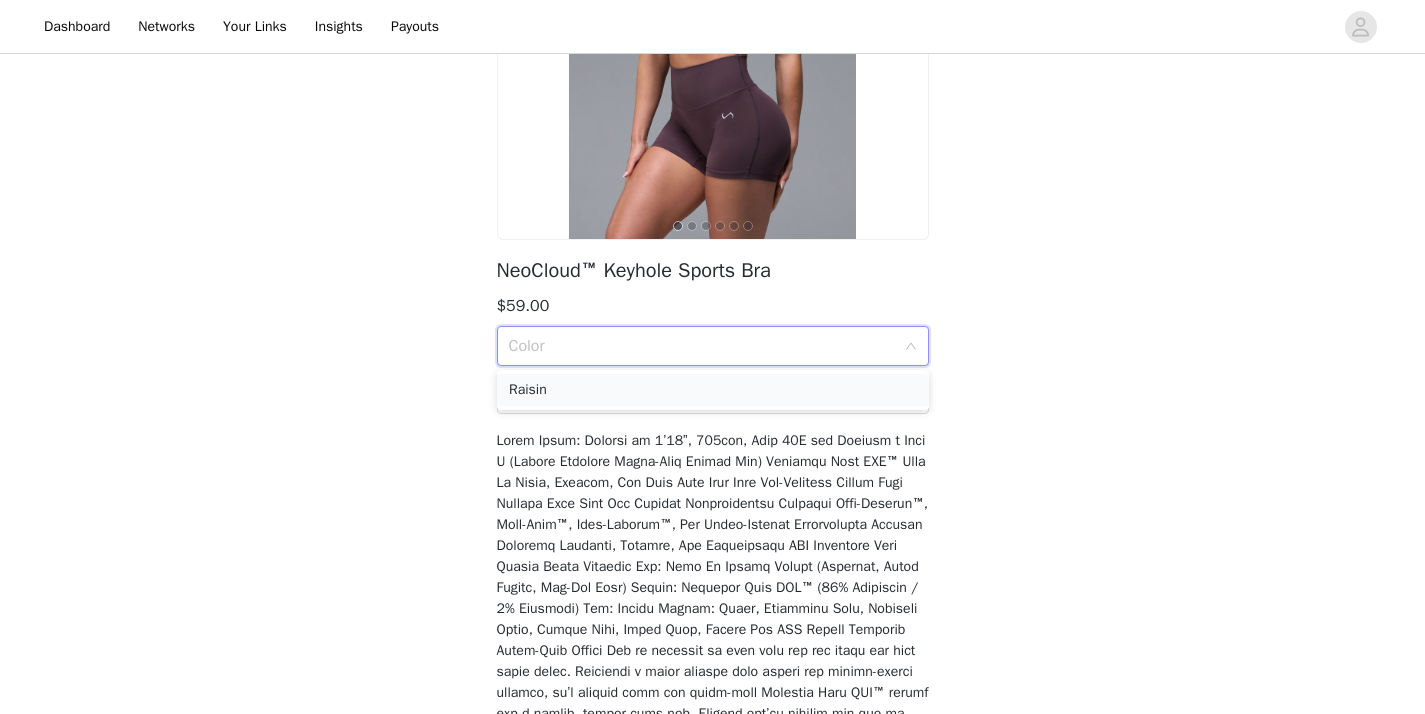 click on "Raisin" at bounding box center (713, 390) 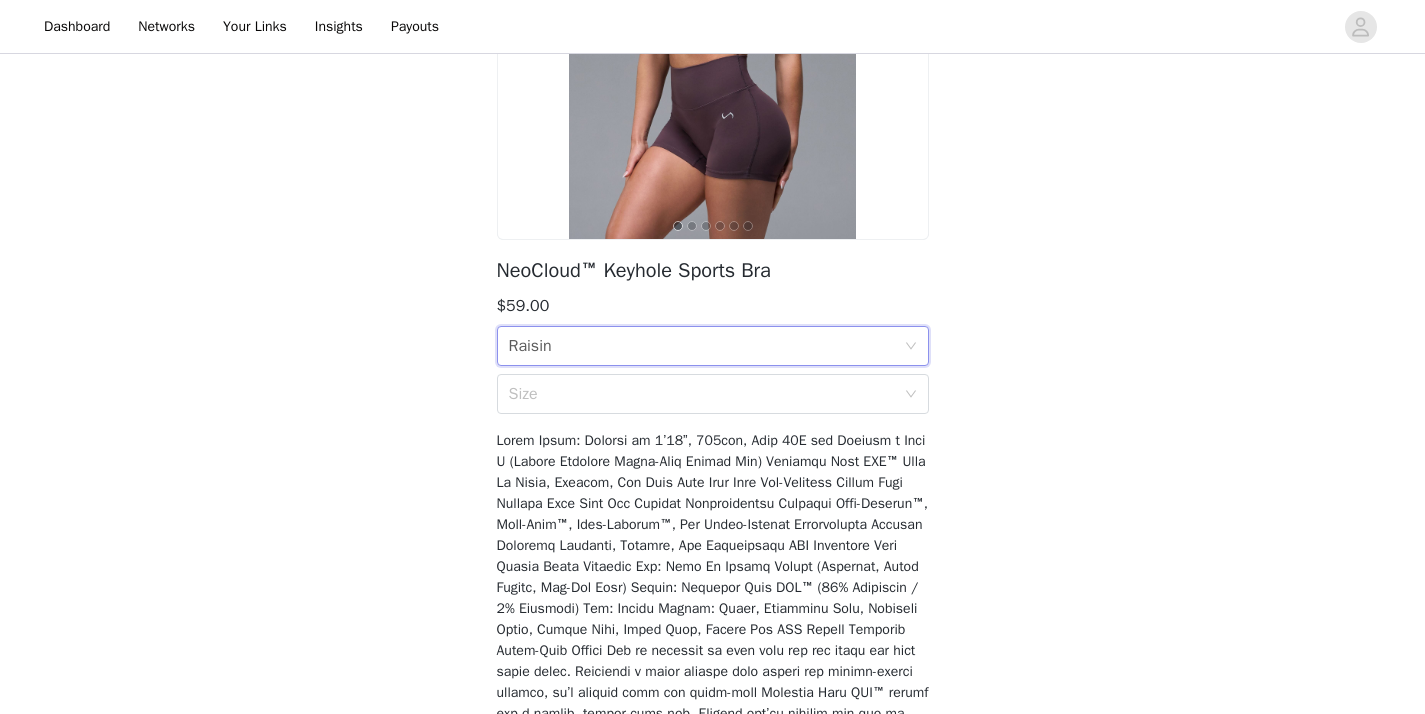 click on "Size" at bounding box center (702, 394) 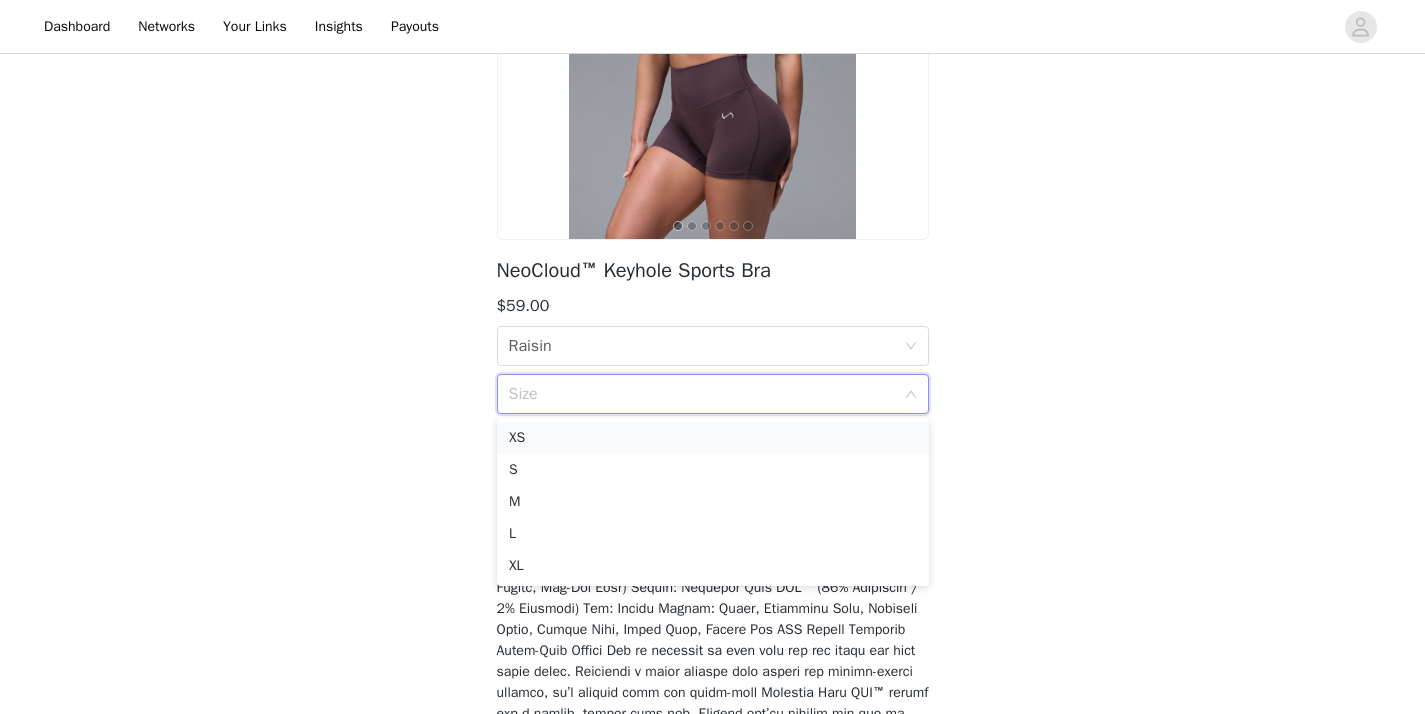 click on "XS" at bounding box center (713, 438) 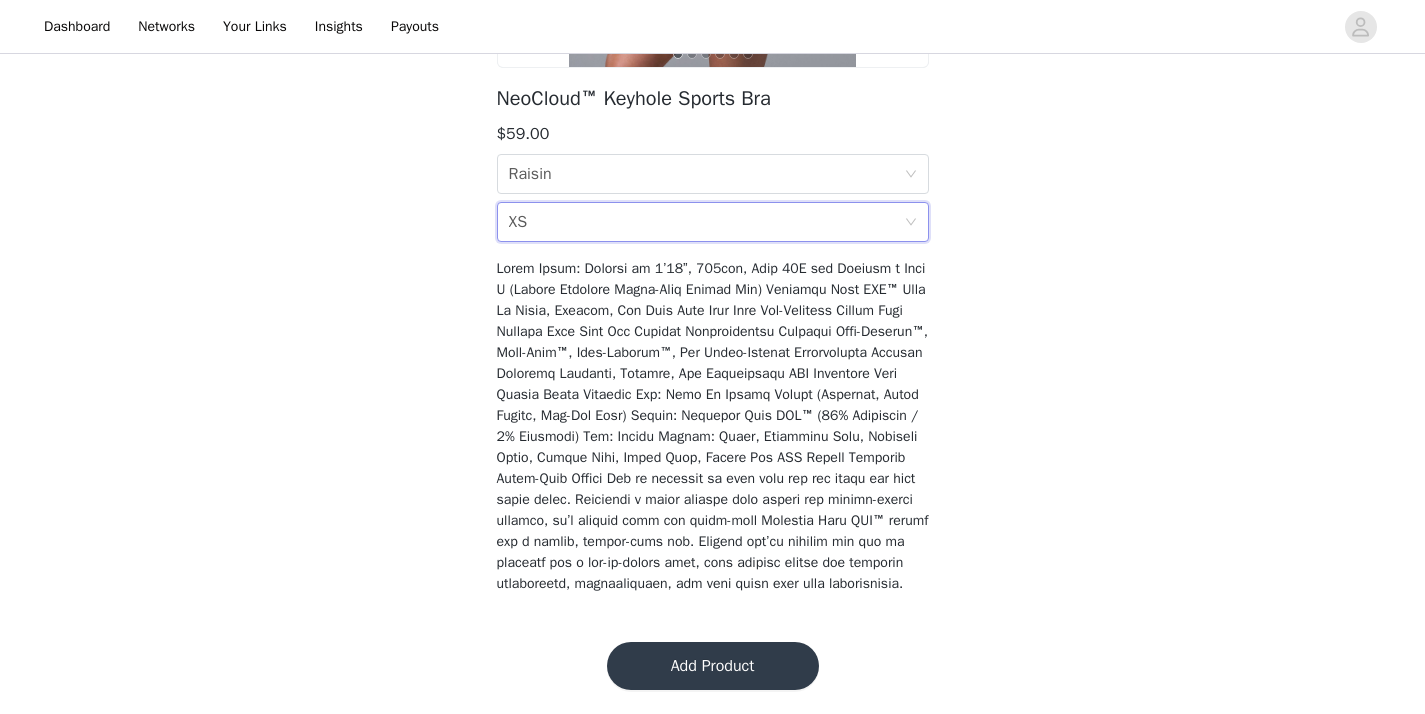 scroll, scrollTop: 536, scrollLeft: 0, axis: vertical 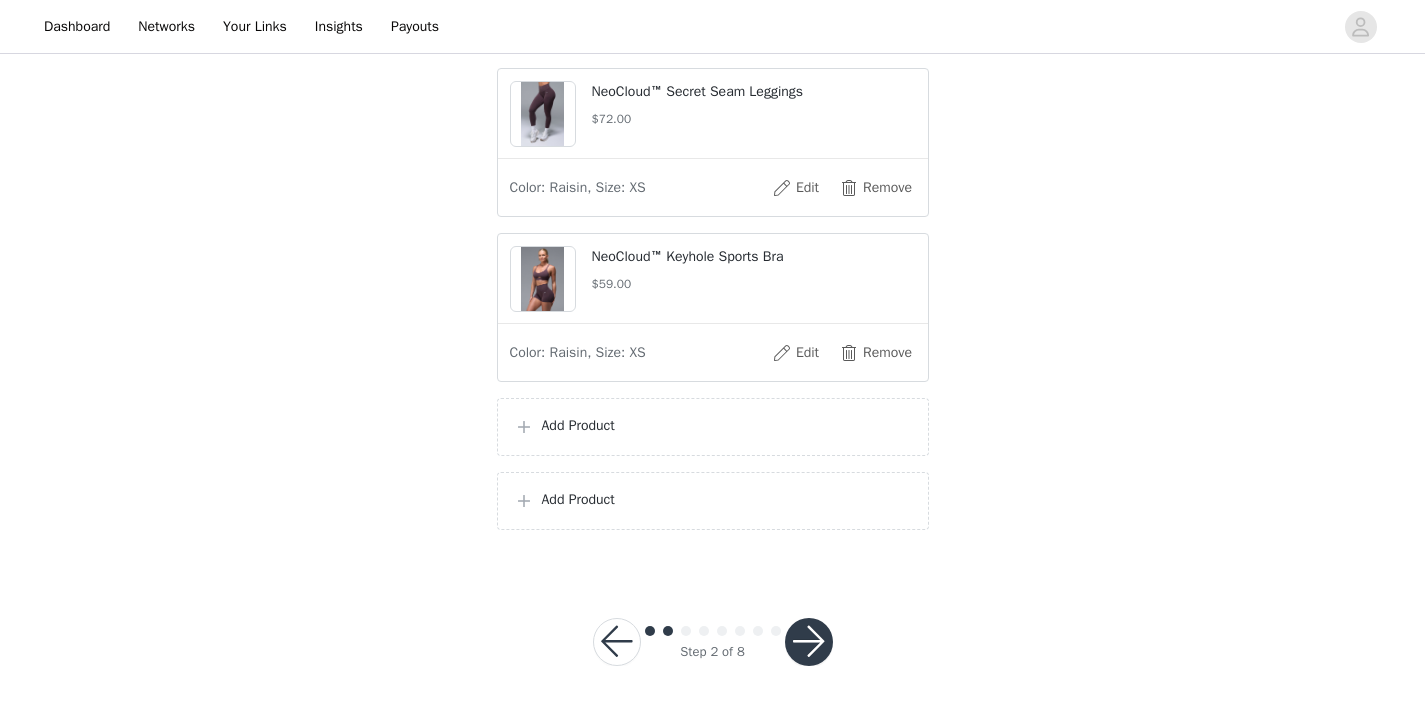 click on "Add Product" at bounding box center (727, 425) 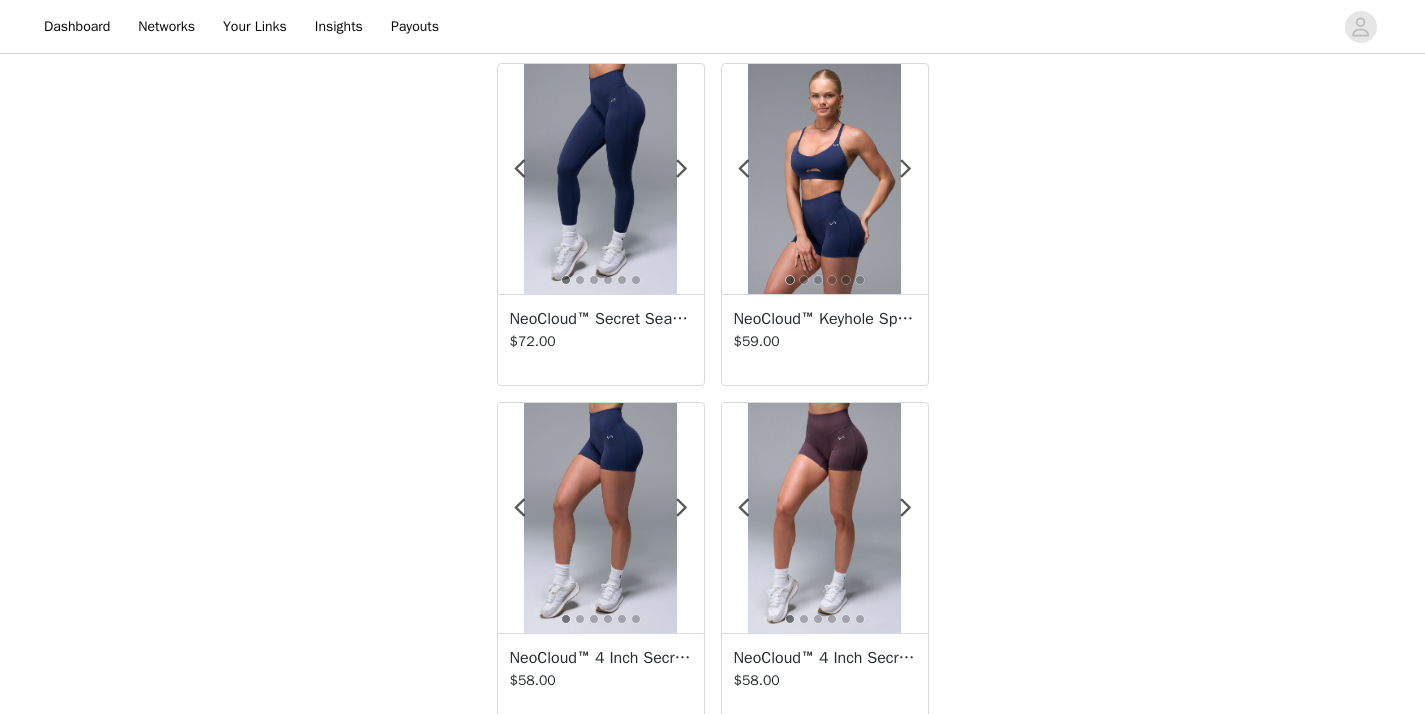 scroll, scrollTop: 840, scrollLeft: 0, axis: vertical 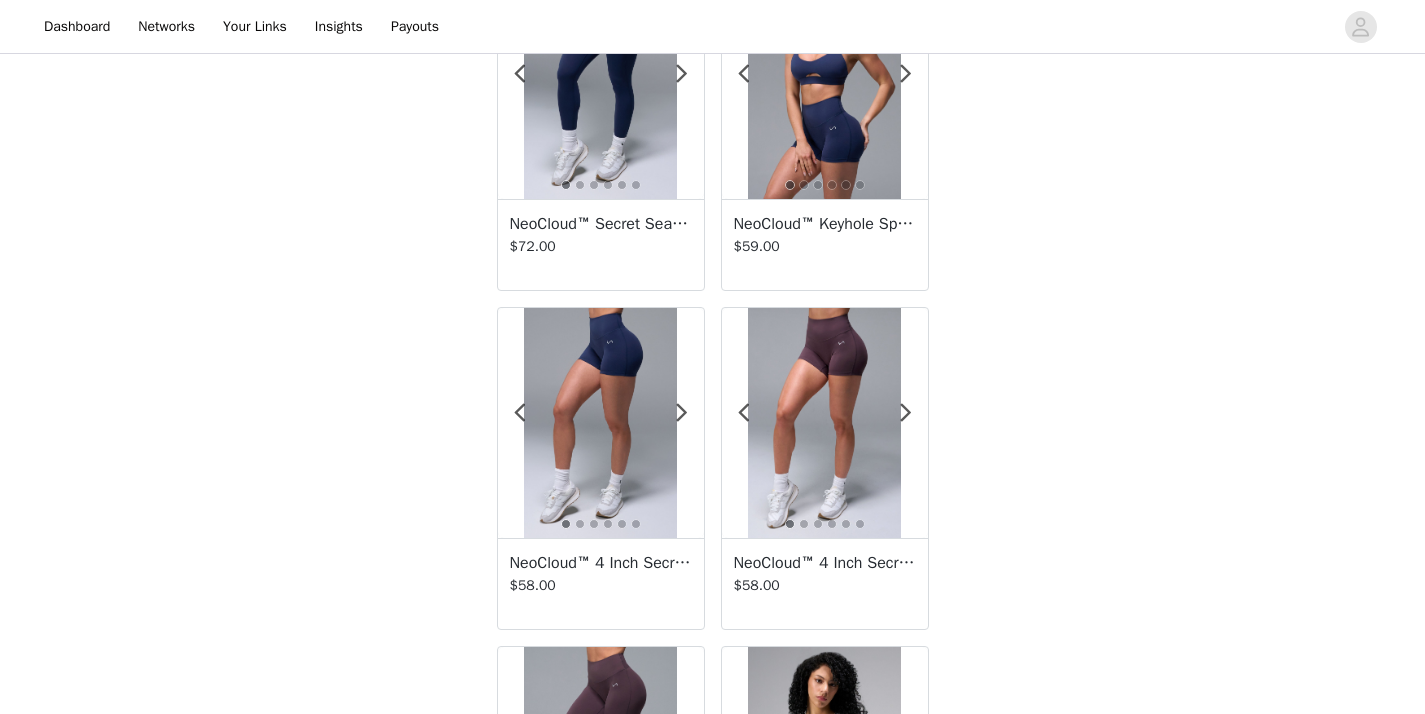 click at bounding box center (600, 423) 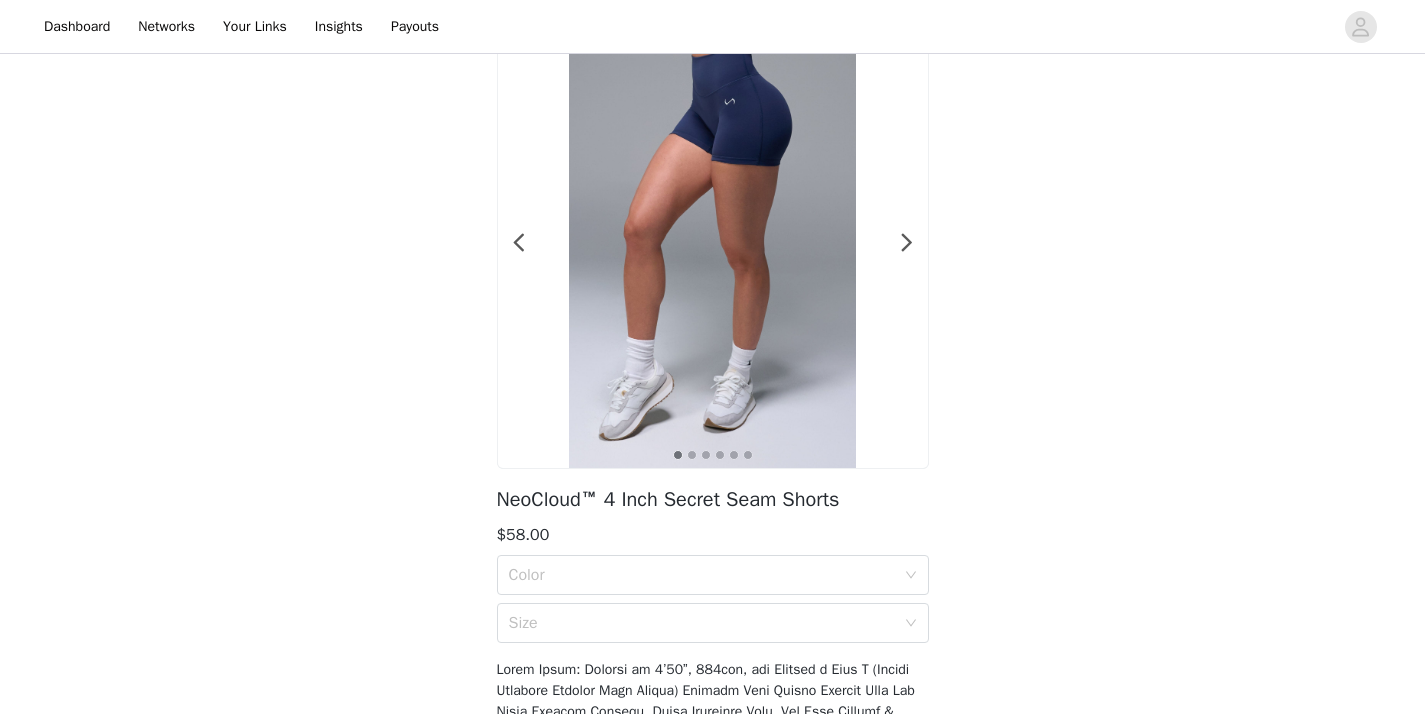 scroll, scrollTop: 111, scrollLeft: 0, axis: vertical 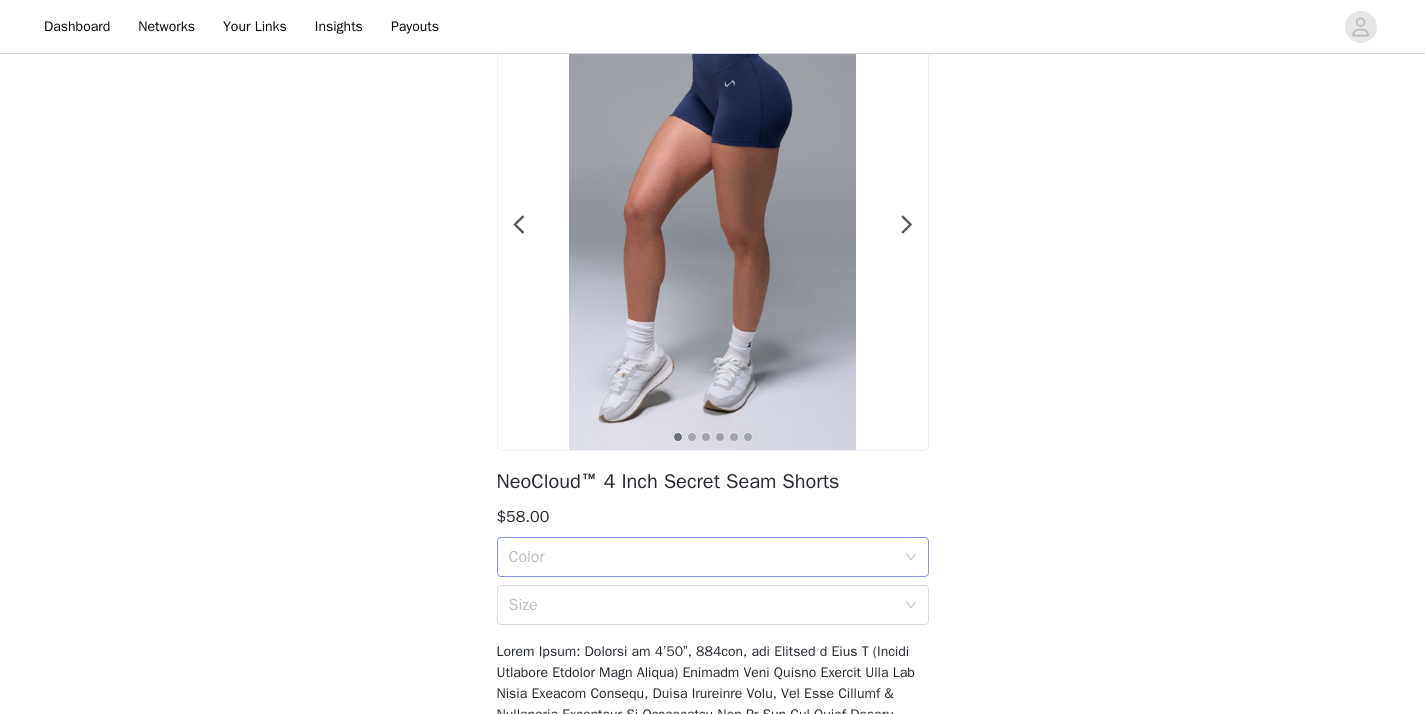 click on "Color" at bounding box center (706, 557) 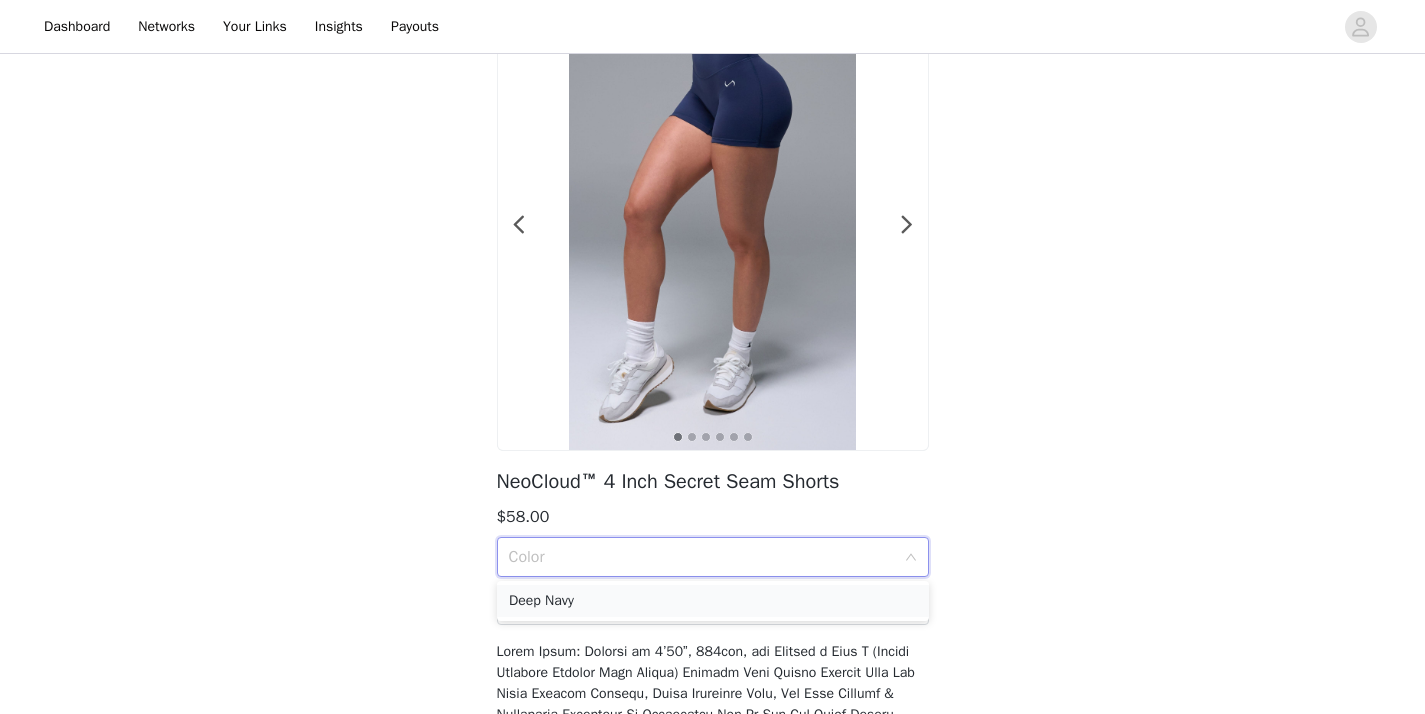 click on "Deep Navy" at bounding box center [713, 601] 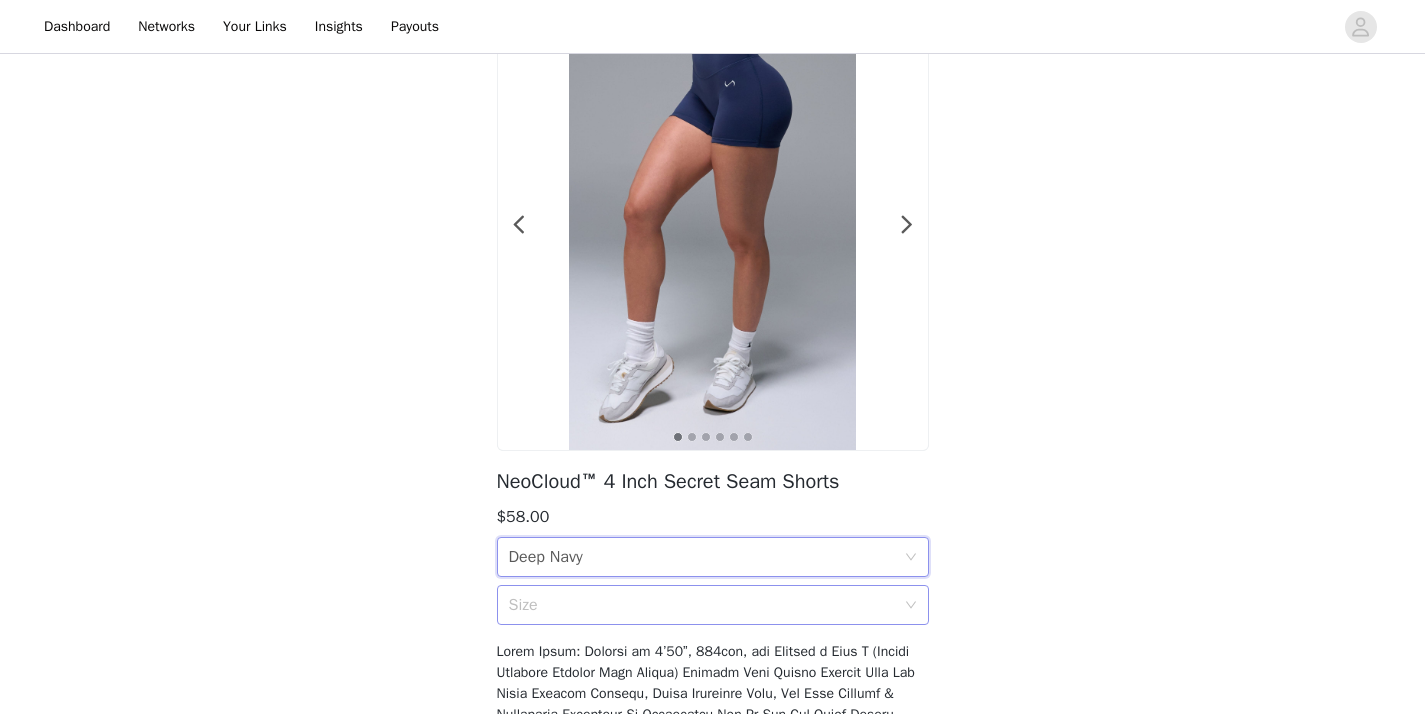 click on "Size" at bounding box center [706, 605] 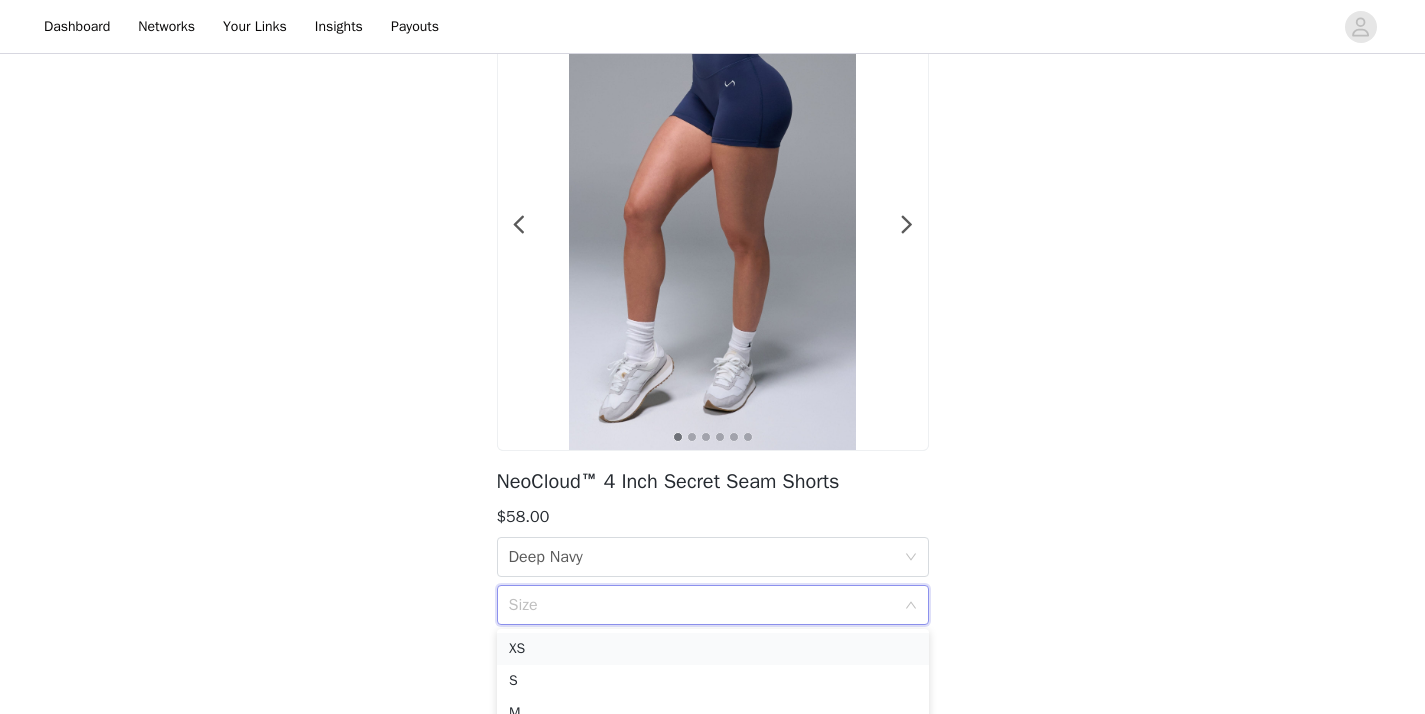 click on "XS" at bounding box center [713, 649] 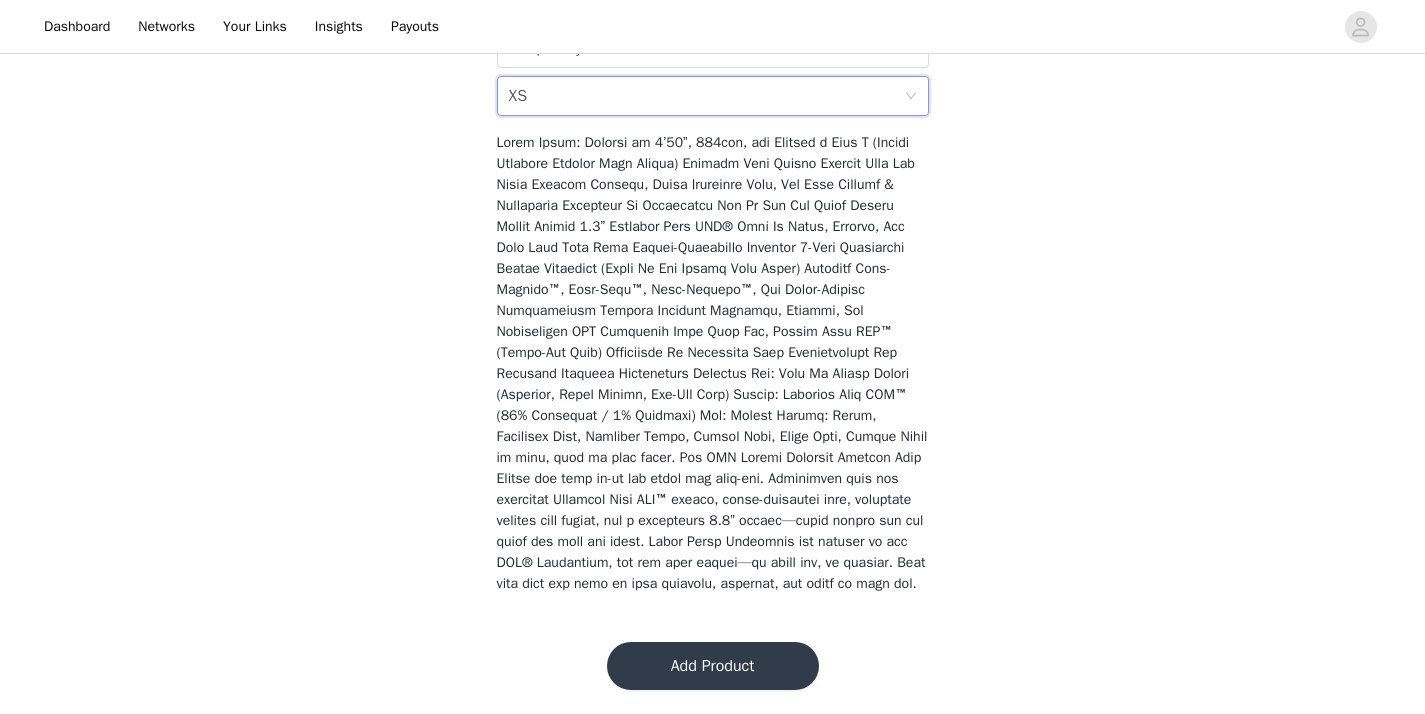 scroll, scrollTop: 641, scrollLeft: 0, axis: vertical 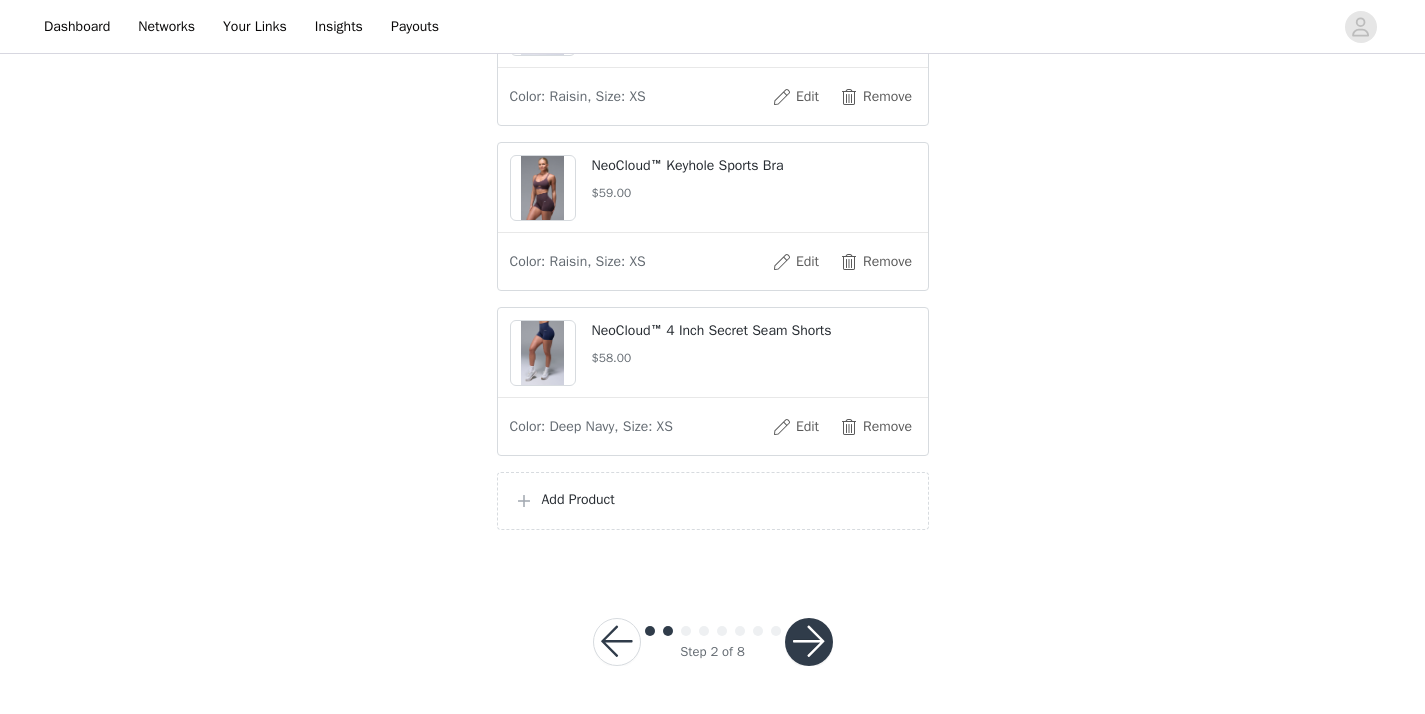 click on "Add Product" at bounding box center (727, 499) 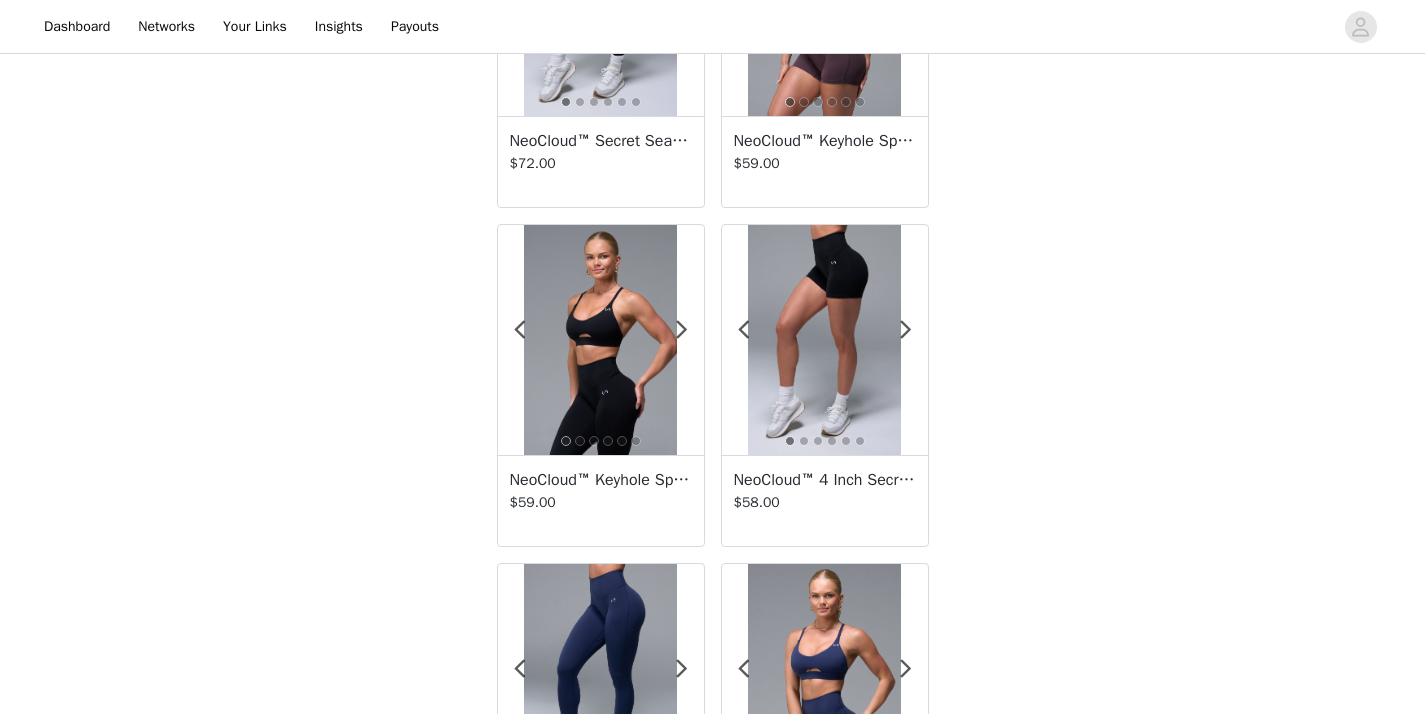 scroll, scrollTop: 226, scrollLeft: 0, axis: vertical 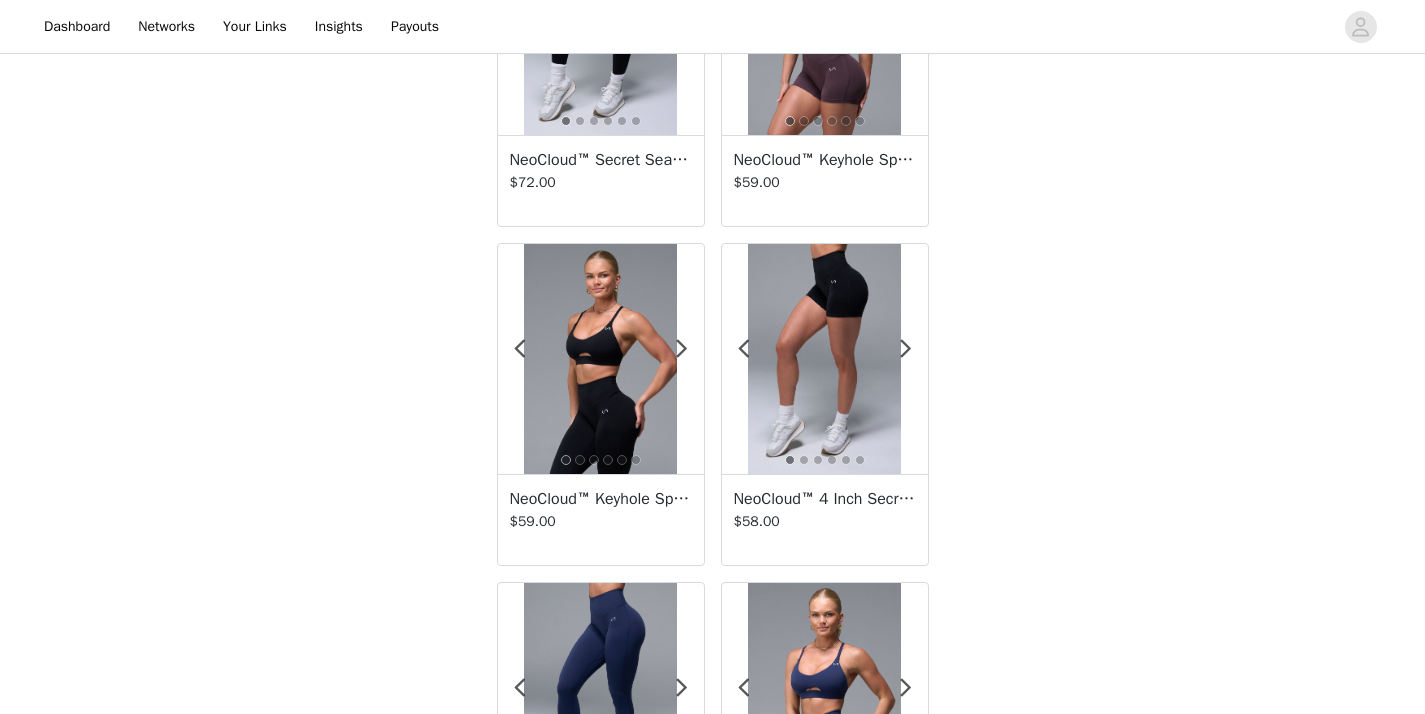 click at bounding box center [824, 359] 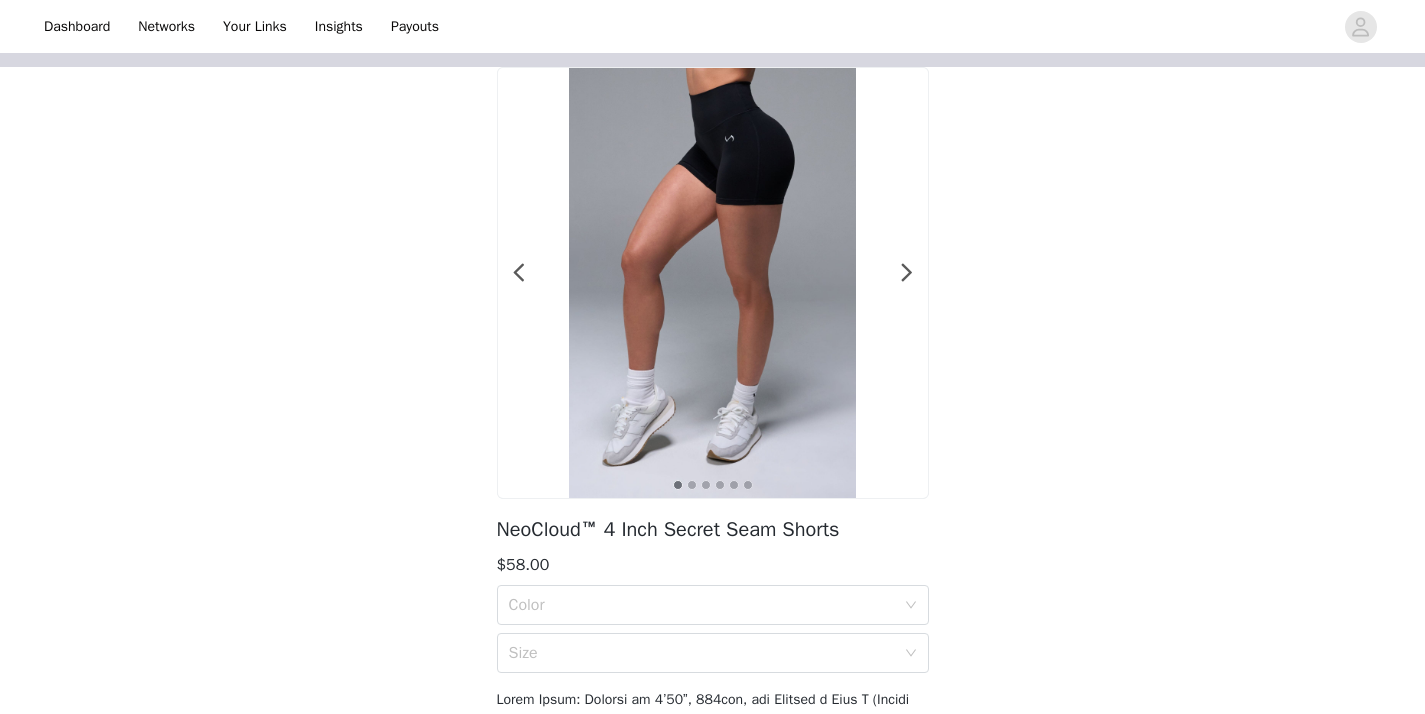scroll, scrollTop: 66, scrollLeft: 0, axis: vertical 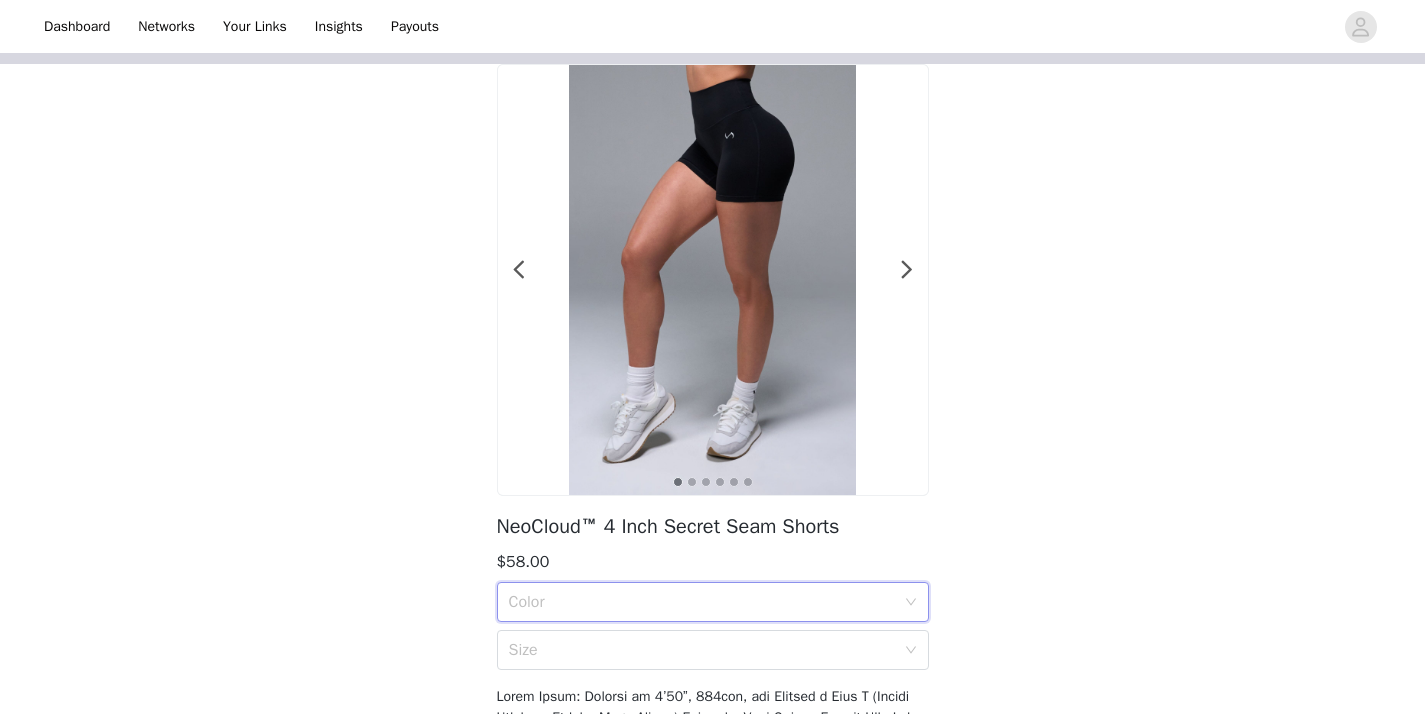 click on "Color" at bounding box center (706, 602) 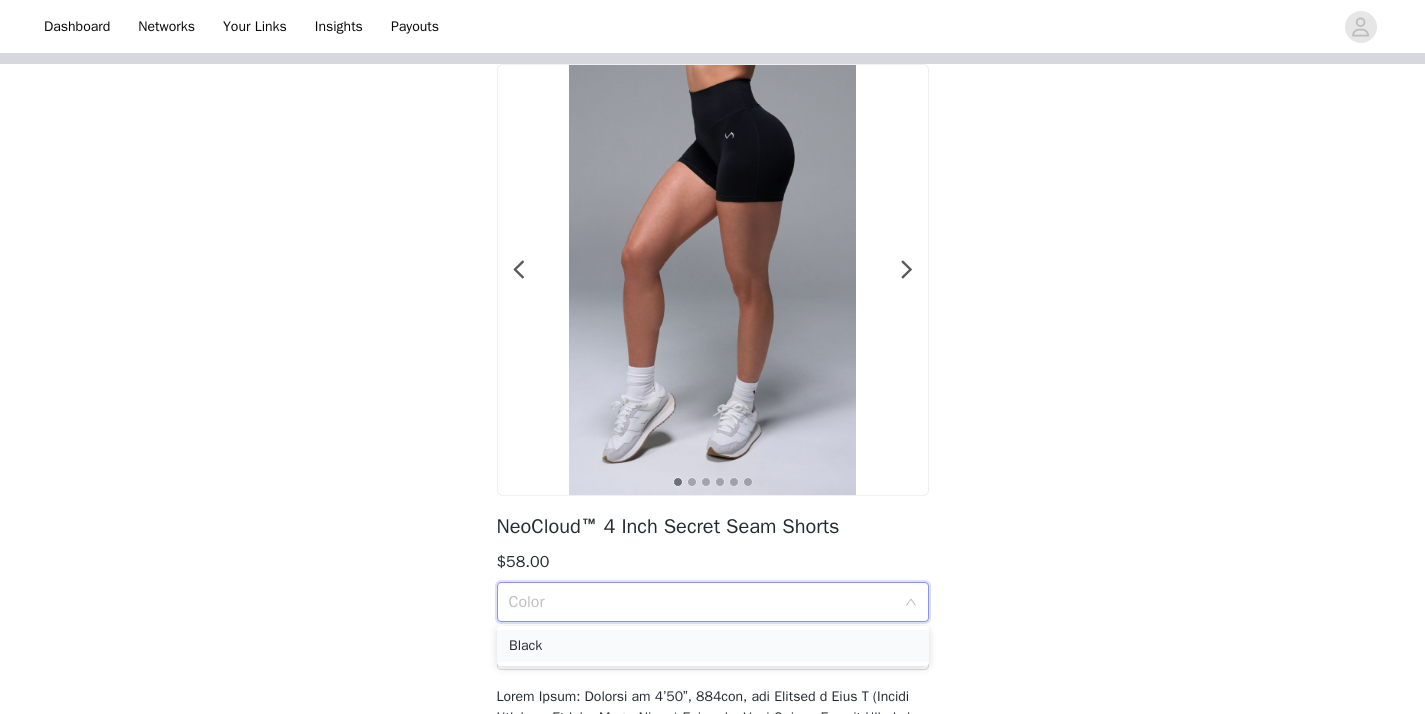click on "Black" at bounding box center (713, 646) 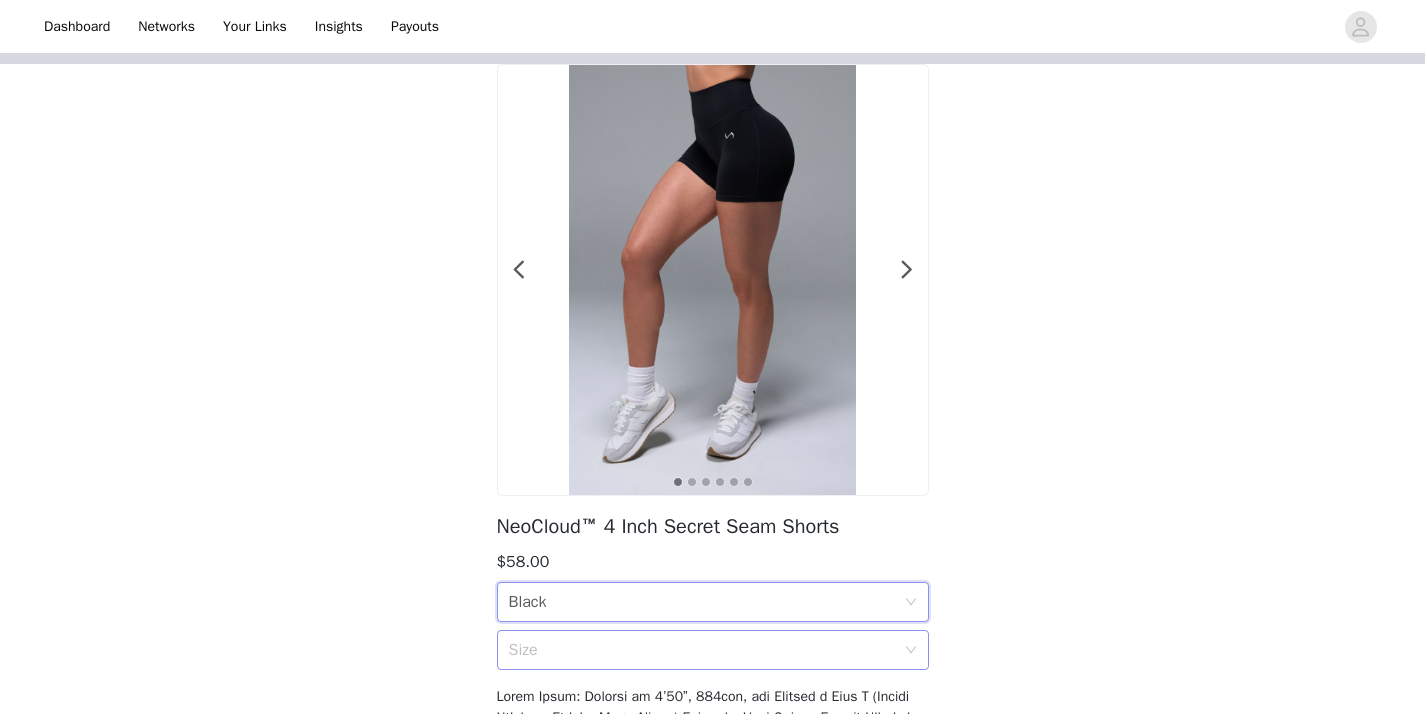 click on "Size" at bounding box center [702, 650] 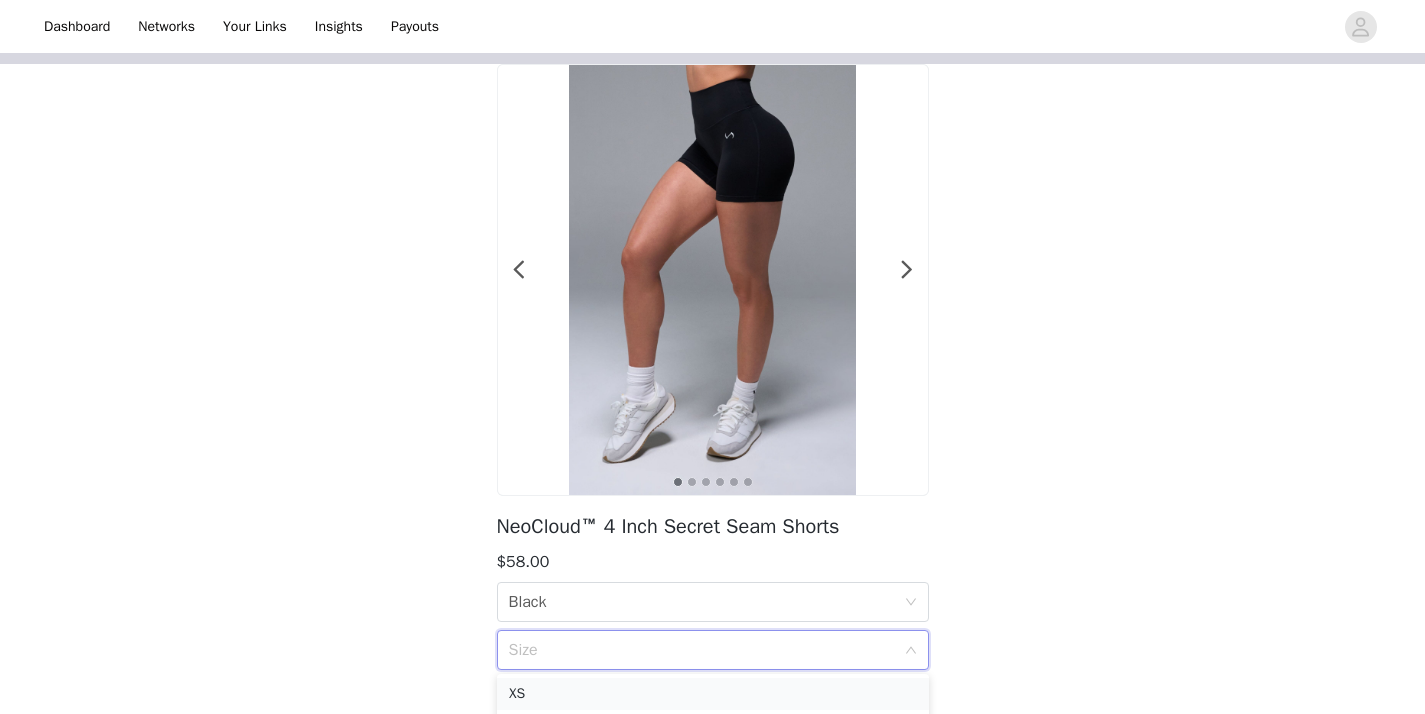 click on "XS" at bounding box center [713, 694] 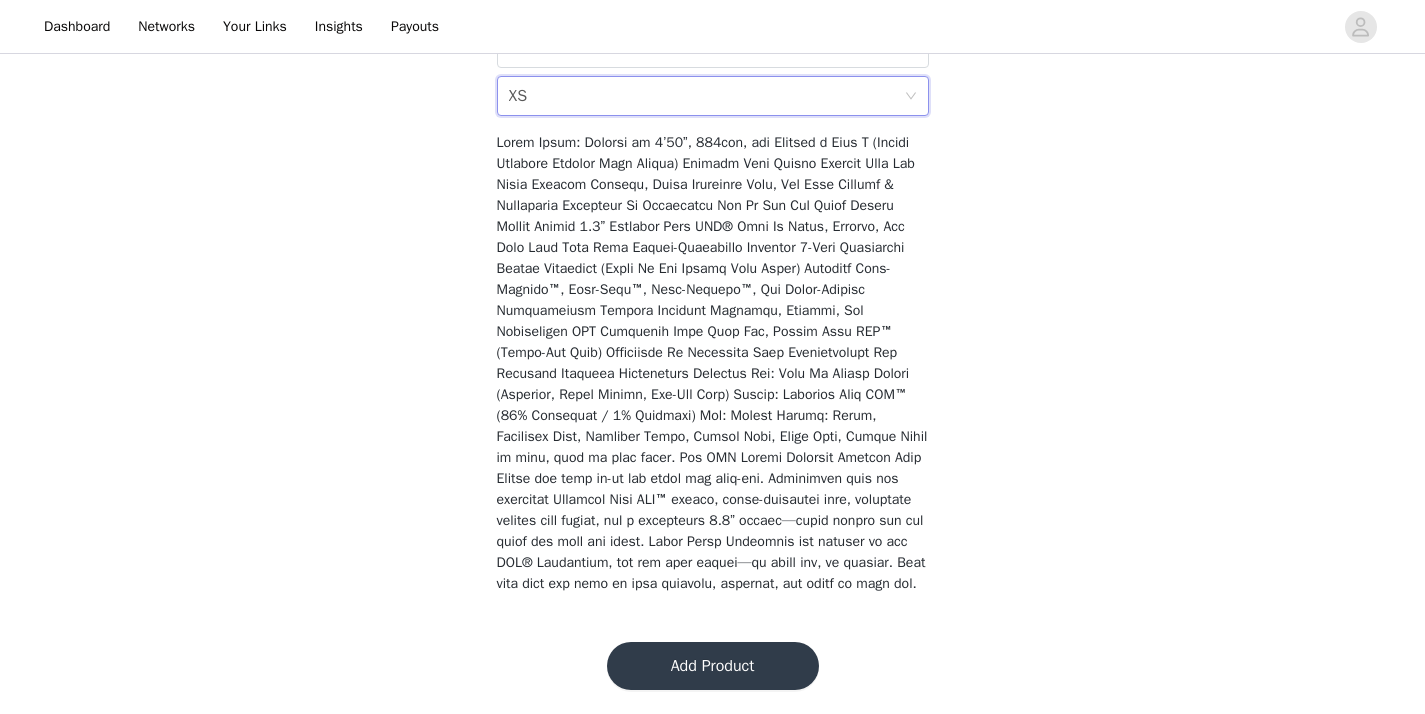 scroll, scrollTop: 641, scrollLeft: 0, axis: vertical 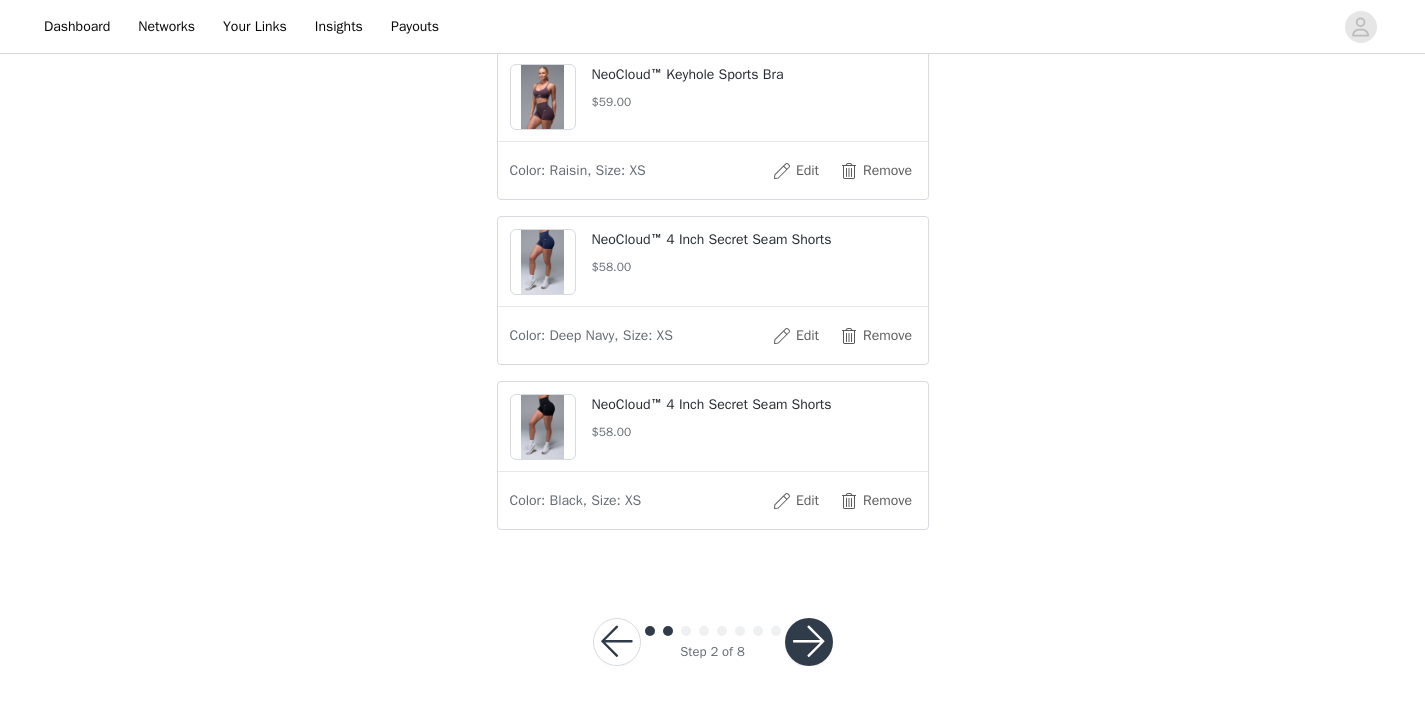 click at bounding box center (809, 642) 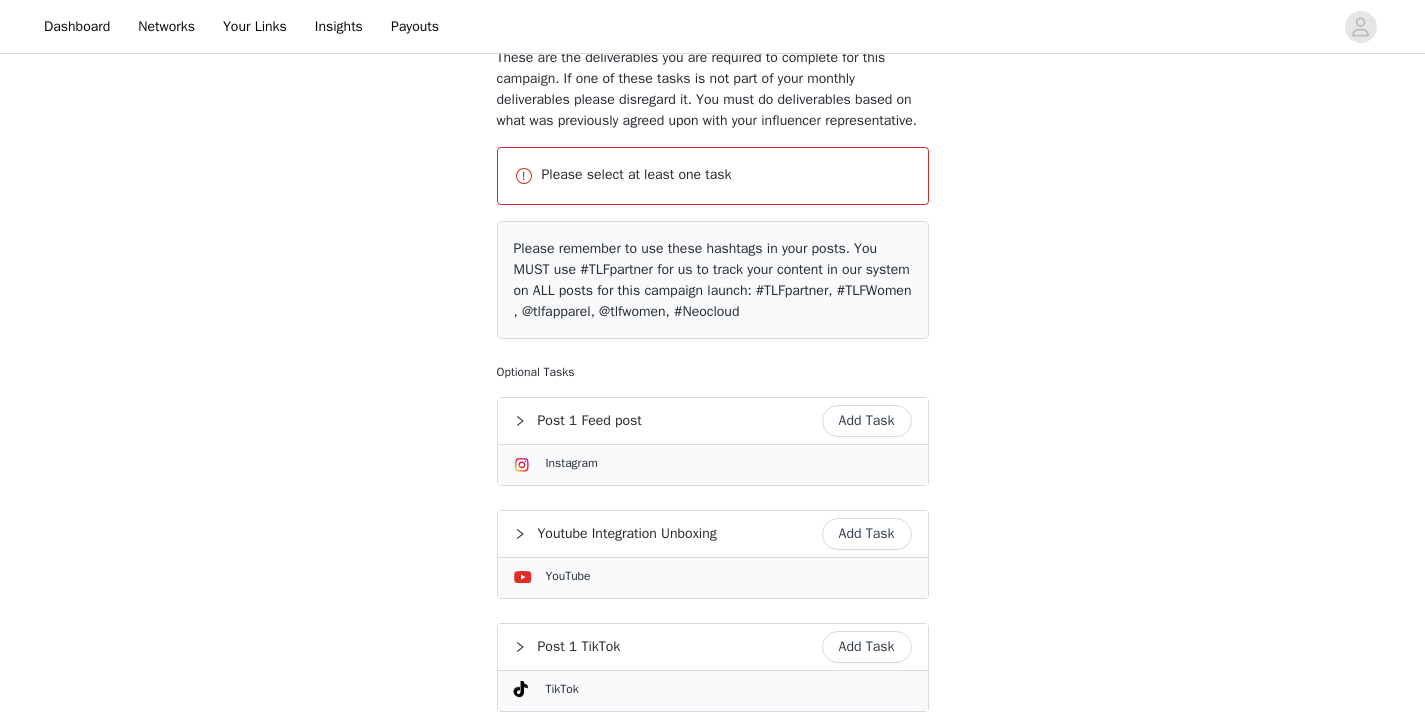scroll, scrollTop: 200, scrollLeft: 0, axis: vertical 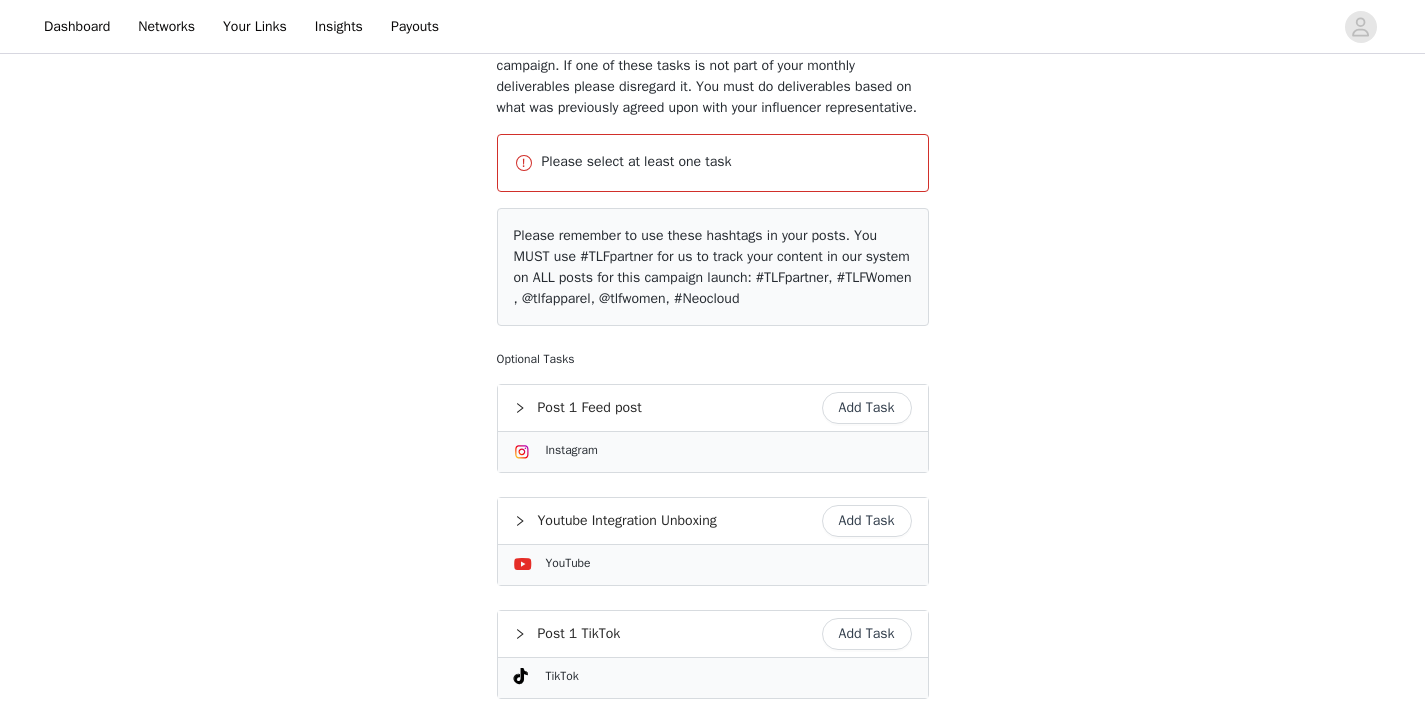 click on "Add Task" at bounding box center [867, 408] 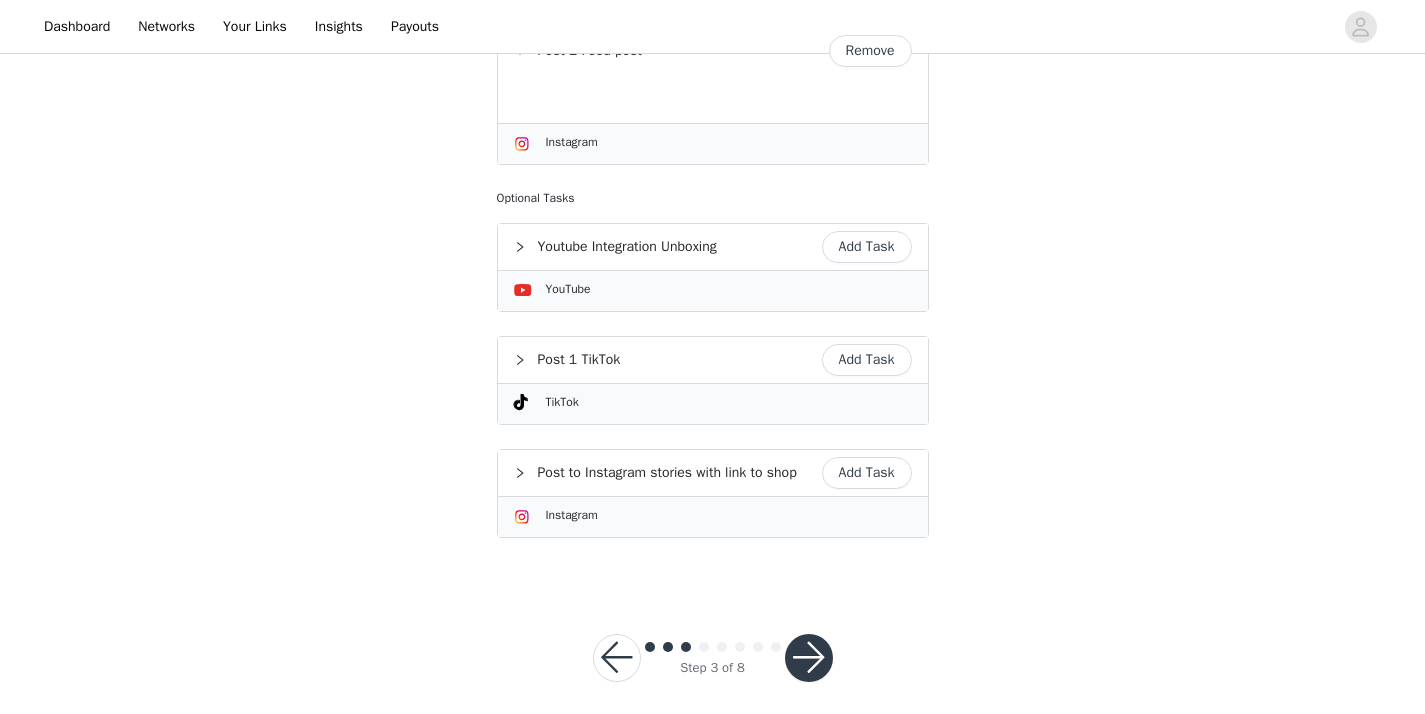 scroll, scrollTop: 499, scrollLeft: 0, axis: vertical 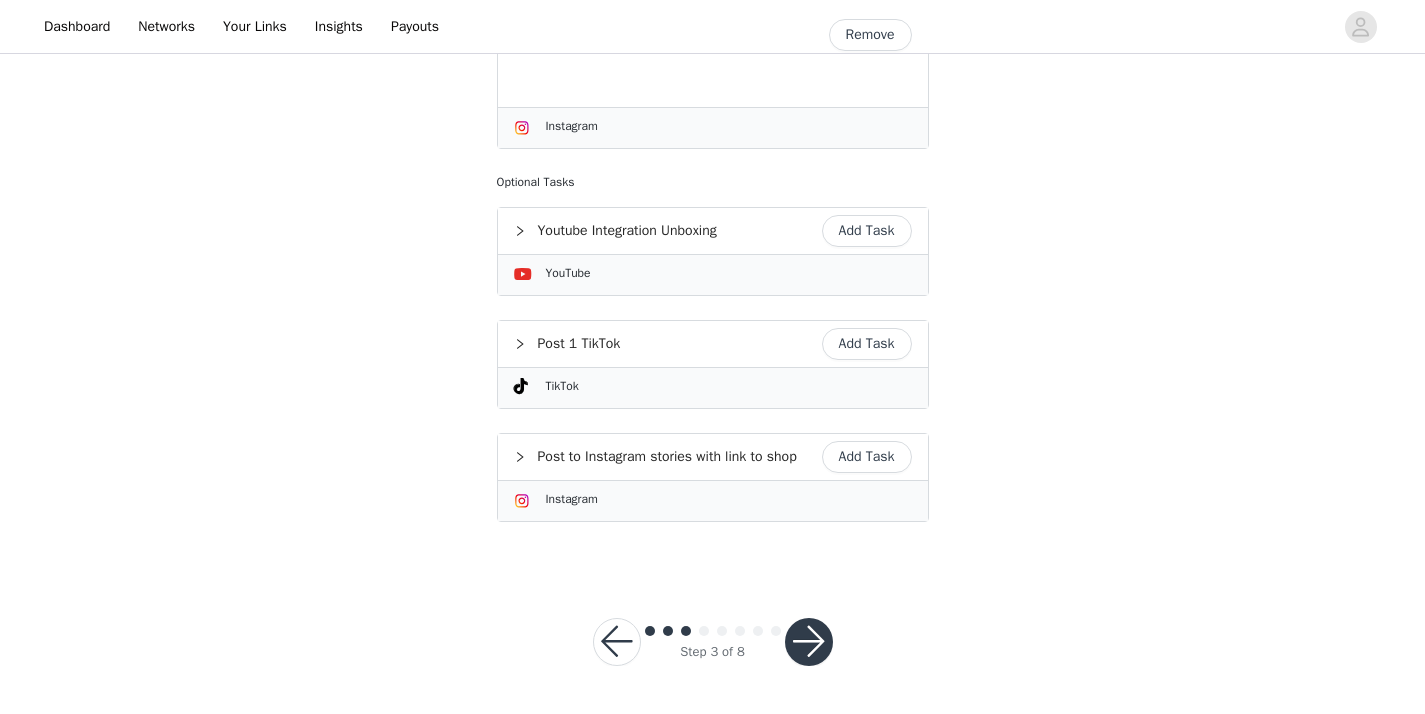 click on "Remove" at bounding box center [870, 35] 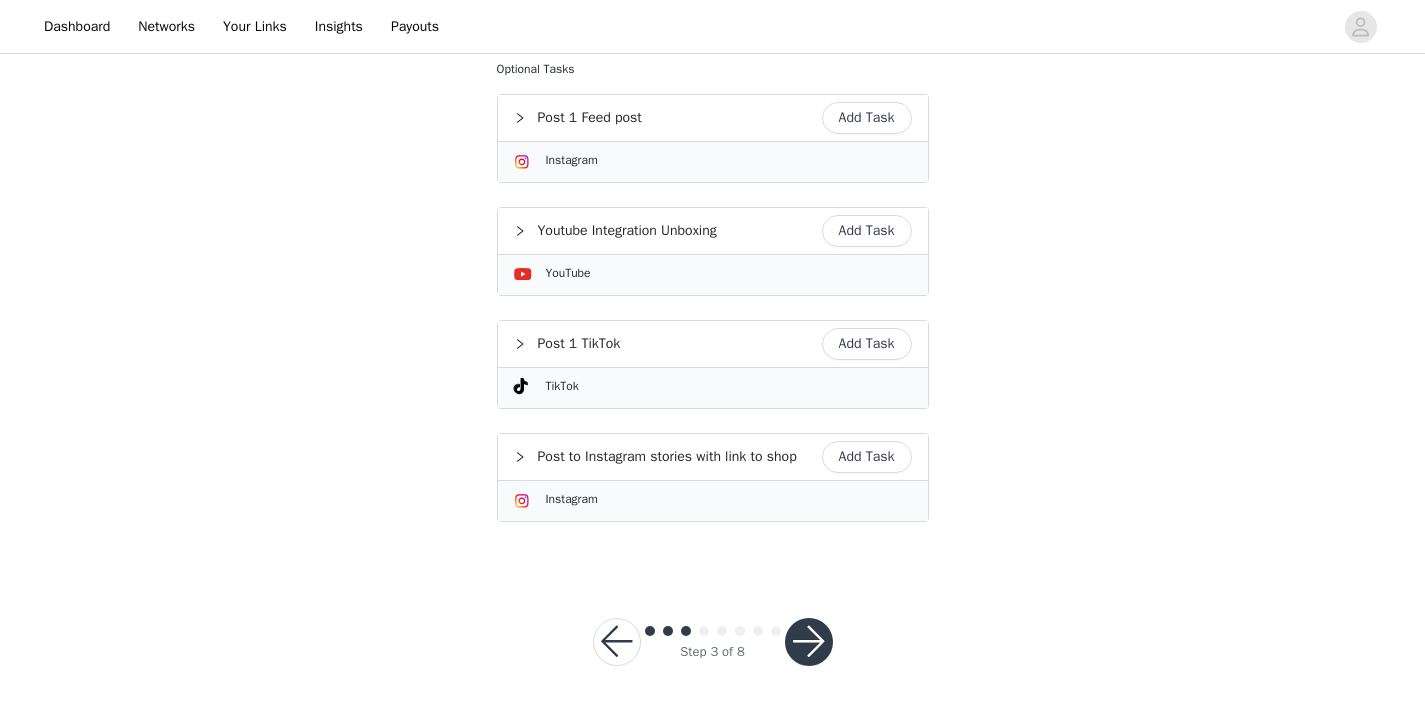 scroll, scrollTop: 534, scrollLeft: 0, axis: vertical 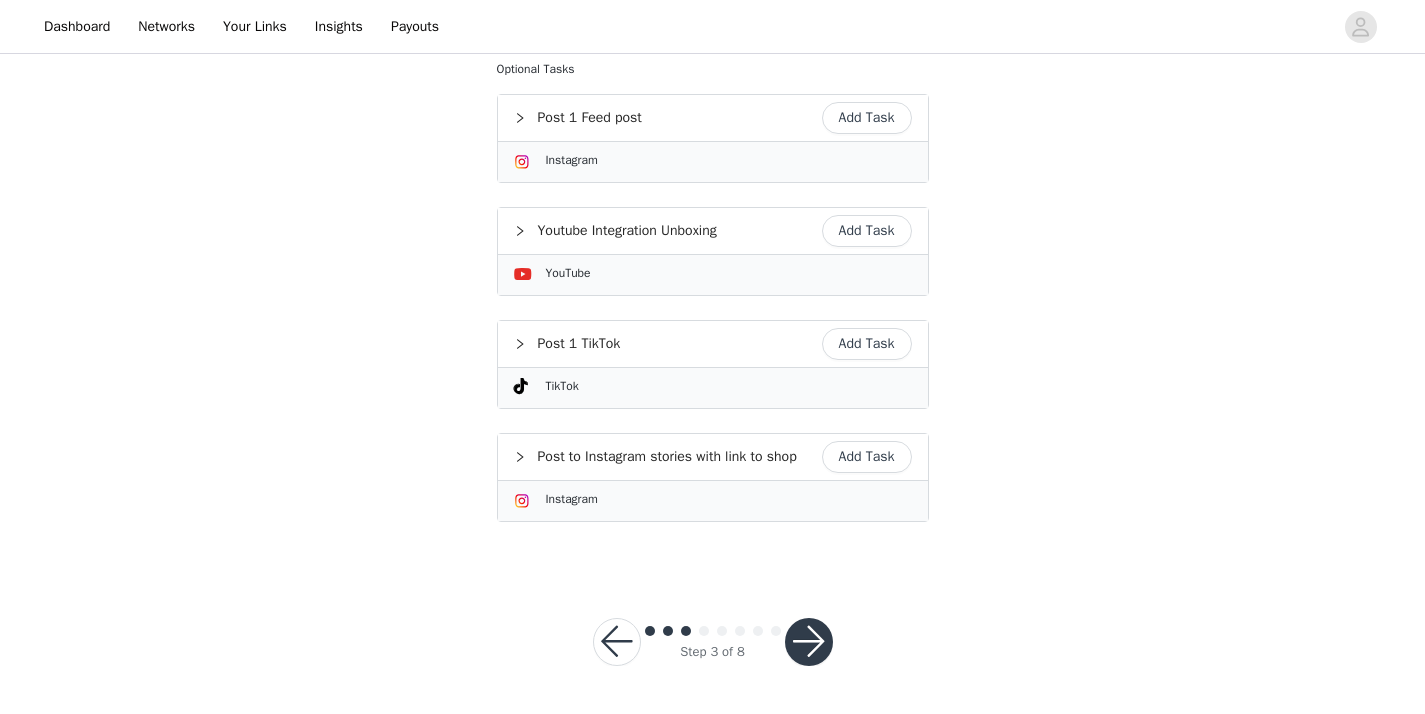 drag, startPoint x: 899, startPoint y: 458, endPoint x: 1009, endPoint y: 454, distance: 110.0727 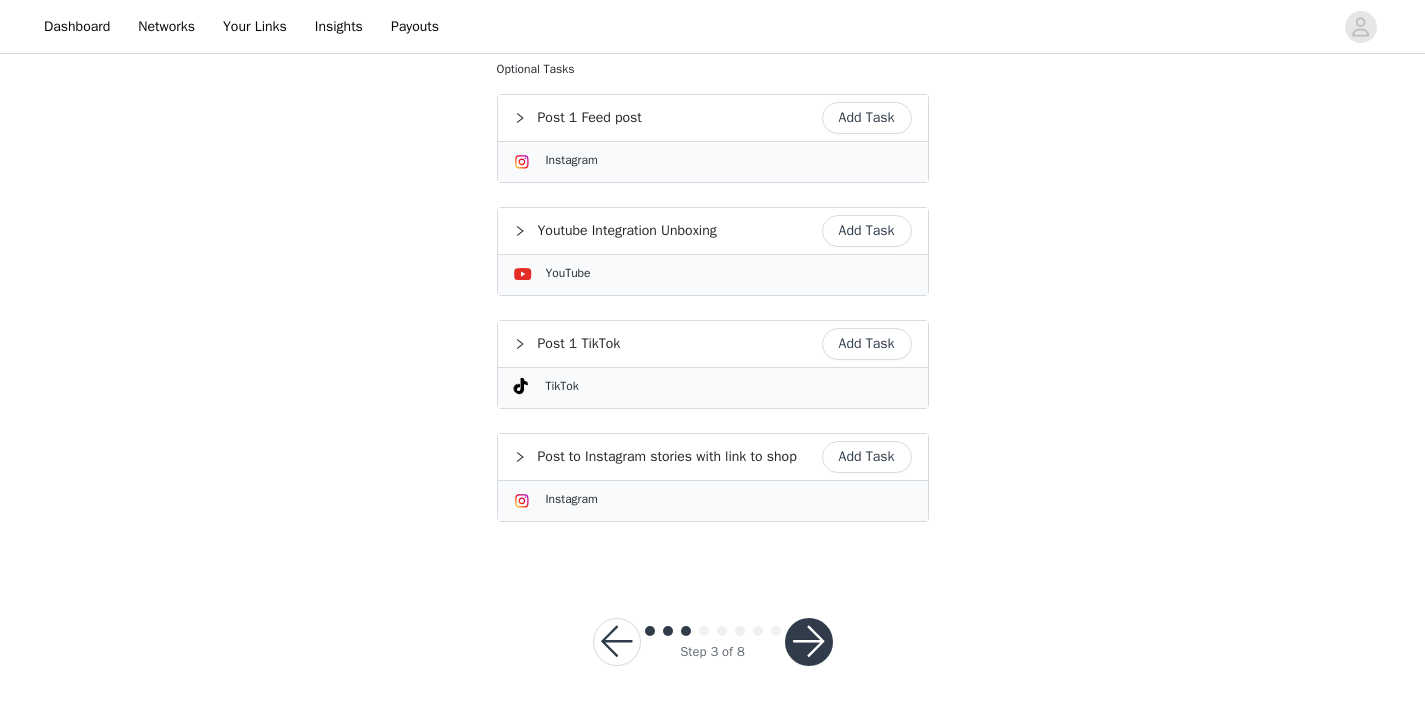 click on "Add Task" at bounding box center (867, 457) 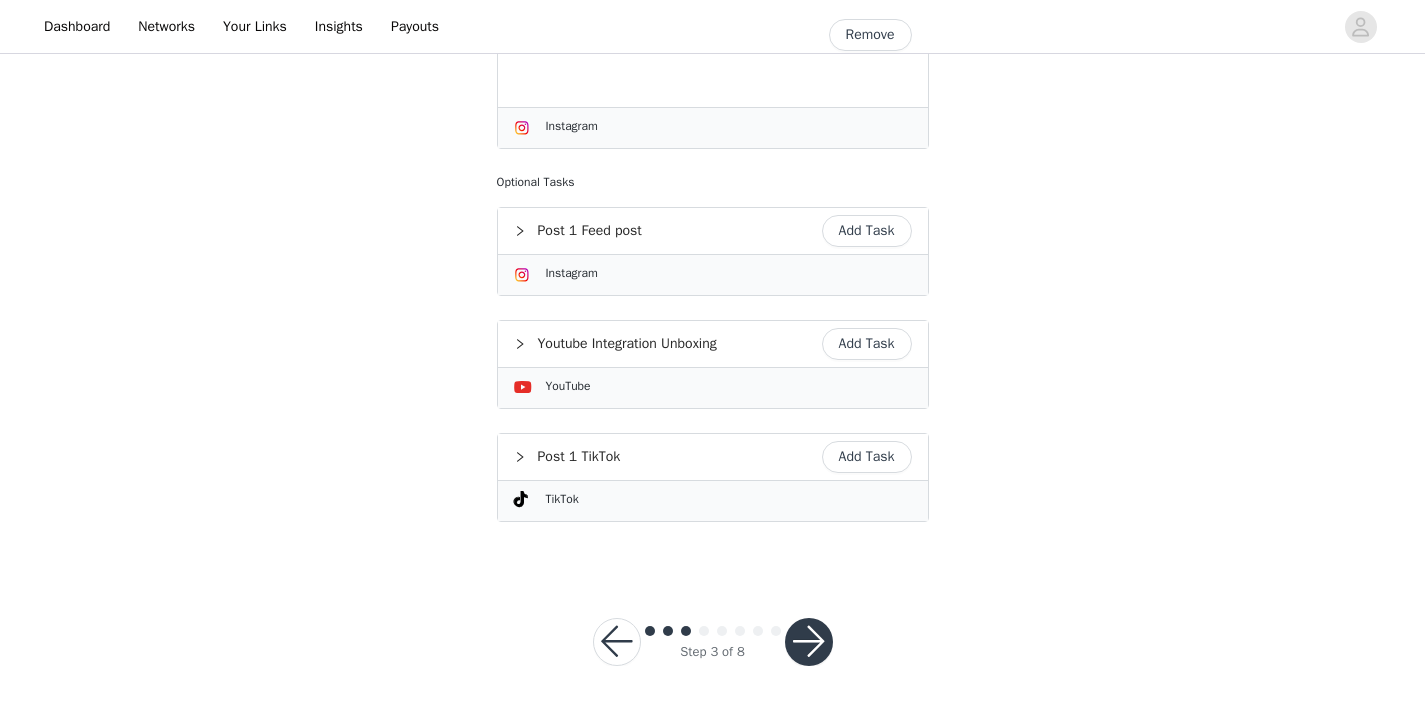 scroll, scrollTop: 543, scrollLeft: 0, axis: vertical 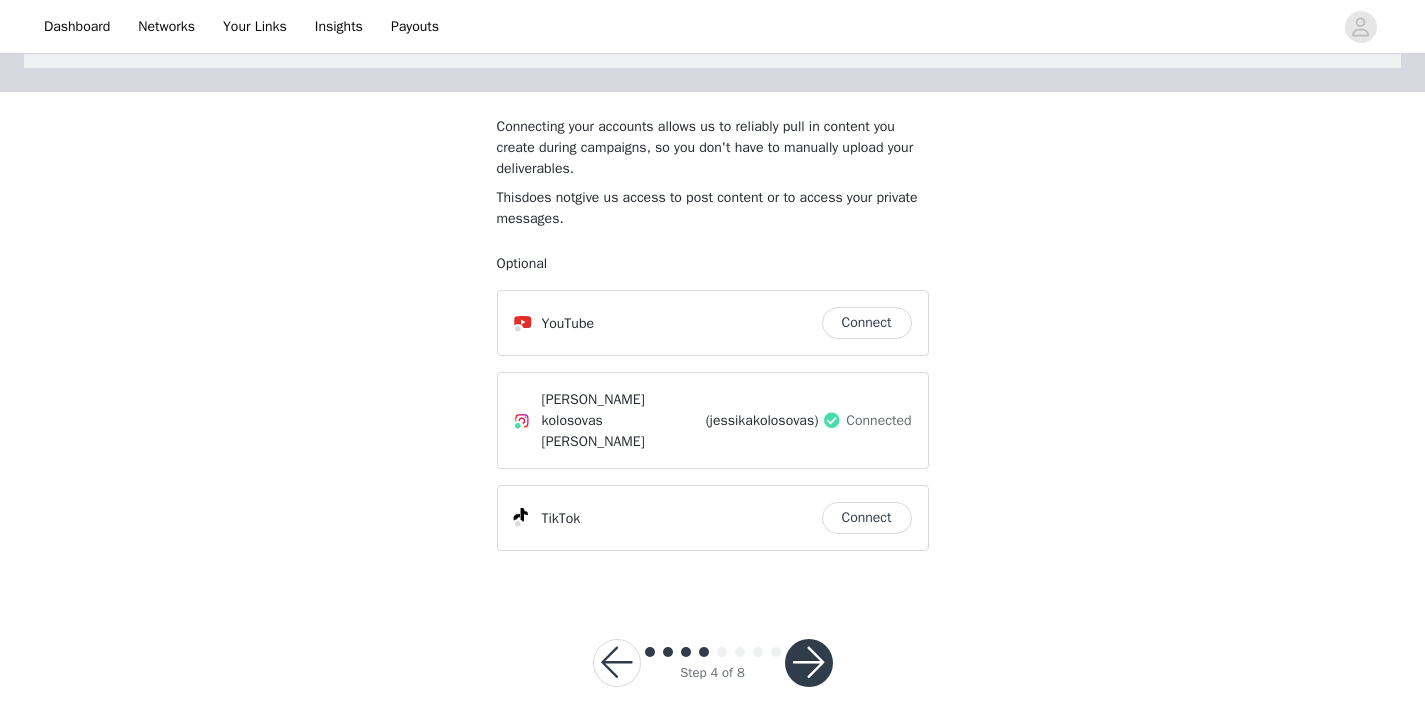 drag, startPoint x: 811, startPoint y: 634, endPoint x: 954, endPoint y: 595, distance: 148.22281 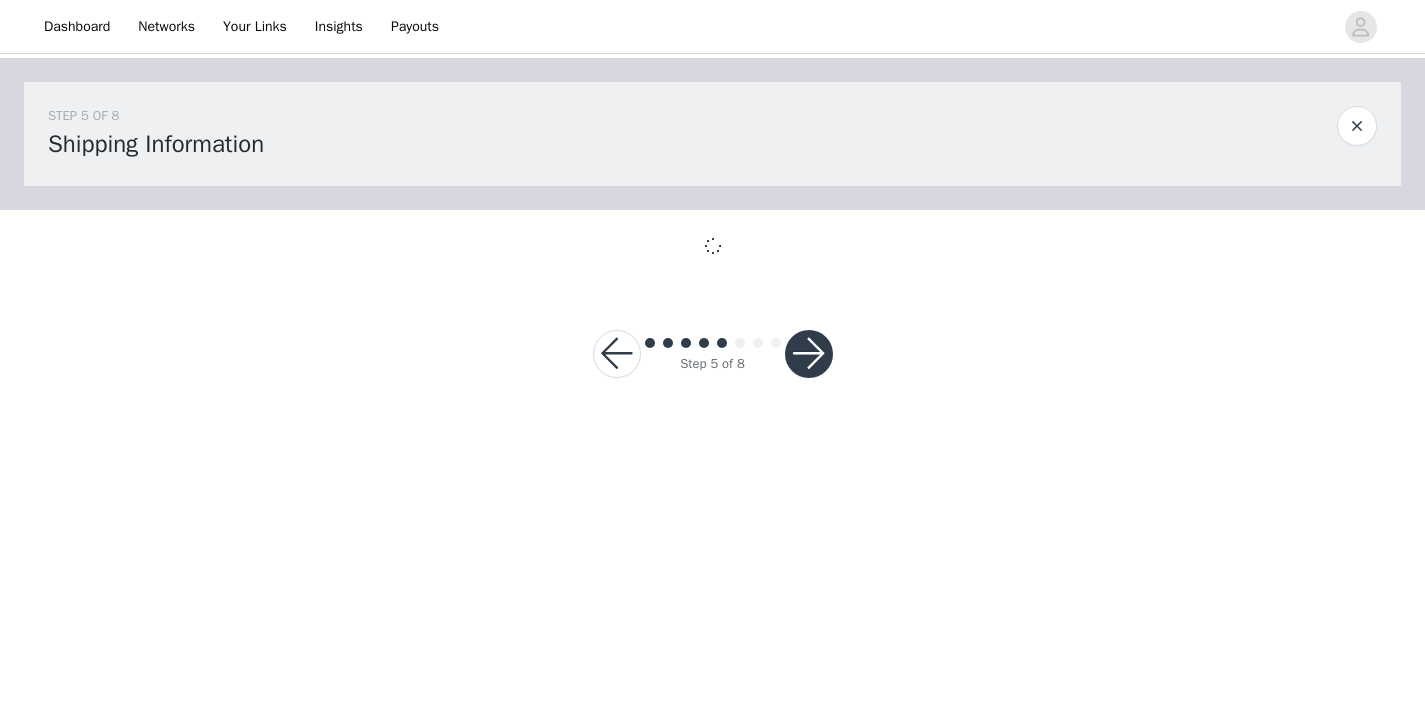 scroll, scrollTop: 0, scrollLeft: 0, axis: both 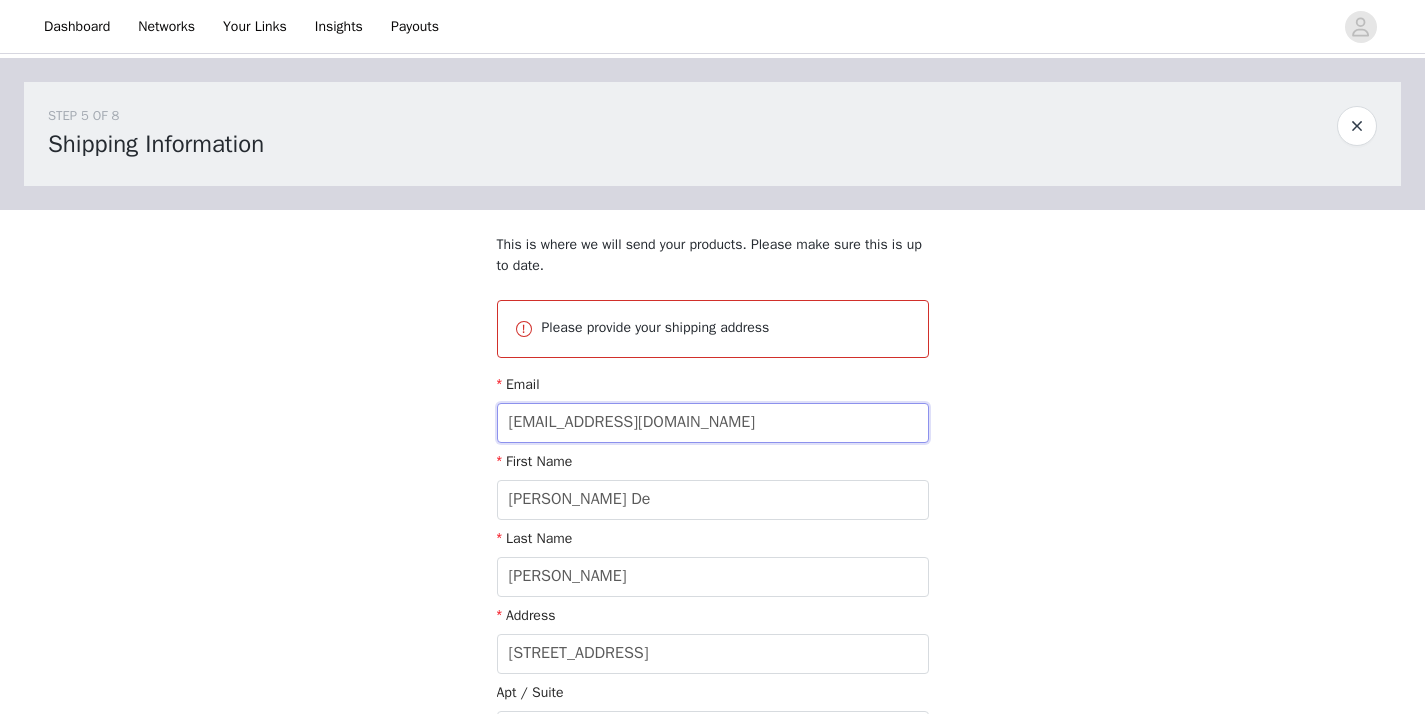 drag, startPoint x: 679, startPoint y: 422, endPoint x: 473, endPoint y: 419, distance: 206.02185 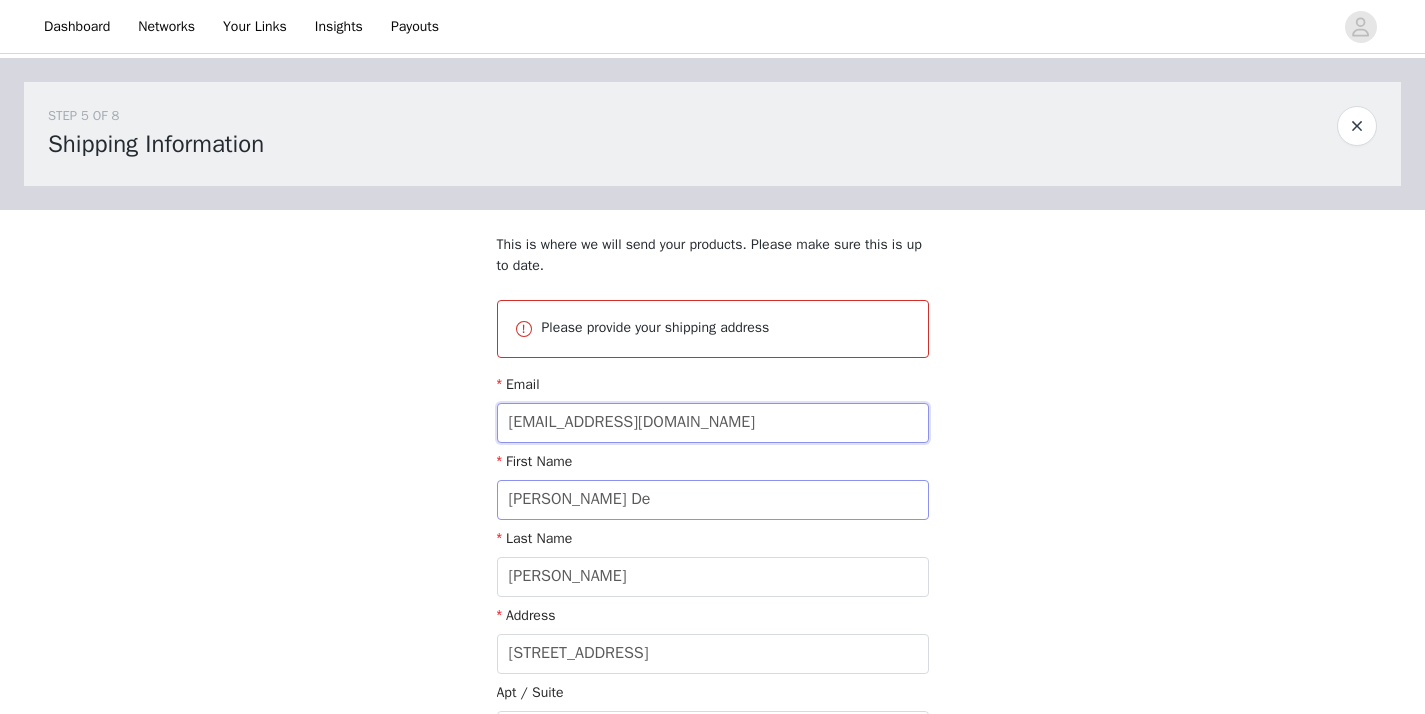 type on "jessikatalent@ml-agency.co" 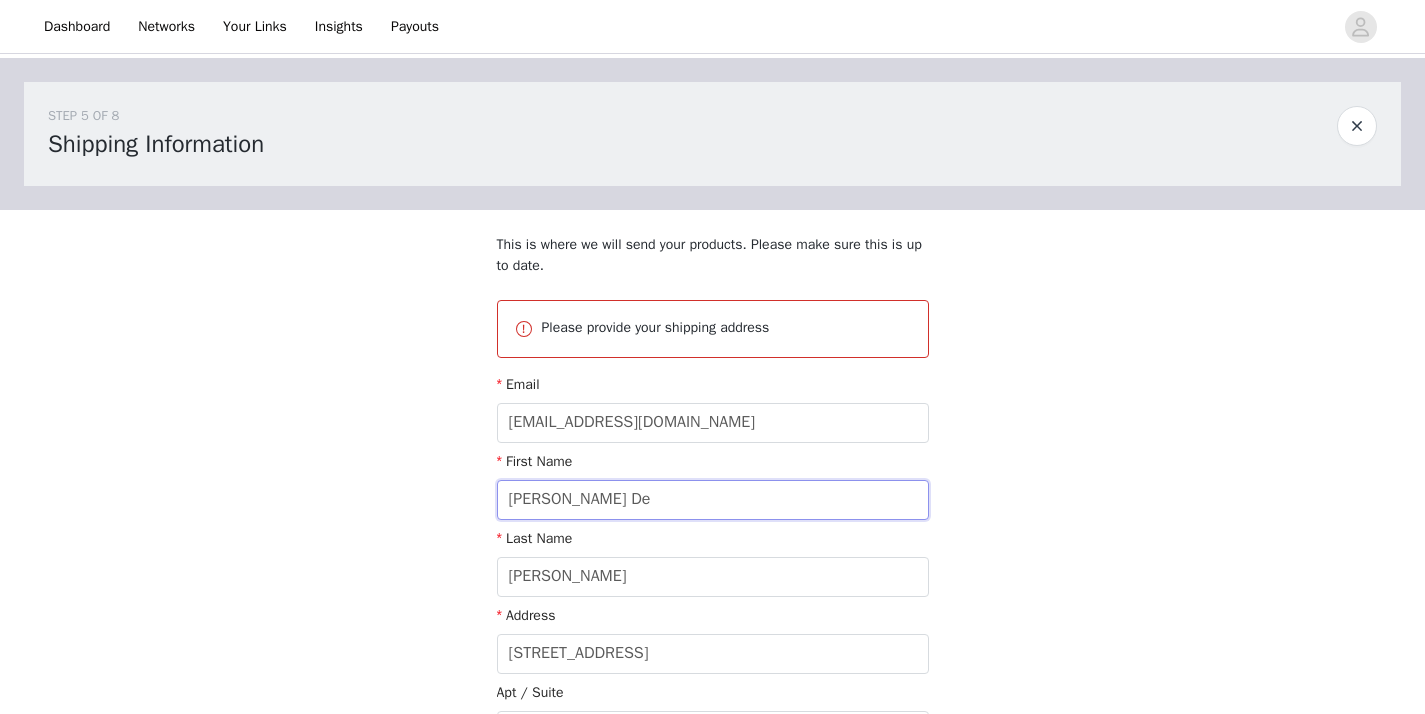 click on "Jessika kolosovas De" at bounding box center (713, 500) 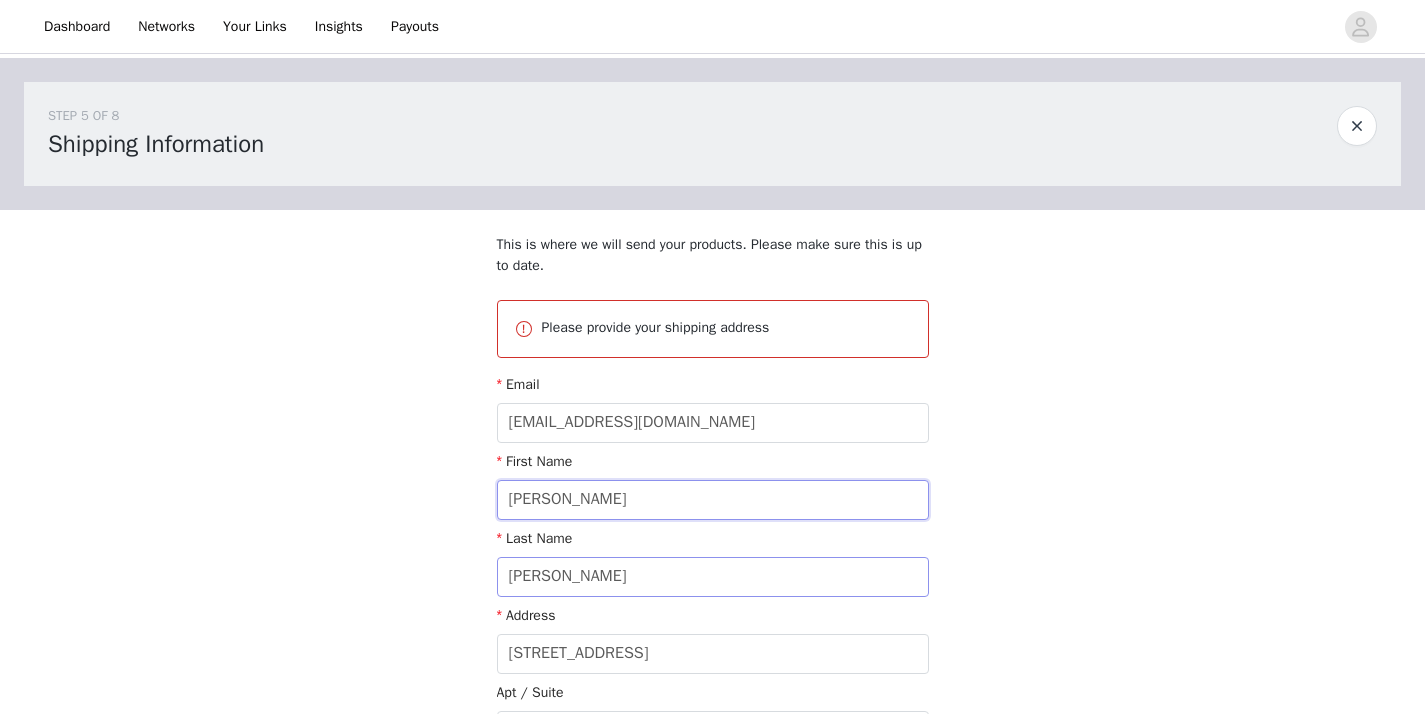 type on "Jessika" 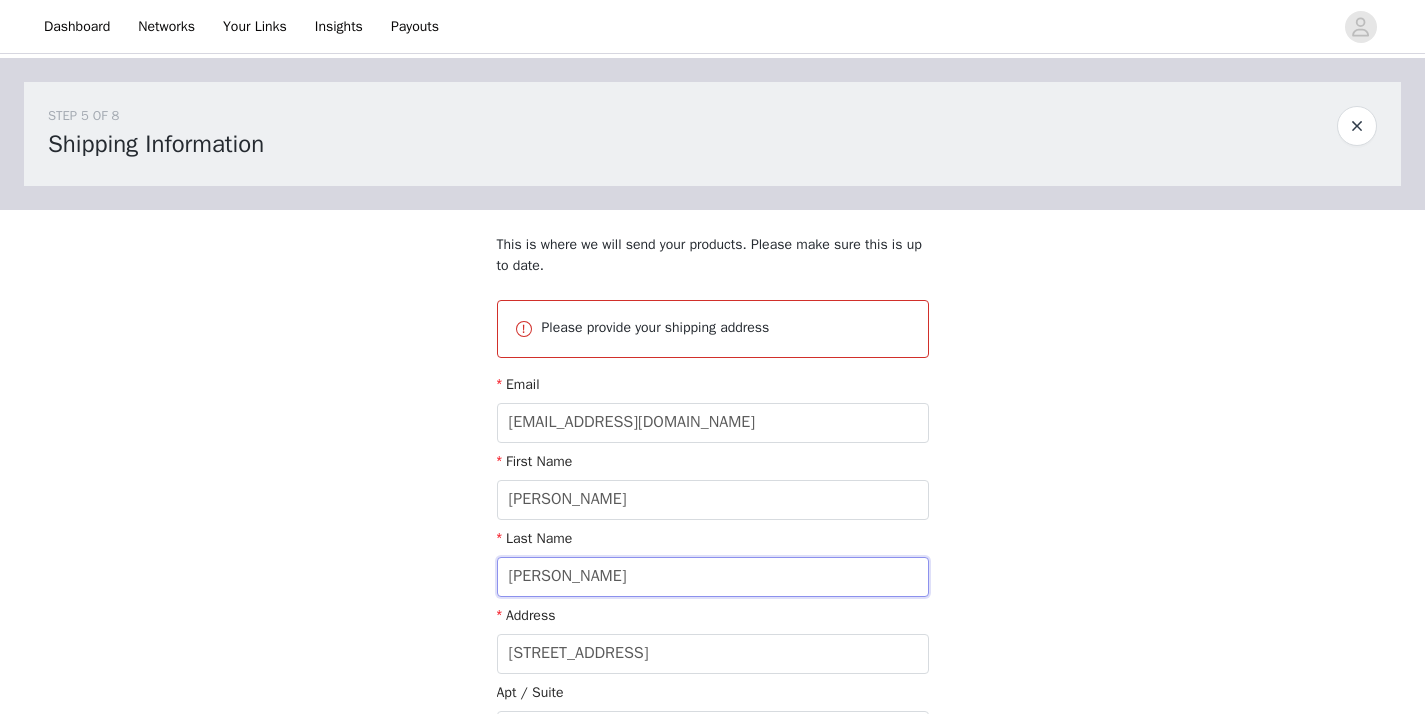 click on "Souza" at bounding box center (713, 577) 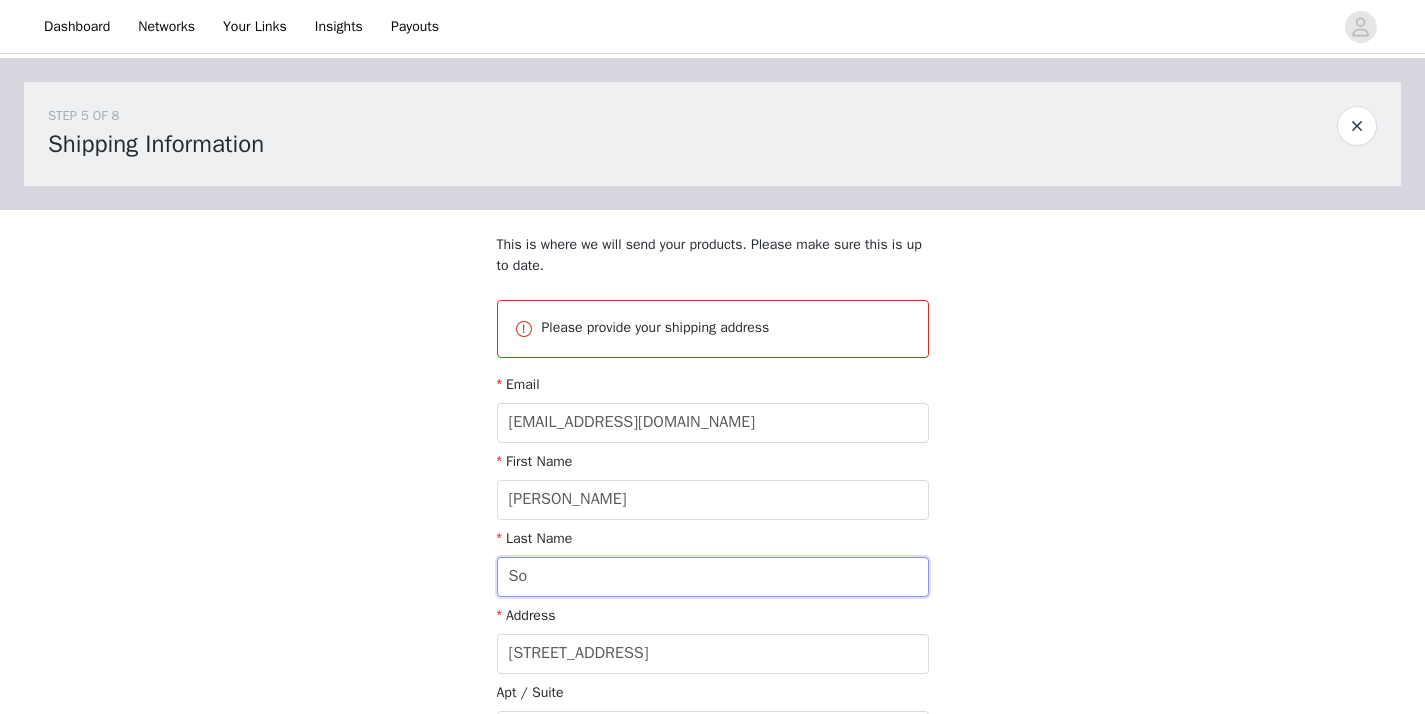 type on "S" 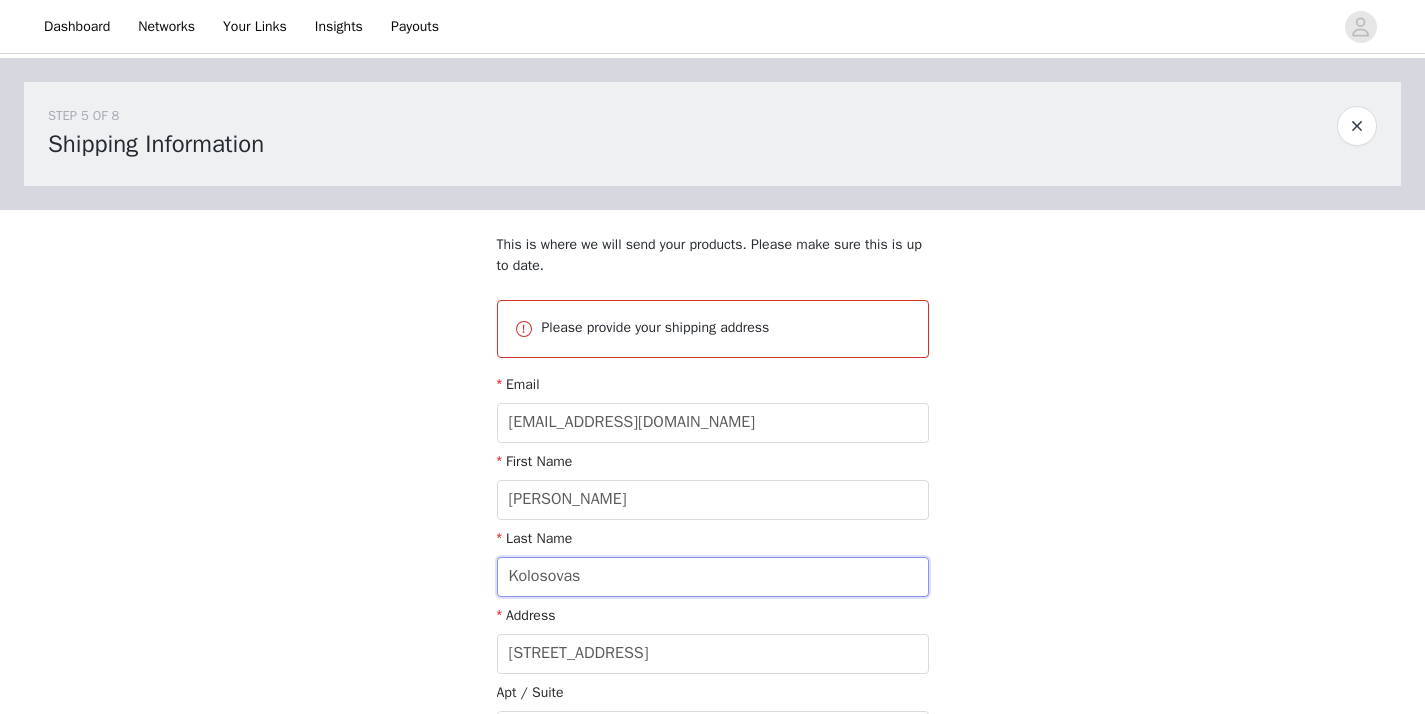 click on "Kolosovas" at bounding box center [713, 577] 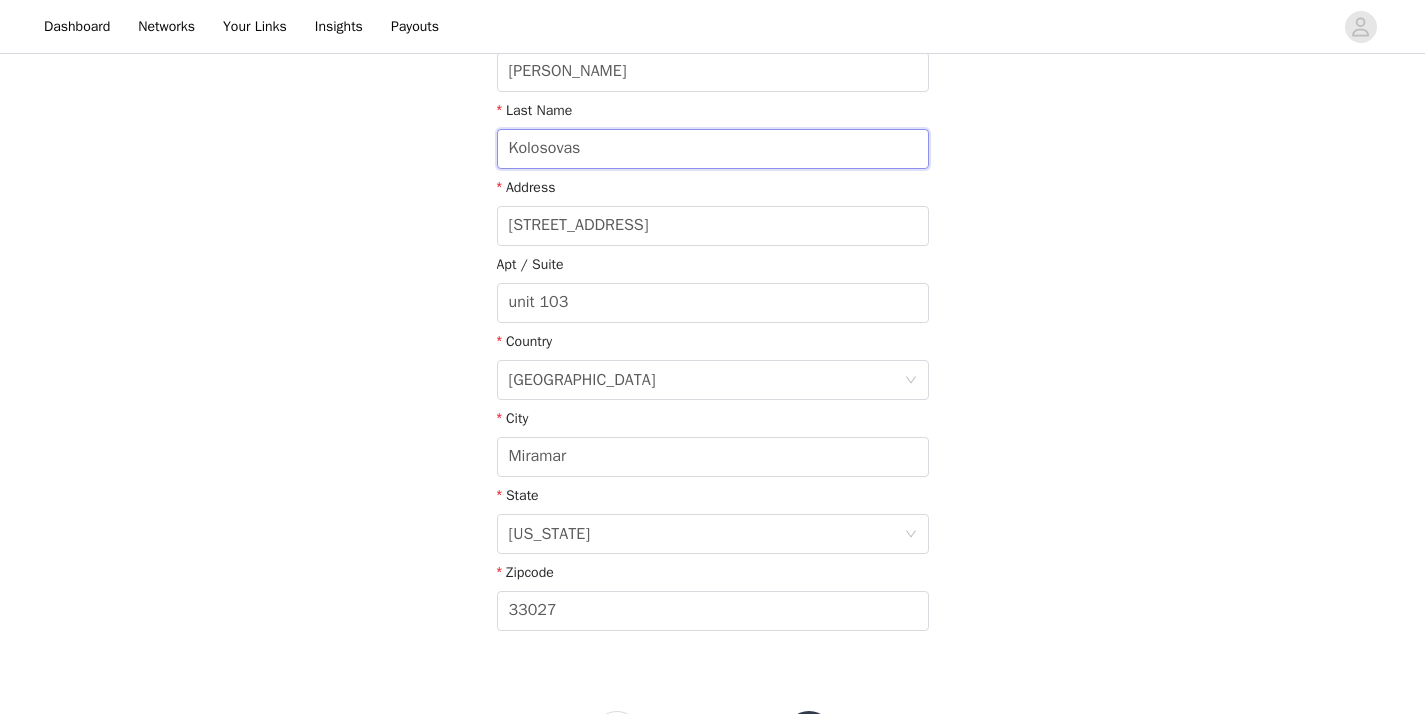 scroll, scrollTop: 521, scrollLeft: 0, axis: vertical 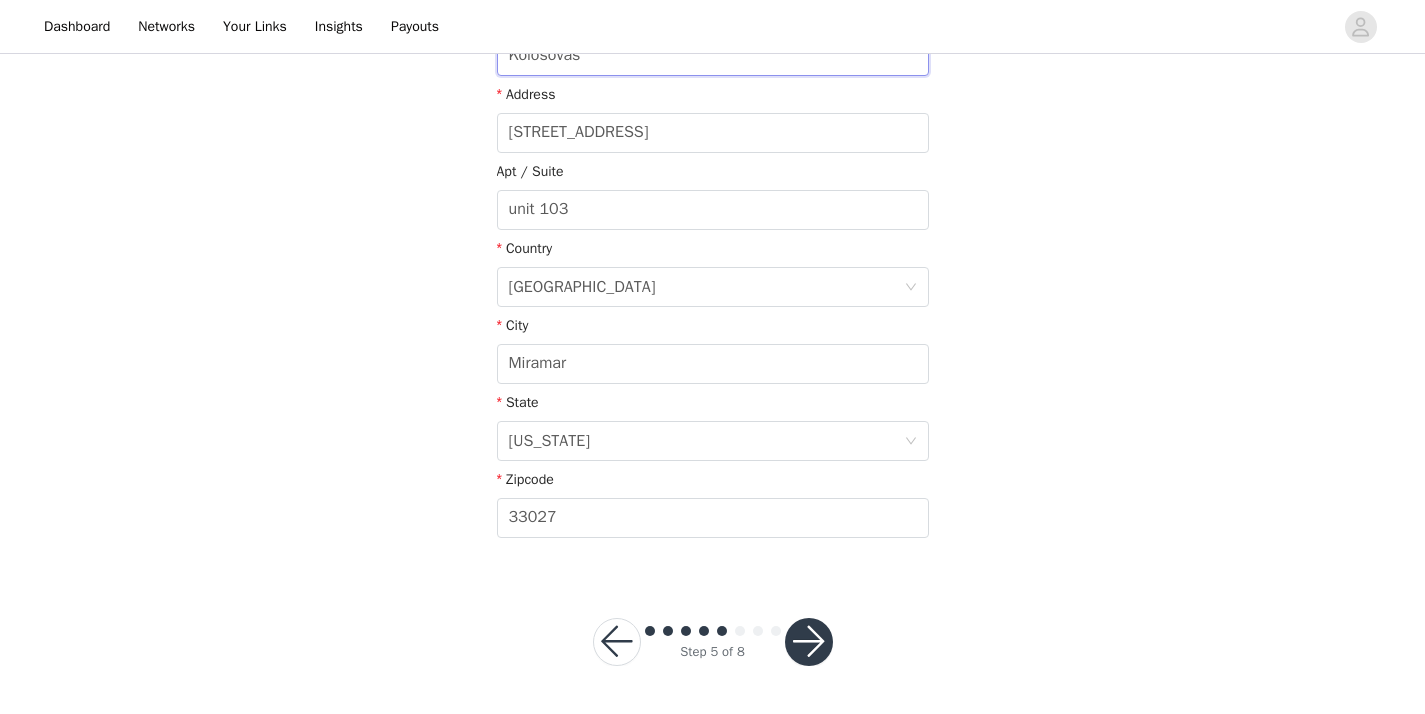 type on "Kolosovas" 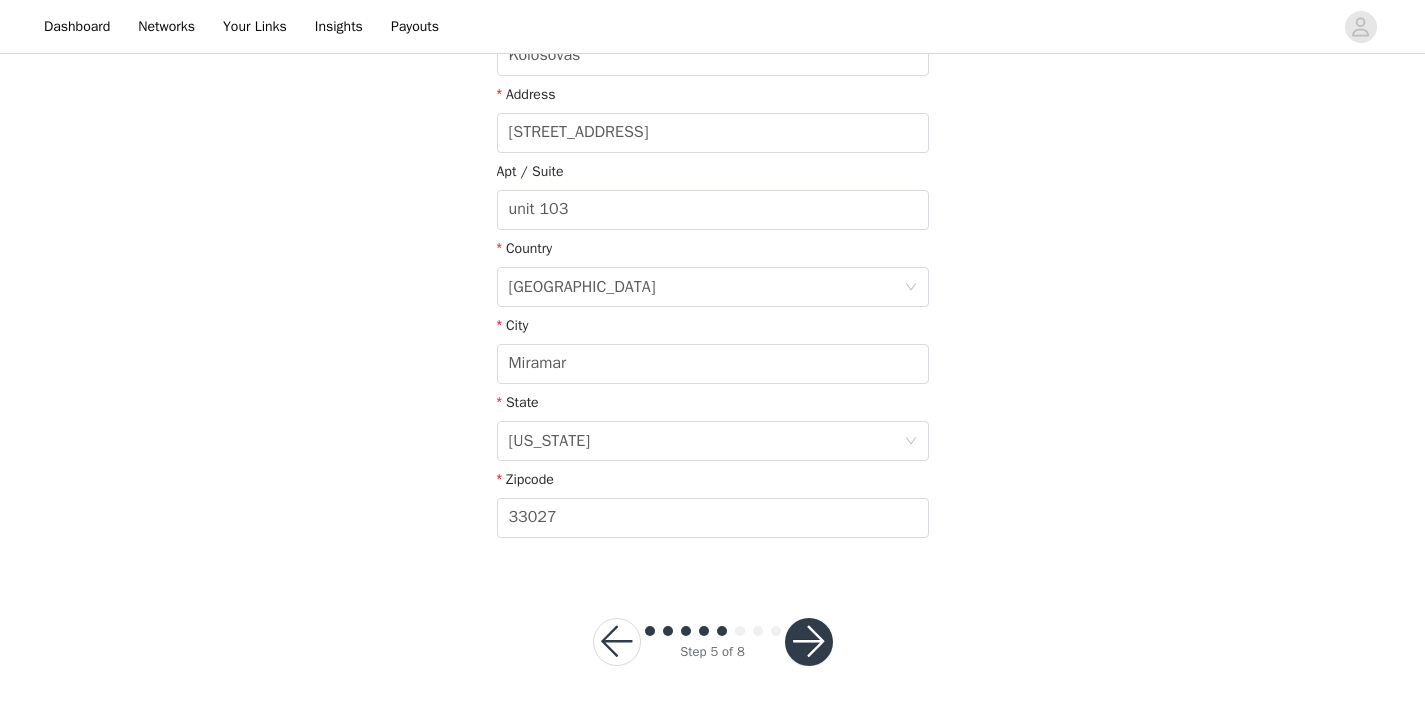 click at bounding box center (809, 642) 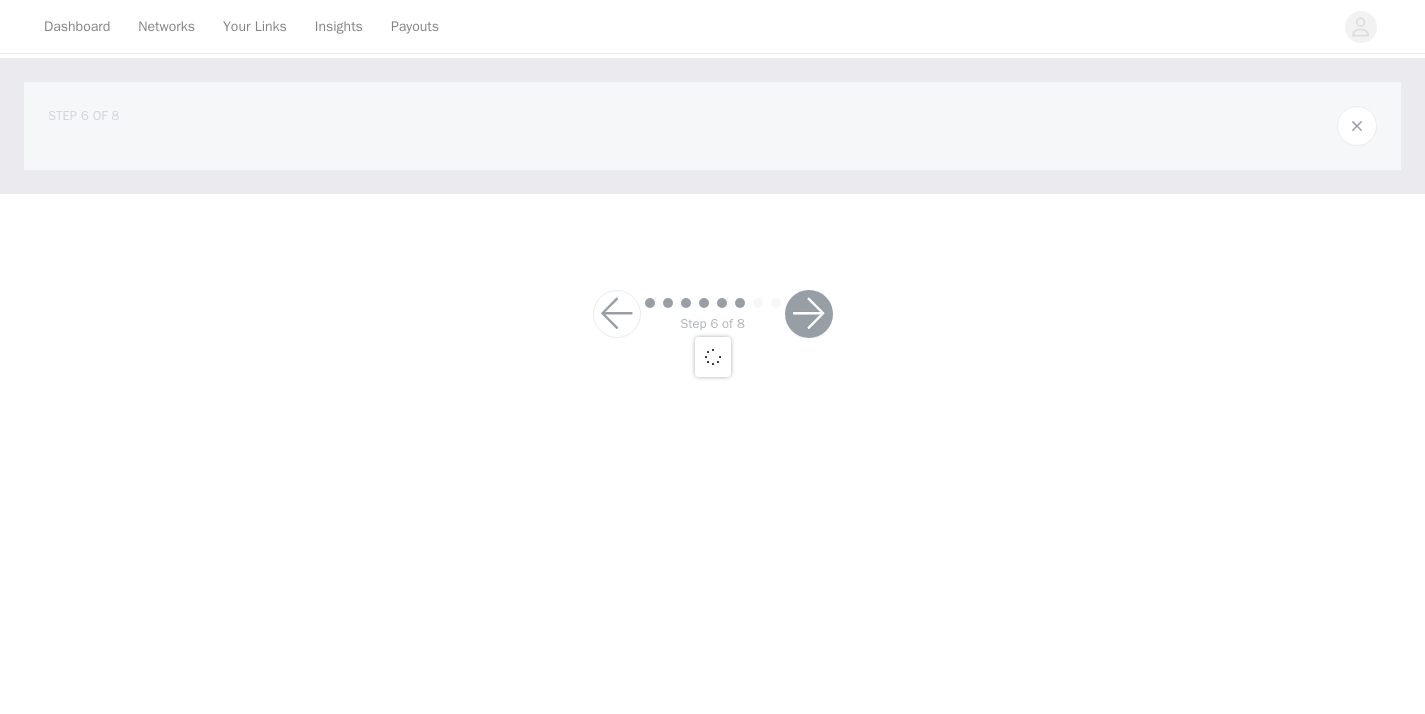 scroll, scrollTop: 0, scrollLeft: 0, axis: both 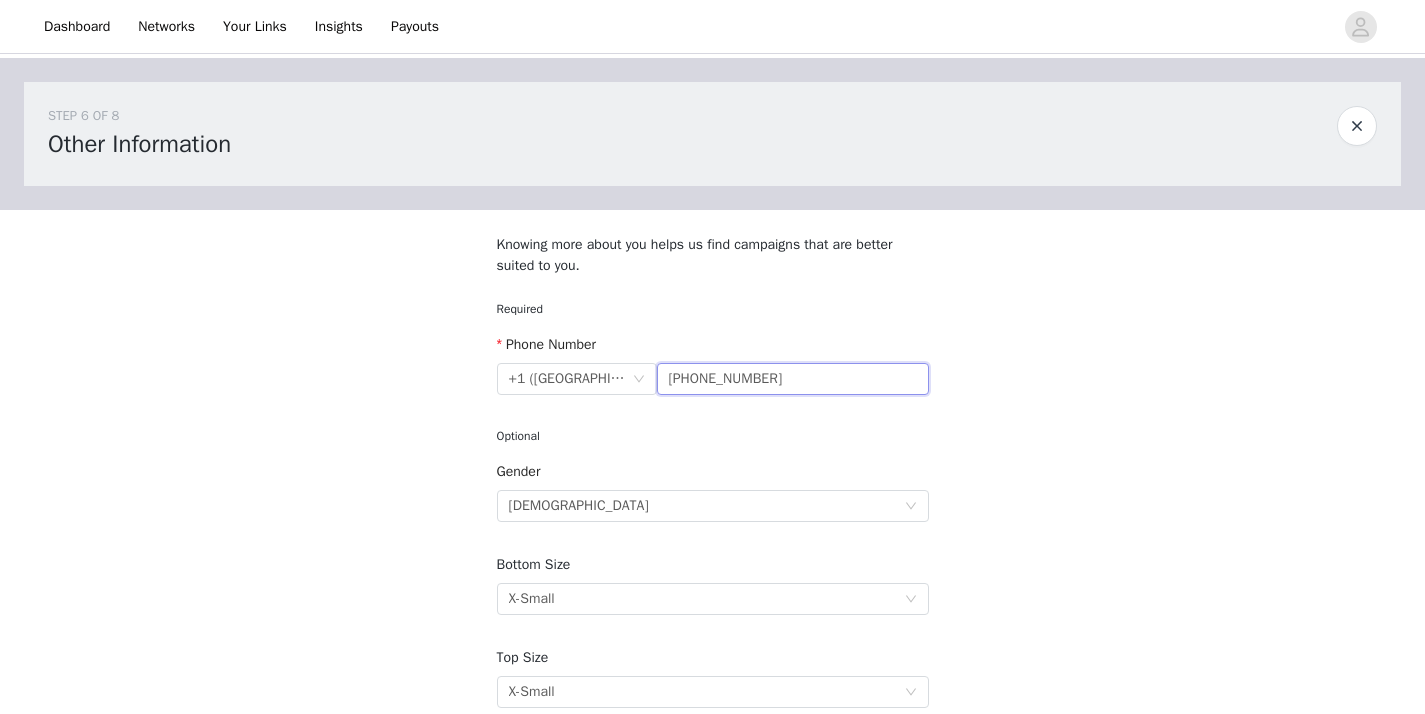 click on "(973) 600-3377" at bounding box center (793, 379) 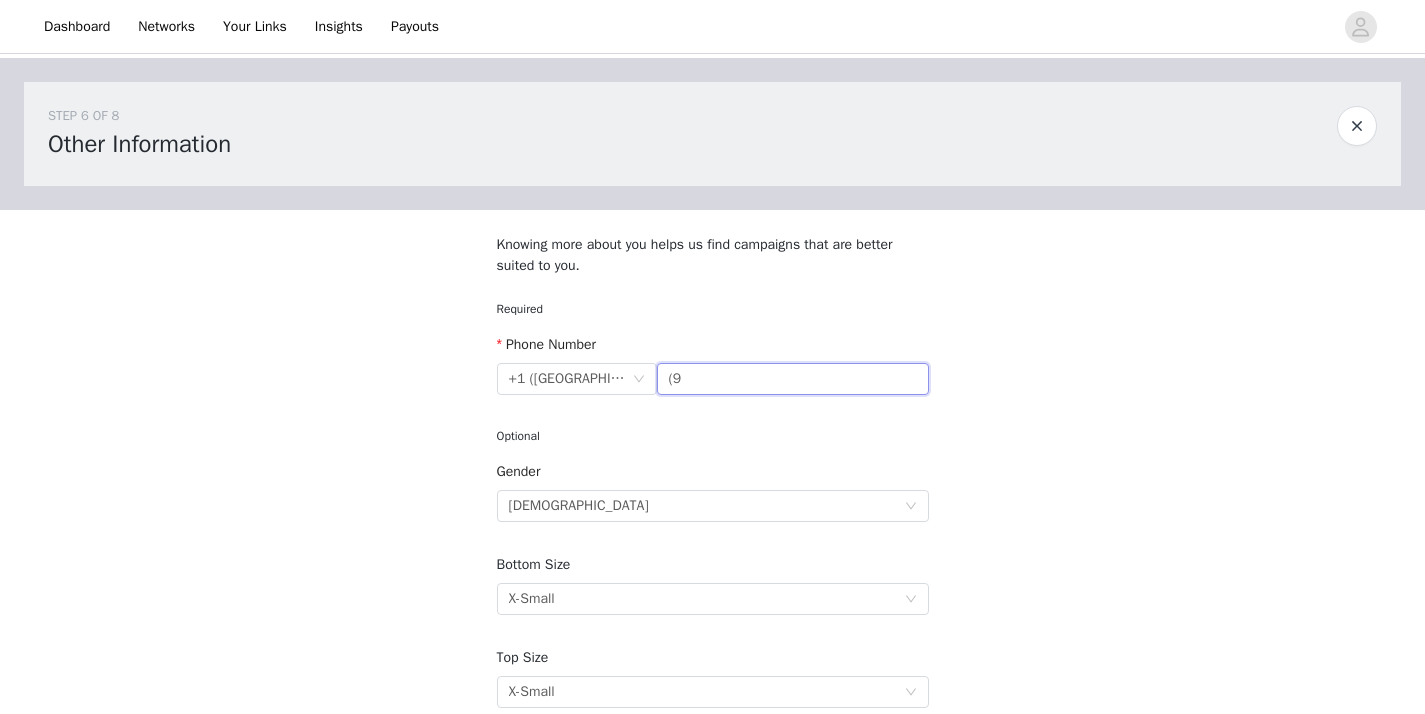 type on "(" 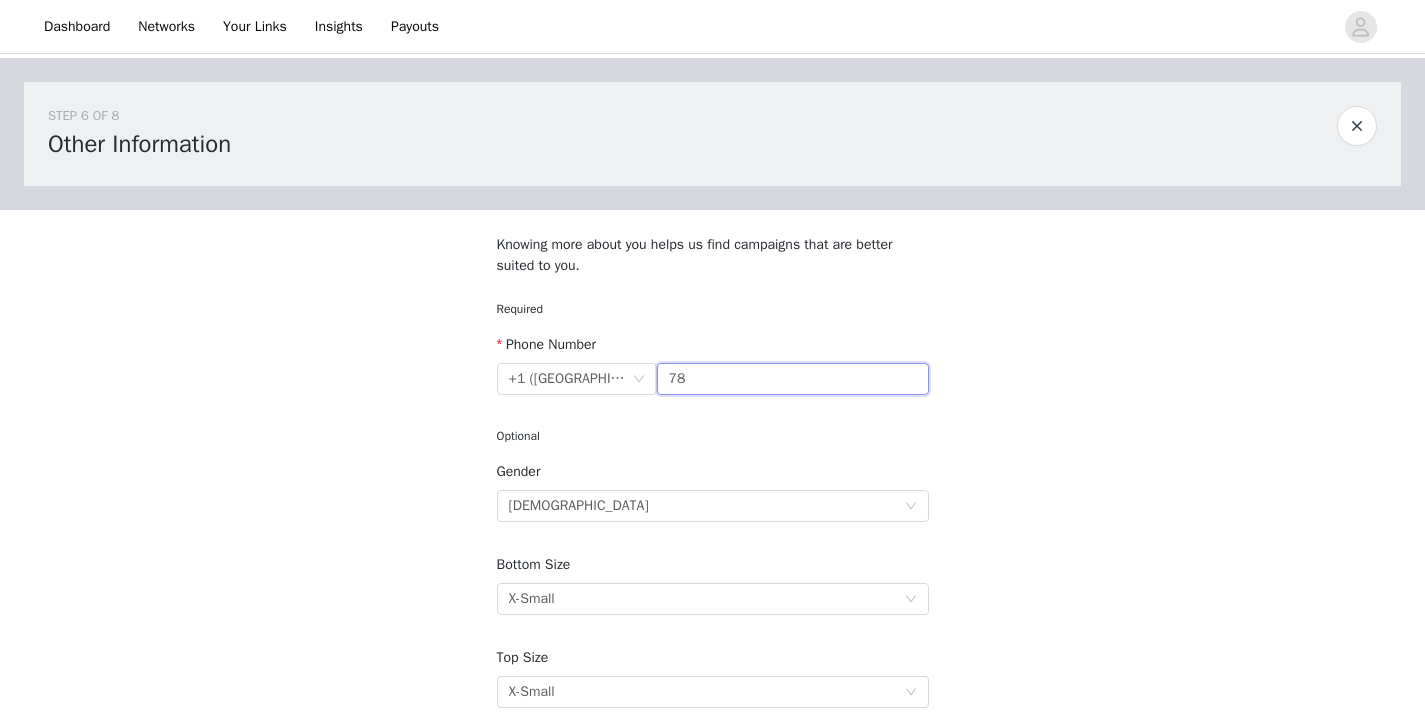 type on "7" 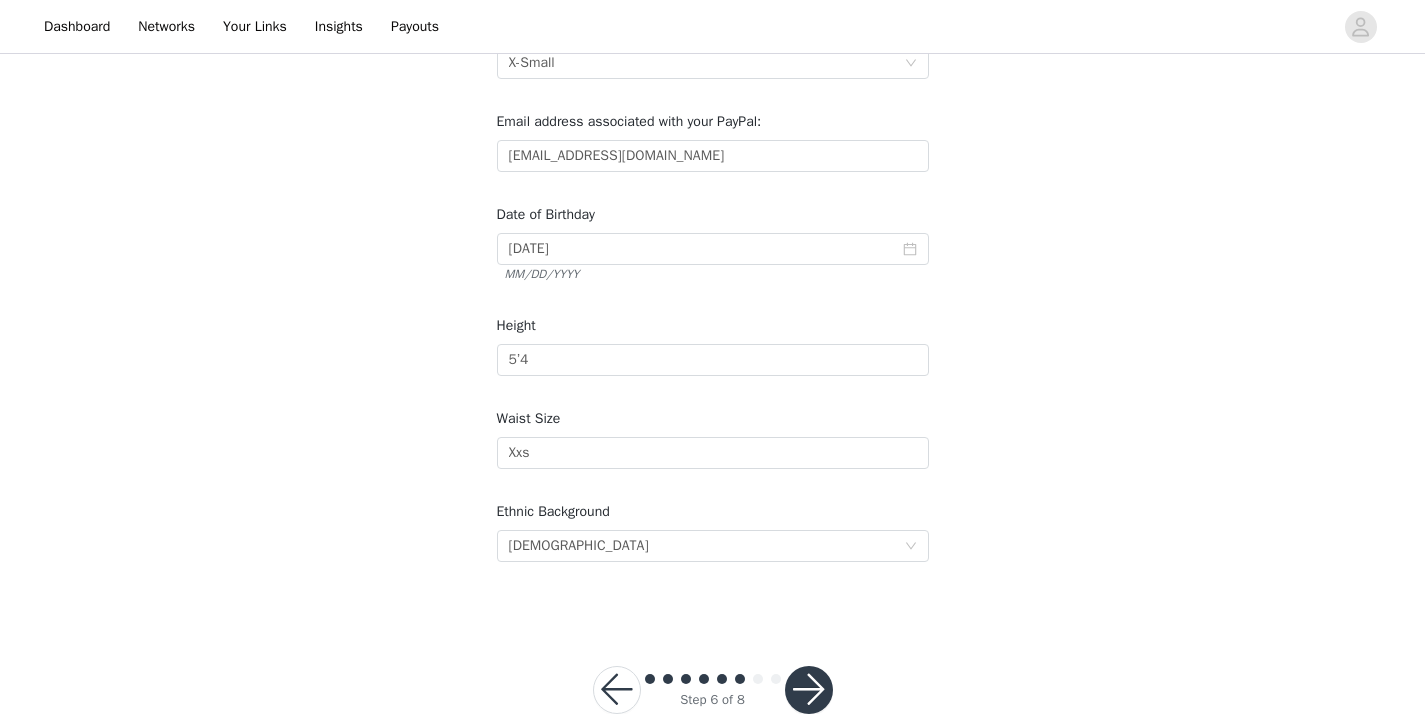 scroll, scrollTop: 770, scrollLeft: 0, axis: vertical 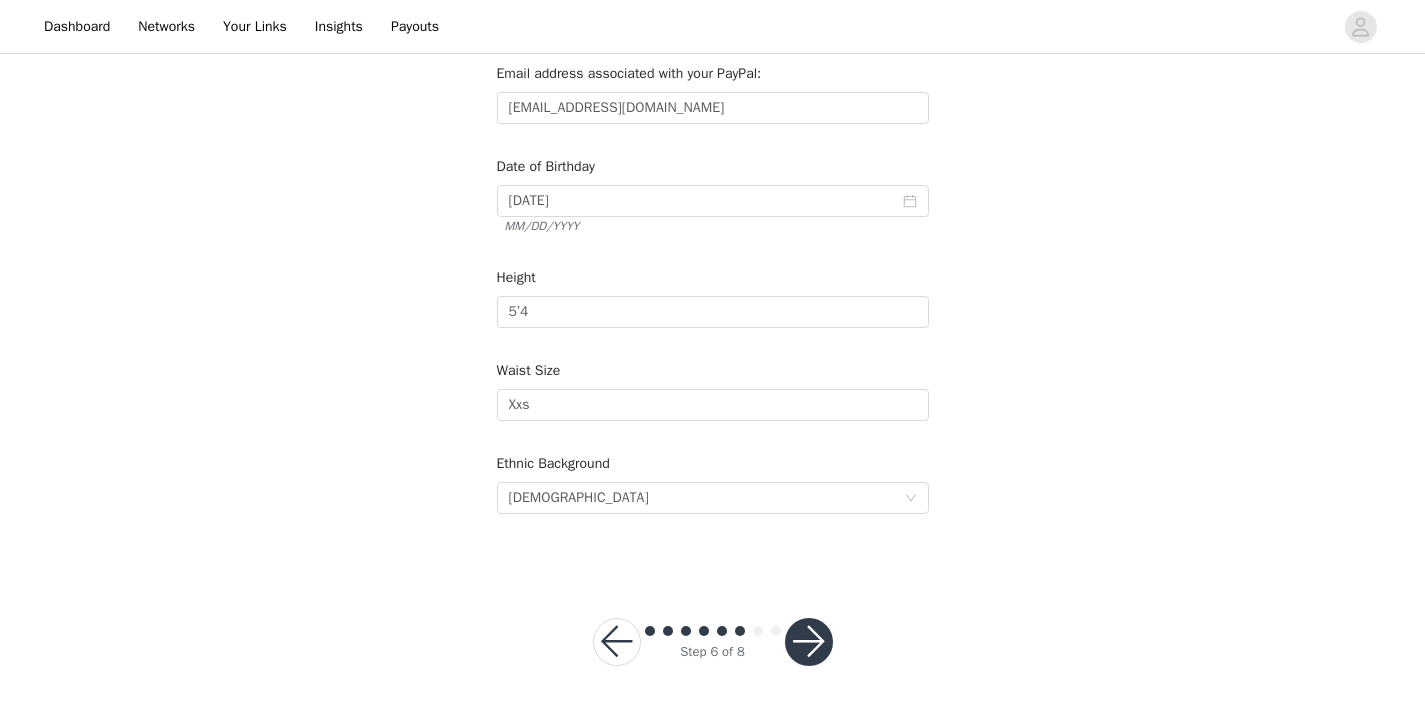 type on "(646) 417-8165" 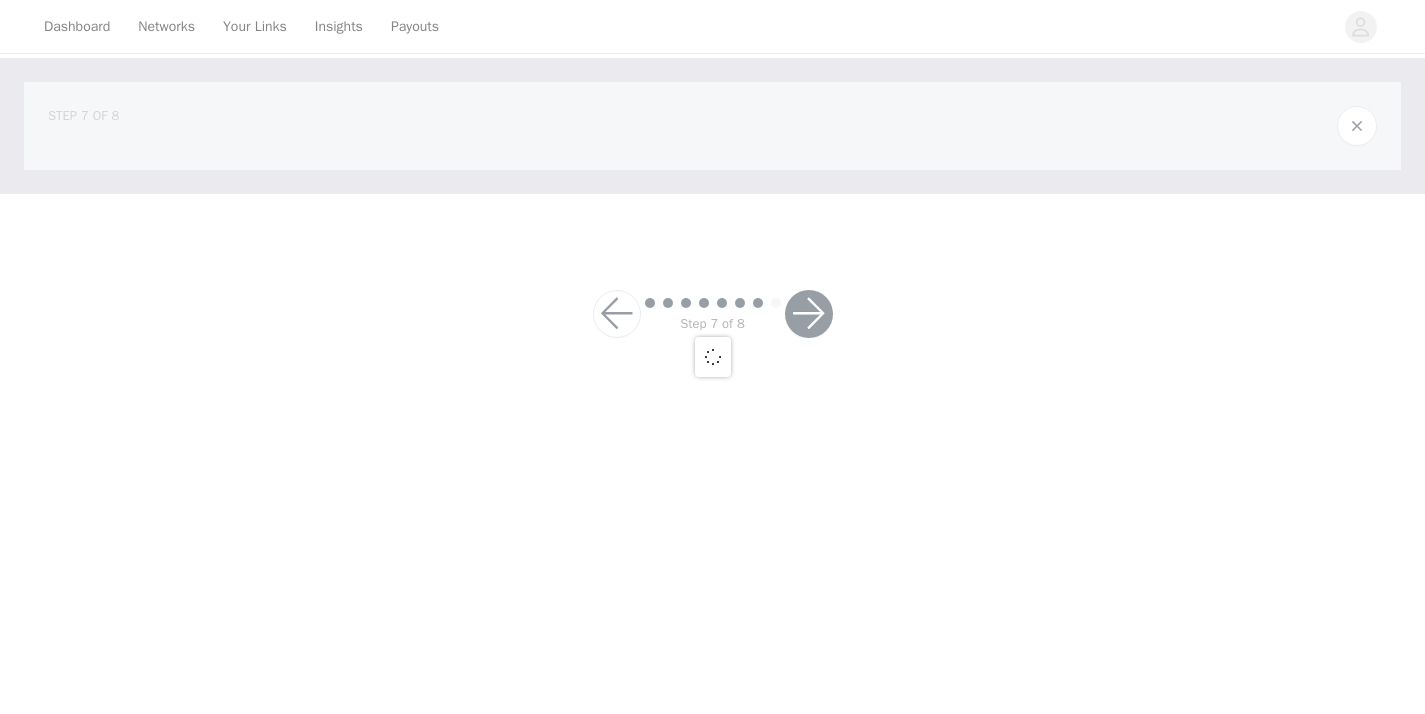 scroll, scrollTop: 0, scrollLeft: 0, axis: both 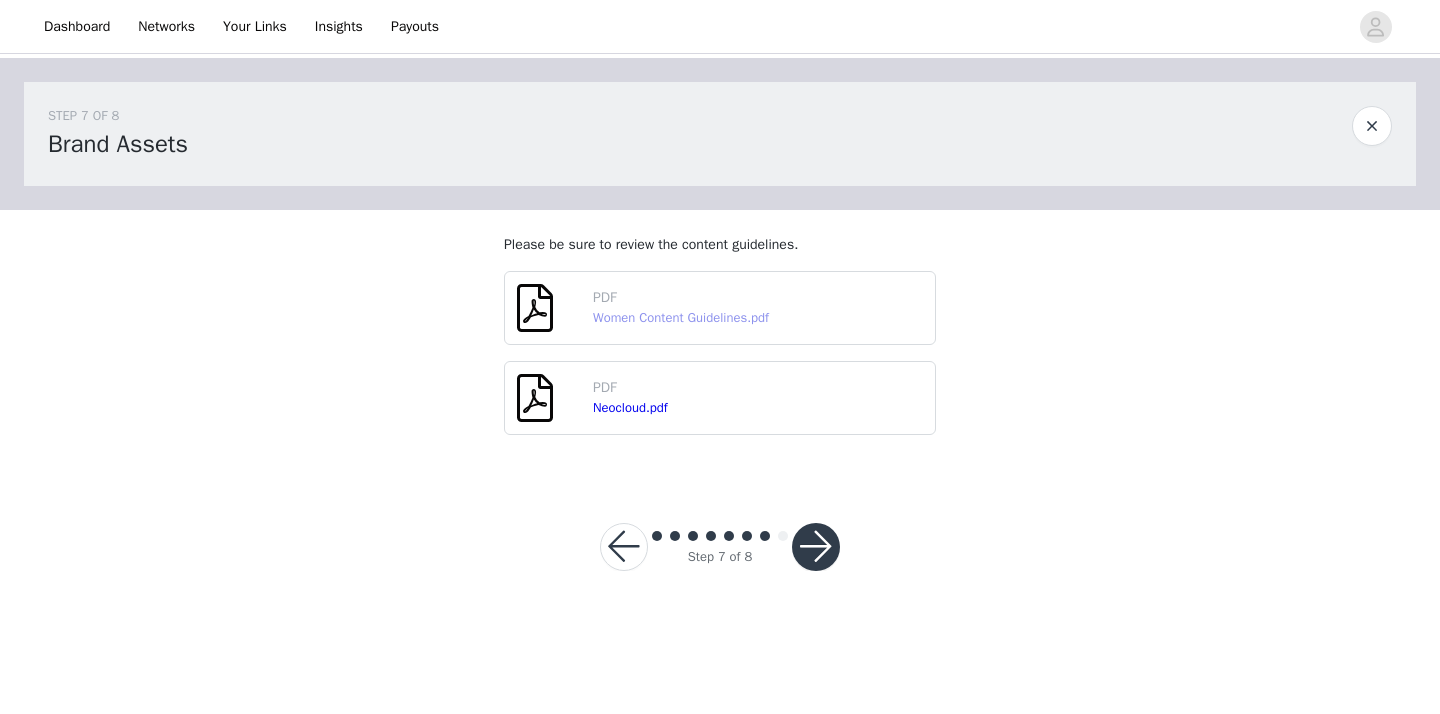 click on "Women Content Guidelines.pdf" at bounding box center (681, 317) 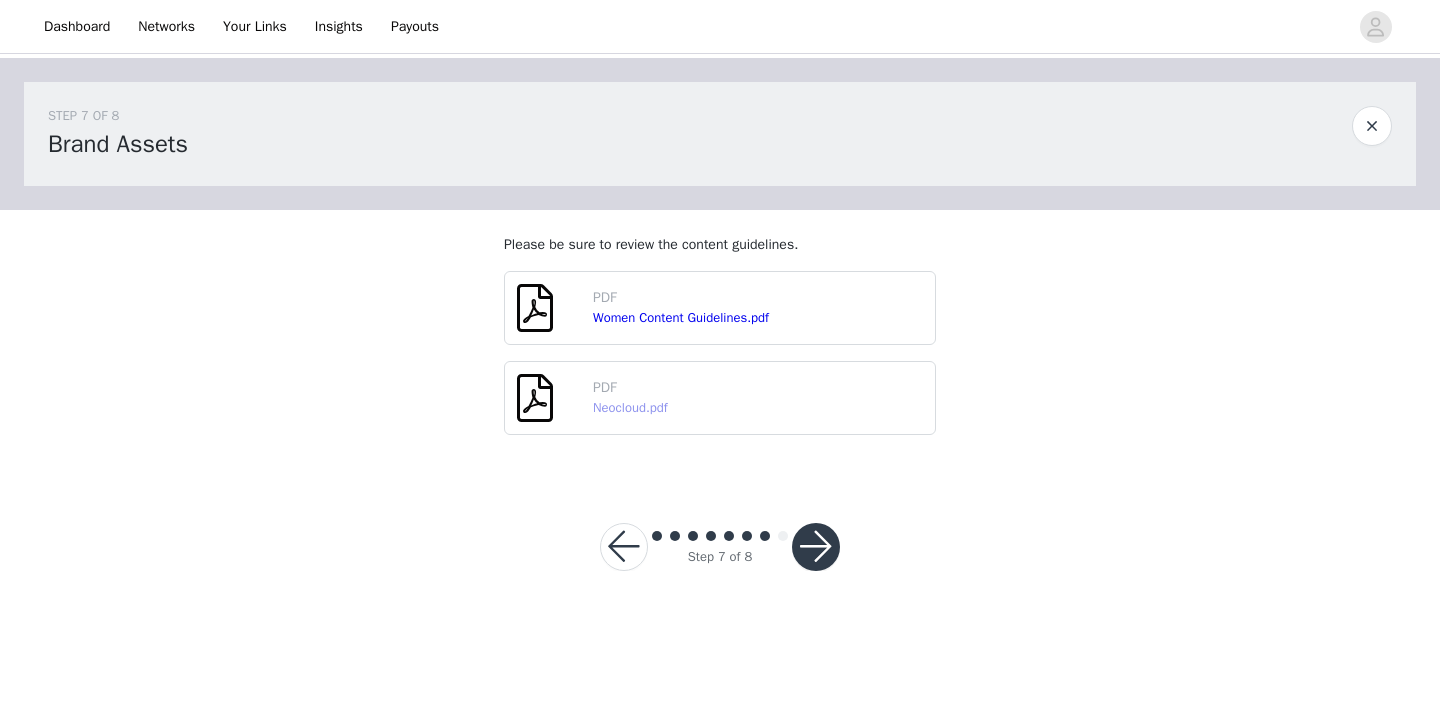 click on "Neocloud.pdf" at bounding box center (630, 407) 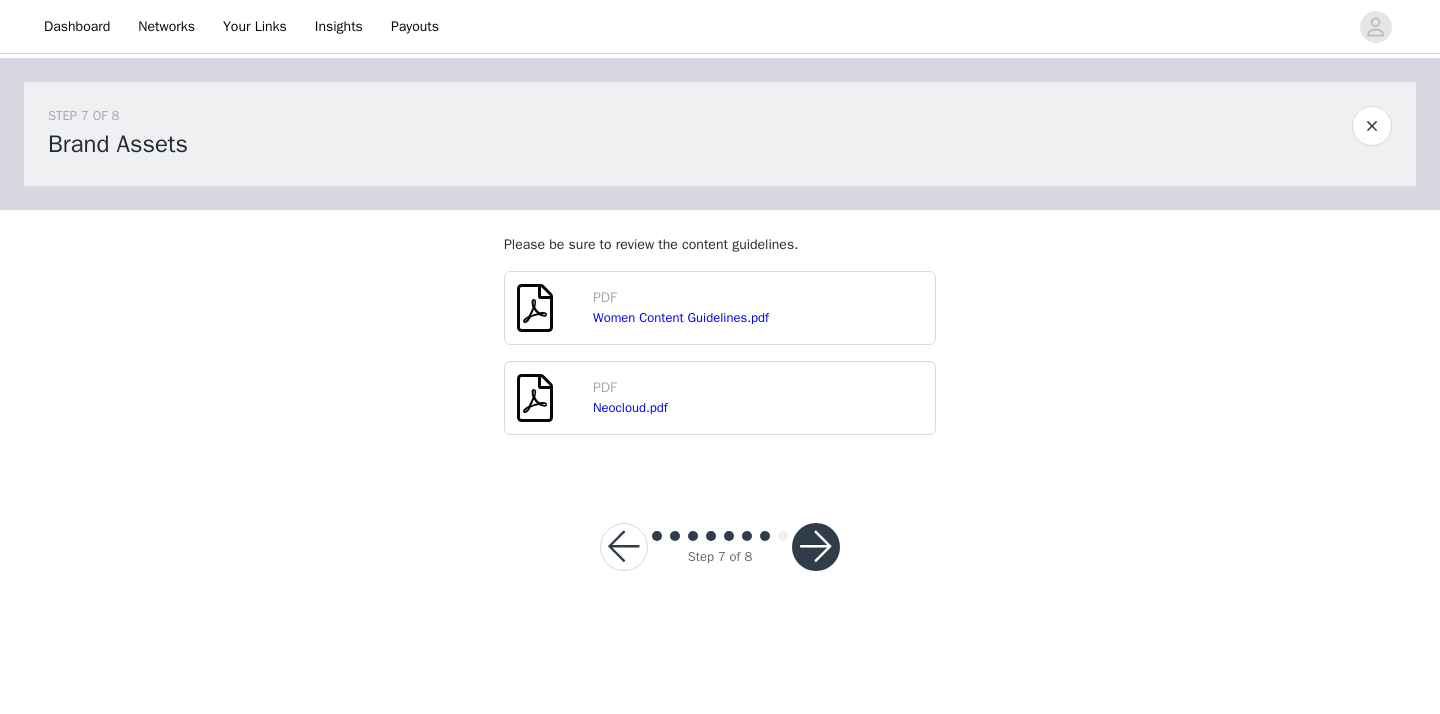 click at bounding box center (816, 547) 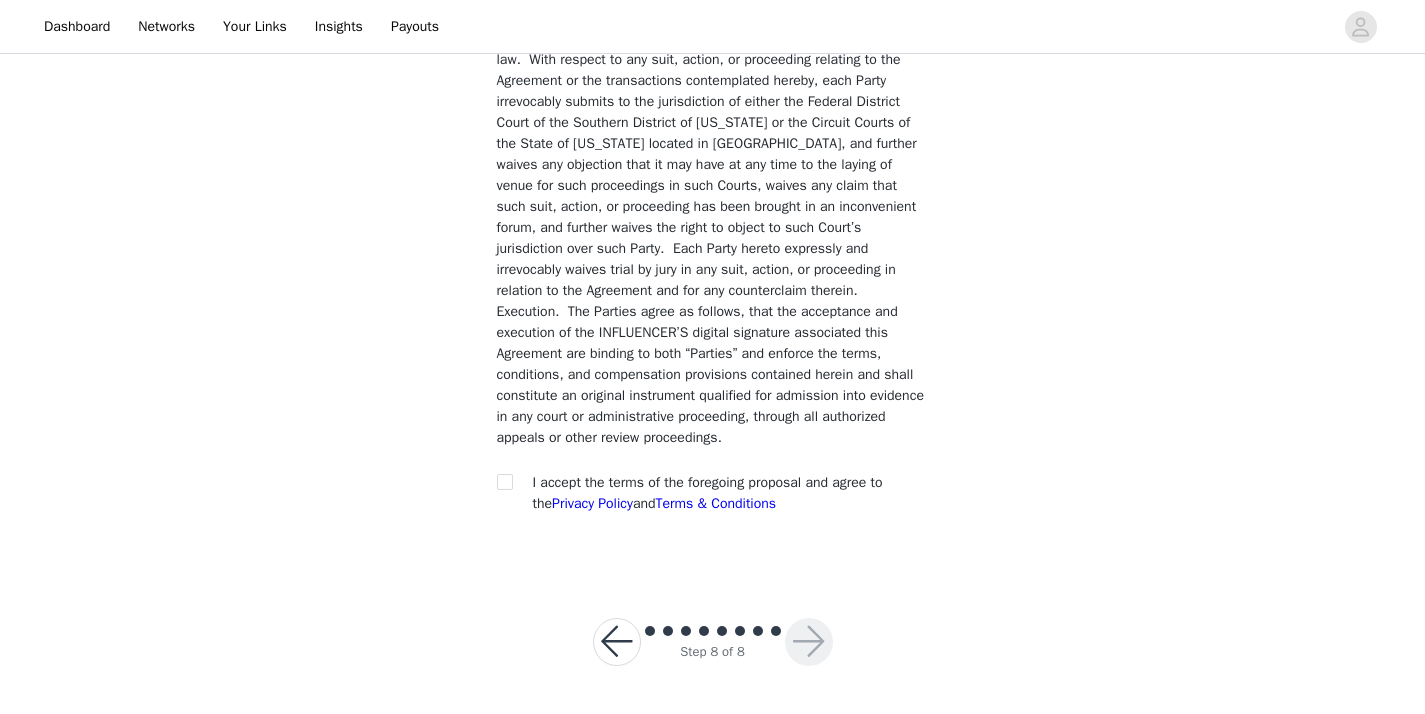 scroll, scrollTop: 9229, scrollLeft: 0, axis: vertical 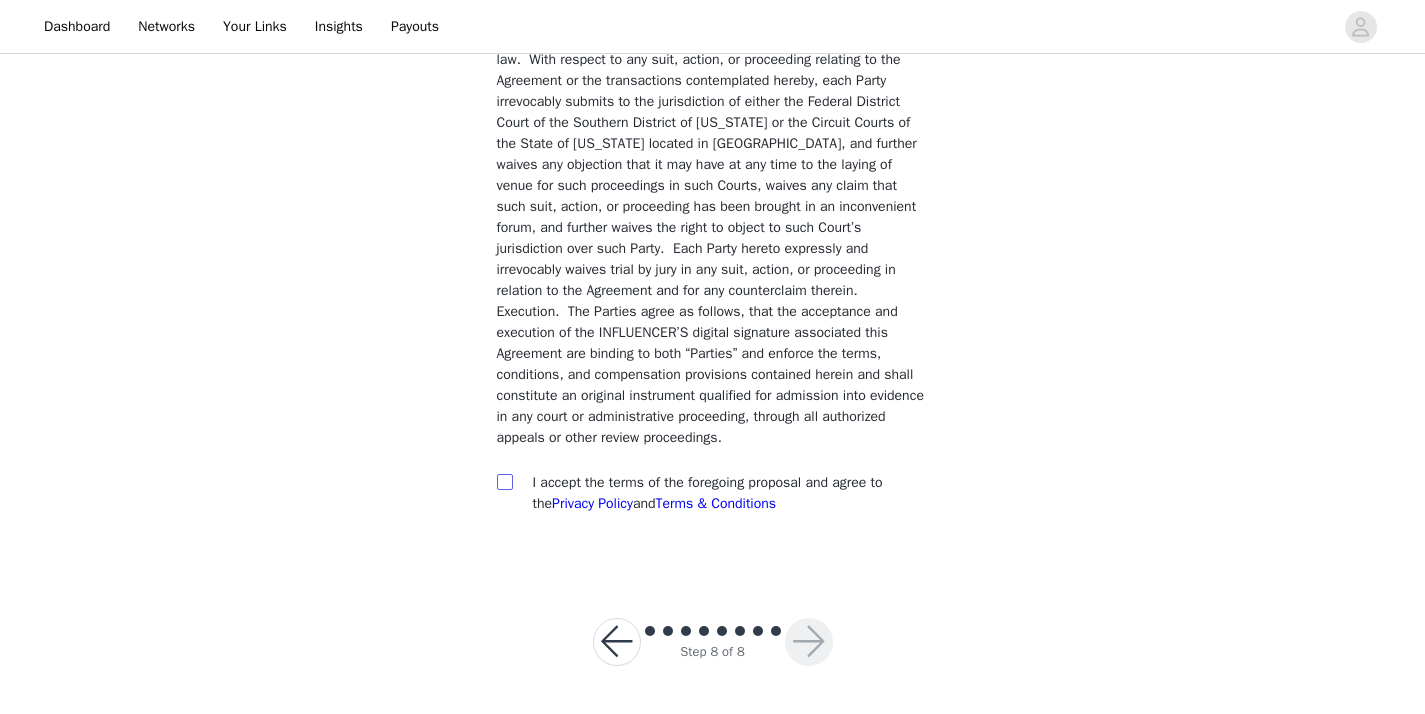 click at bounding box center [504, 481] 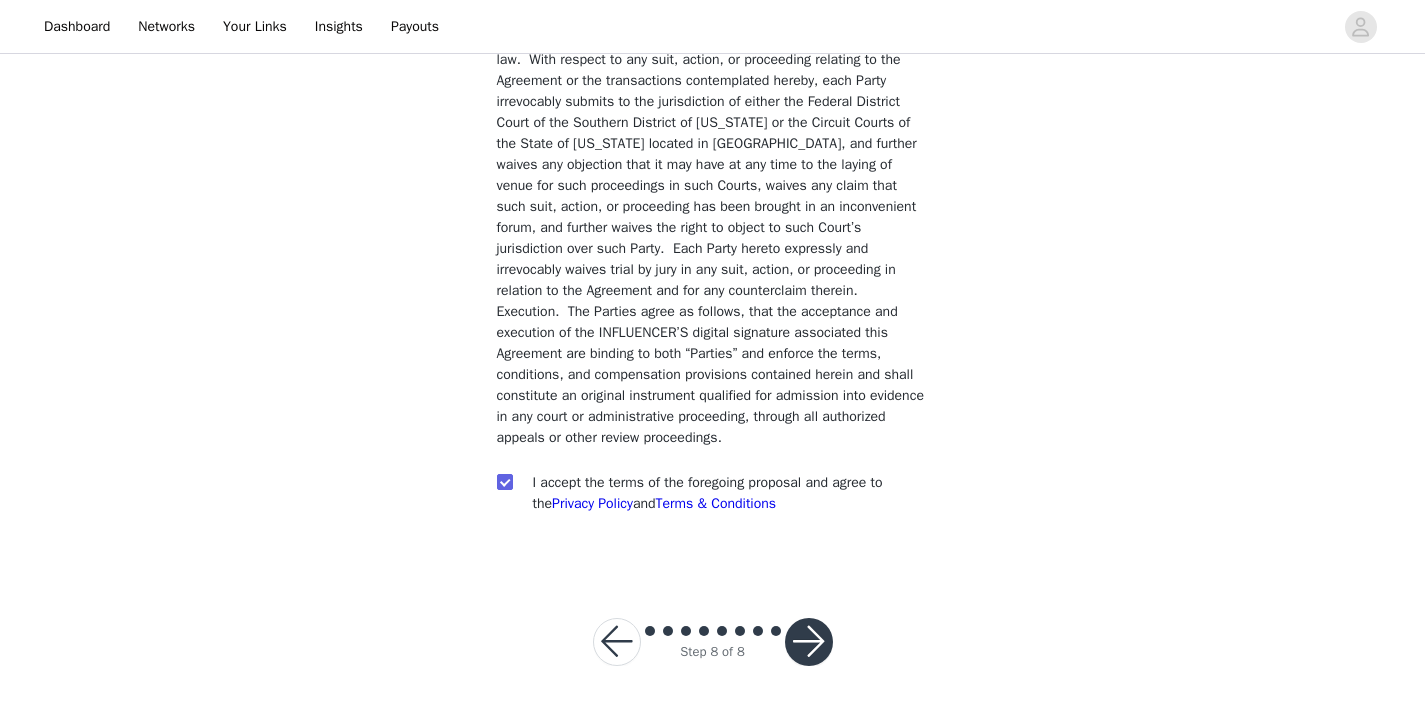 click at bounding box center [809, 642] 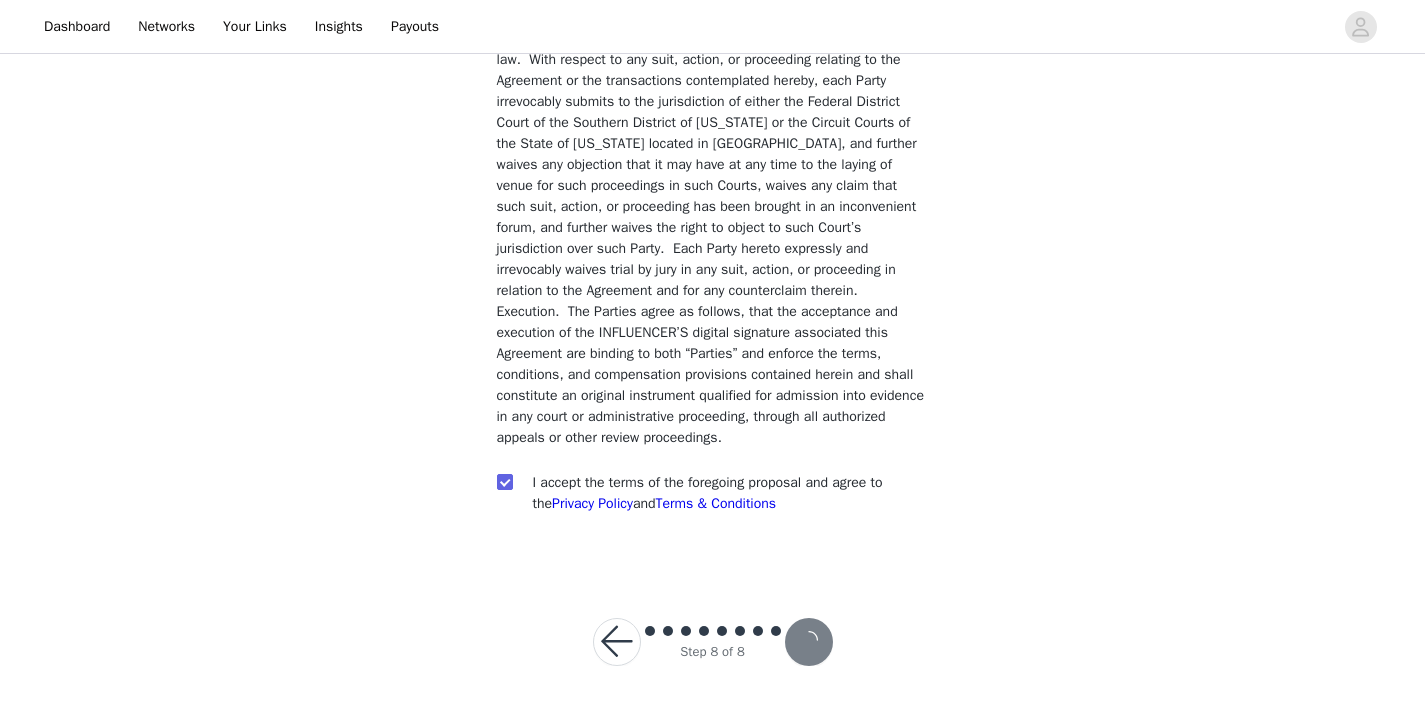 scroll, scrollTop: 9155, scrollLeft: 0, axis: vertical 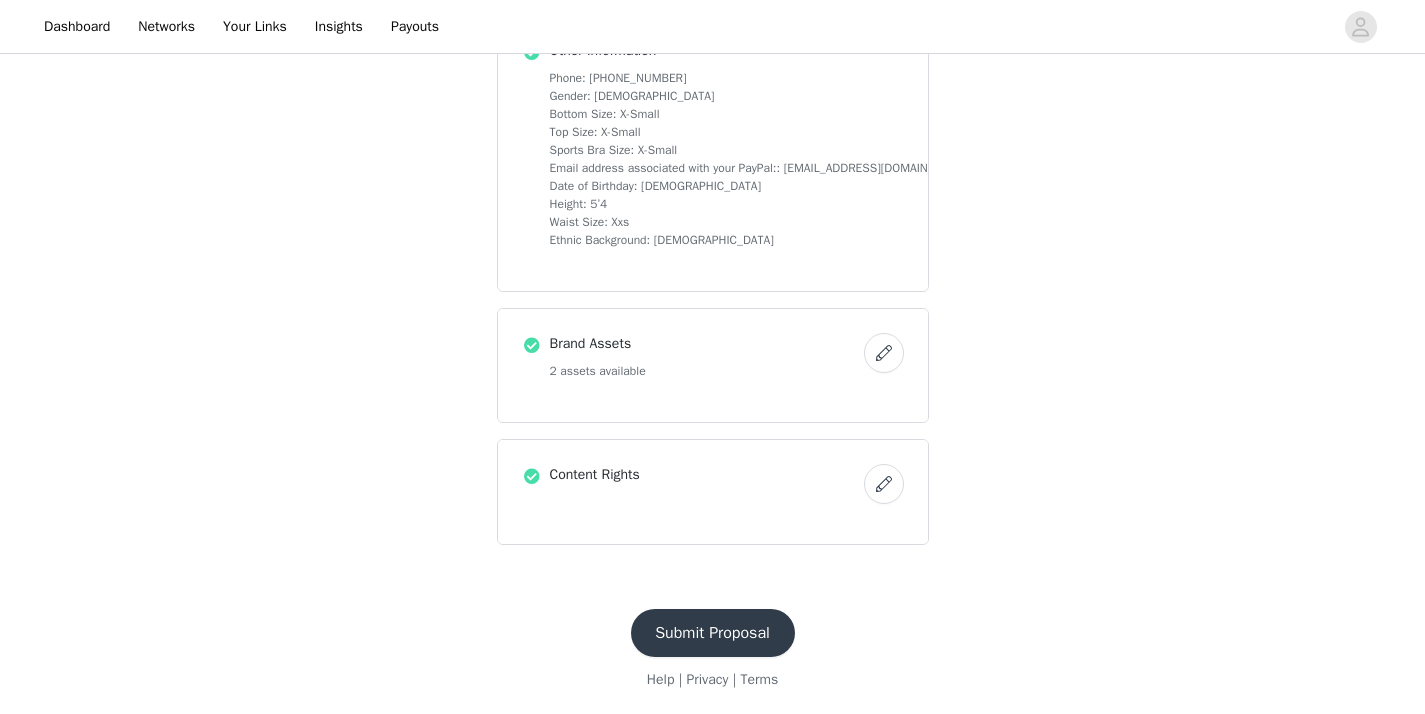 click on "Submit Proposal" at bounding box center (713, 633) 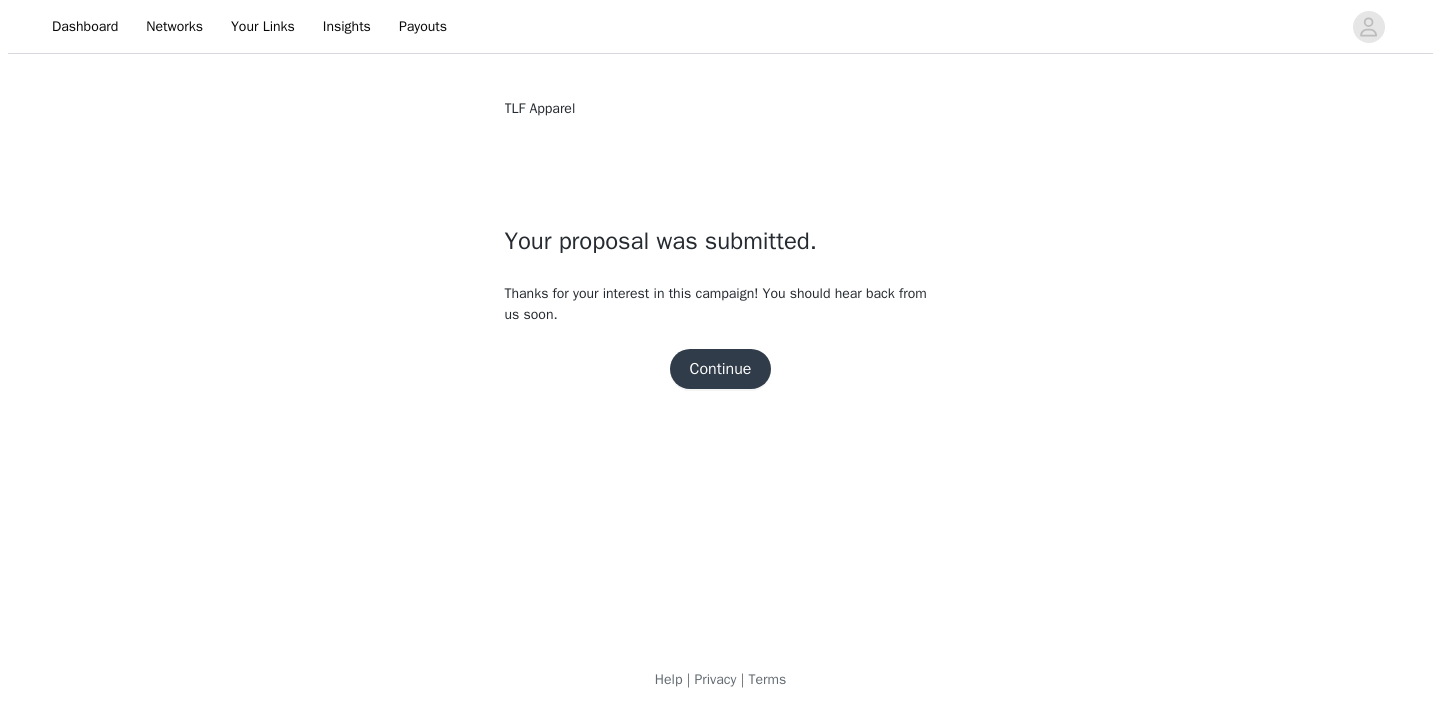 scroll, scrollTop: 0, scrollLeft: 0, axis: both 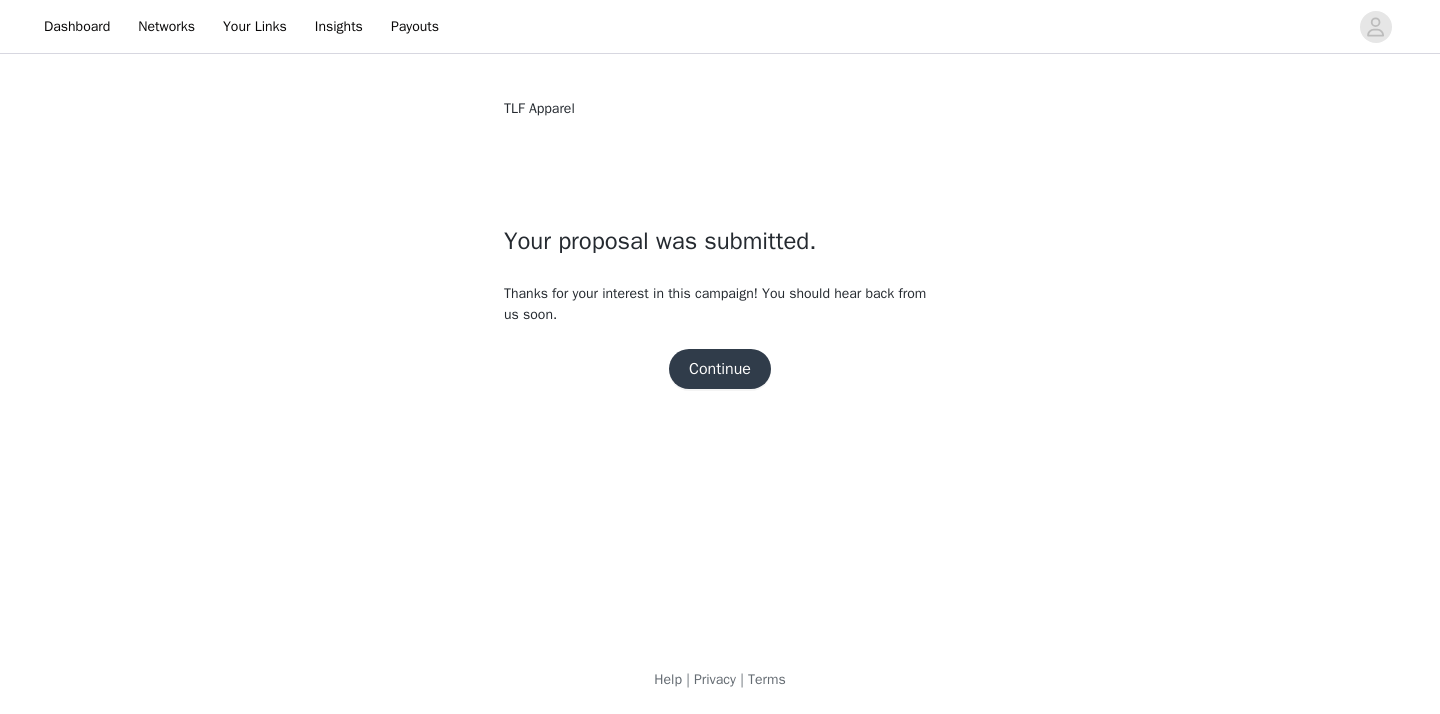 click on "Continue" at bounding box center [720, 369] 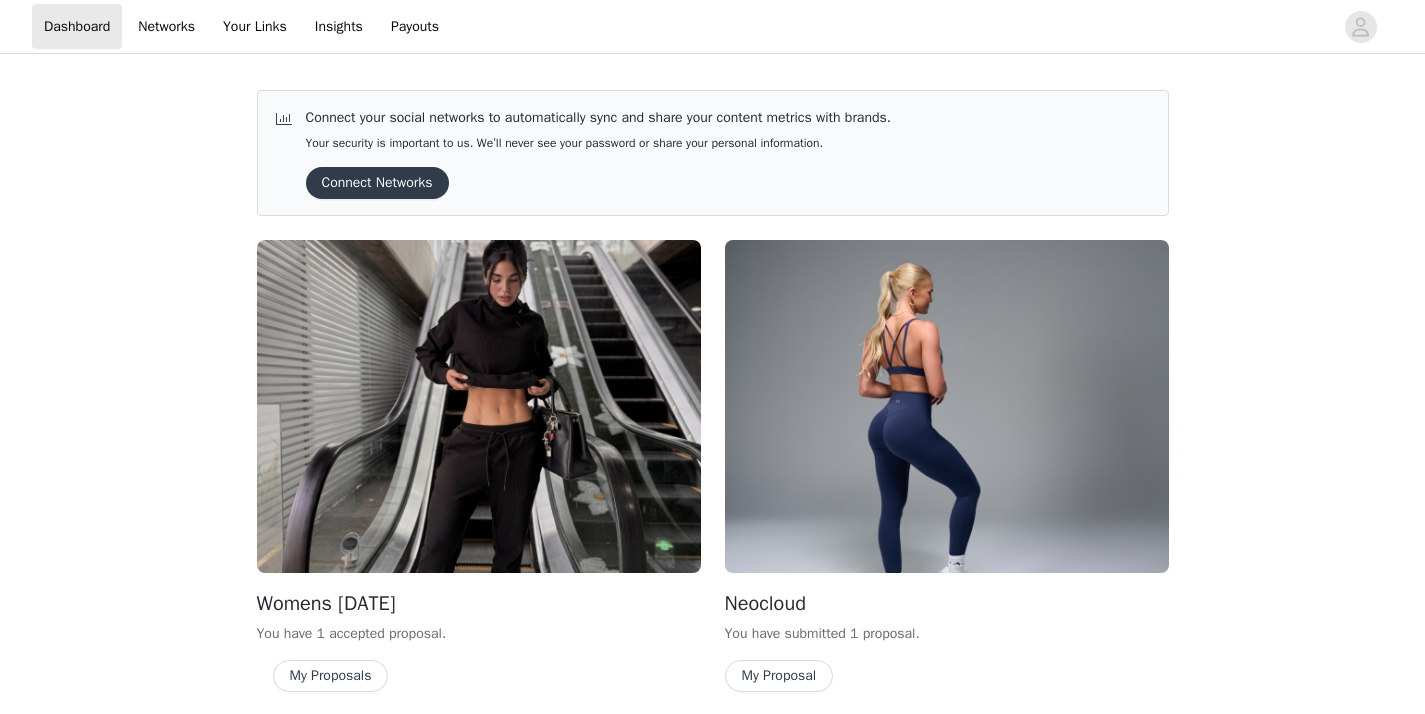 scroll, scrollTop: 0, scrollLeft: 0, axis: both 